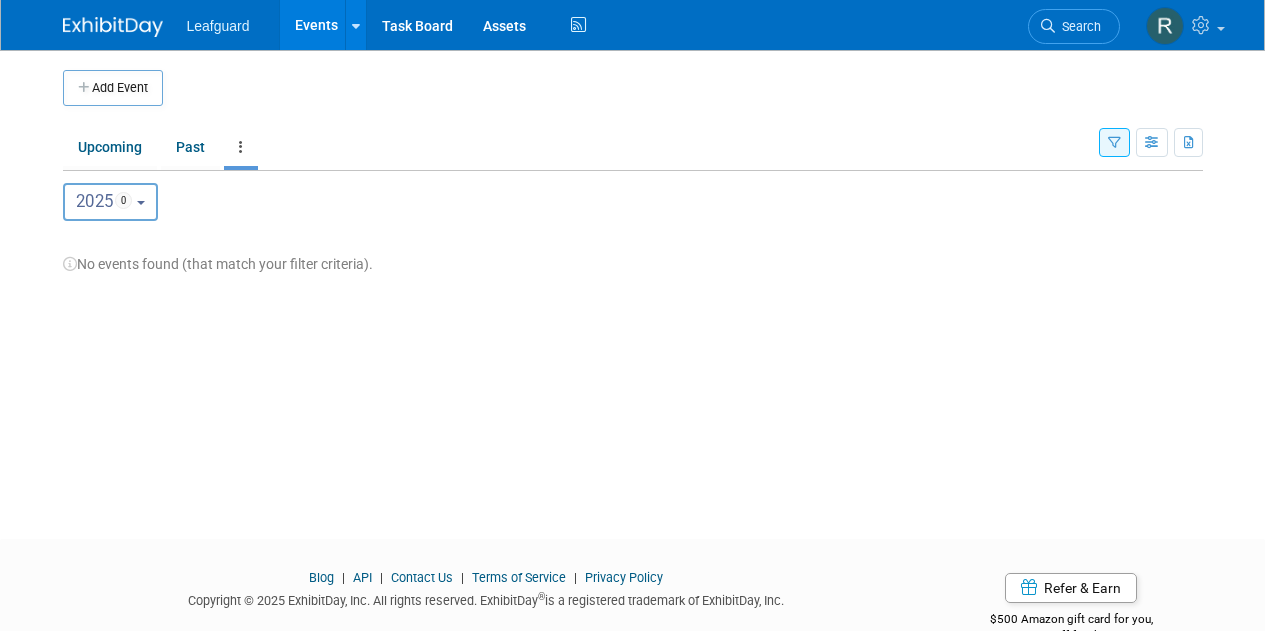 scroll, scrollTop: 0, scrollLeft: 0, axis: both 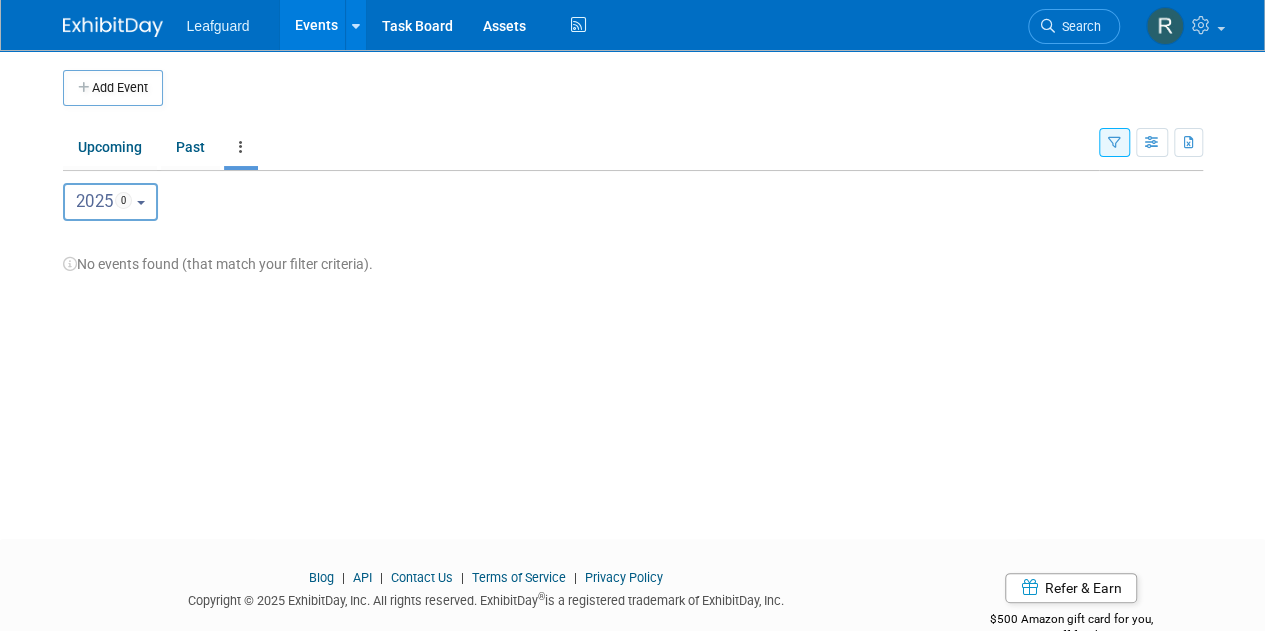 click on "Leafguard
Events
Add Event
Bulk Upload Events
Shareable Event Boards
Task Board
Assets
Activity Feed
My Account
My Profile & Preferences
Sync to External Calendar...
Budgeting, ROI & ROO
Annual Budgets (all events)
Refer & Earn
Contact us
Sign out
Search
No match found...
Add Event
New Event
Duplicate Event Warning
There is another event in your workspace with a similar name during the same dates.
Attendance / Format:
<img src="[URL][DOMAIN_NAME]" style="width: 19px; margin-top: 2px; margin-bottom: 2px; margin-left: 2px; filter: grayscale(100%); opacity: 0.75;" />   In-Person" at bounding box center (632, 315) 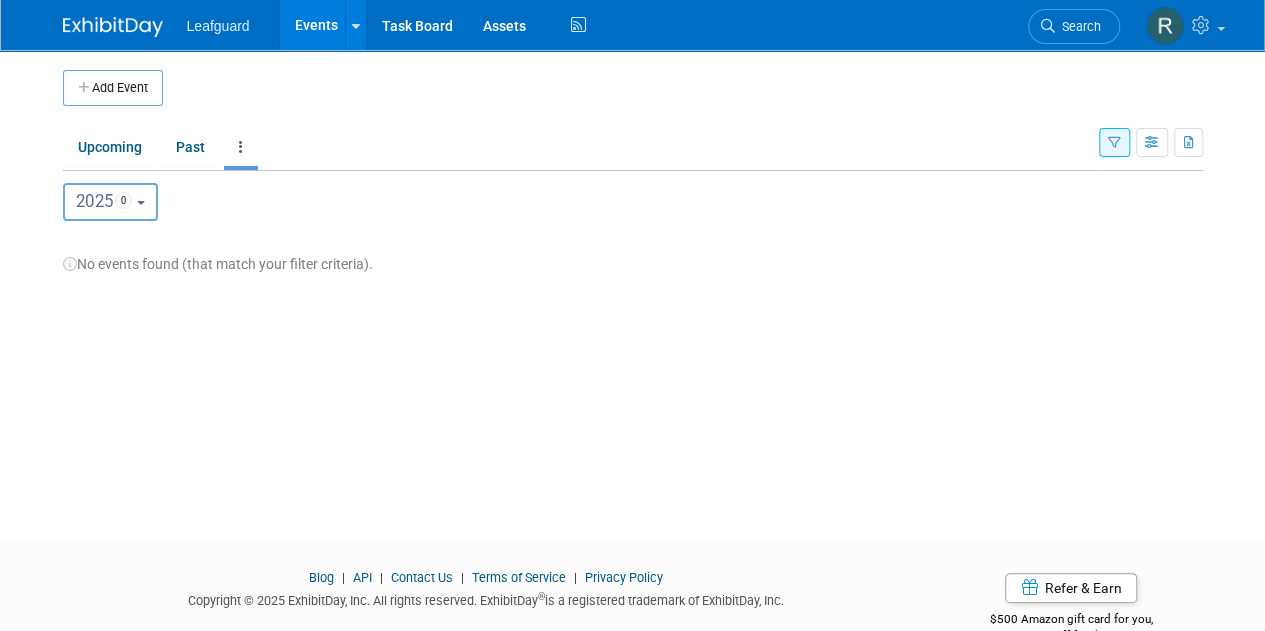 click on "Events" at bounding box center [316, 25] 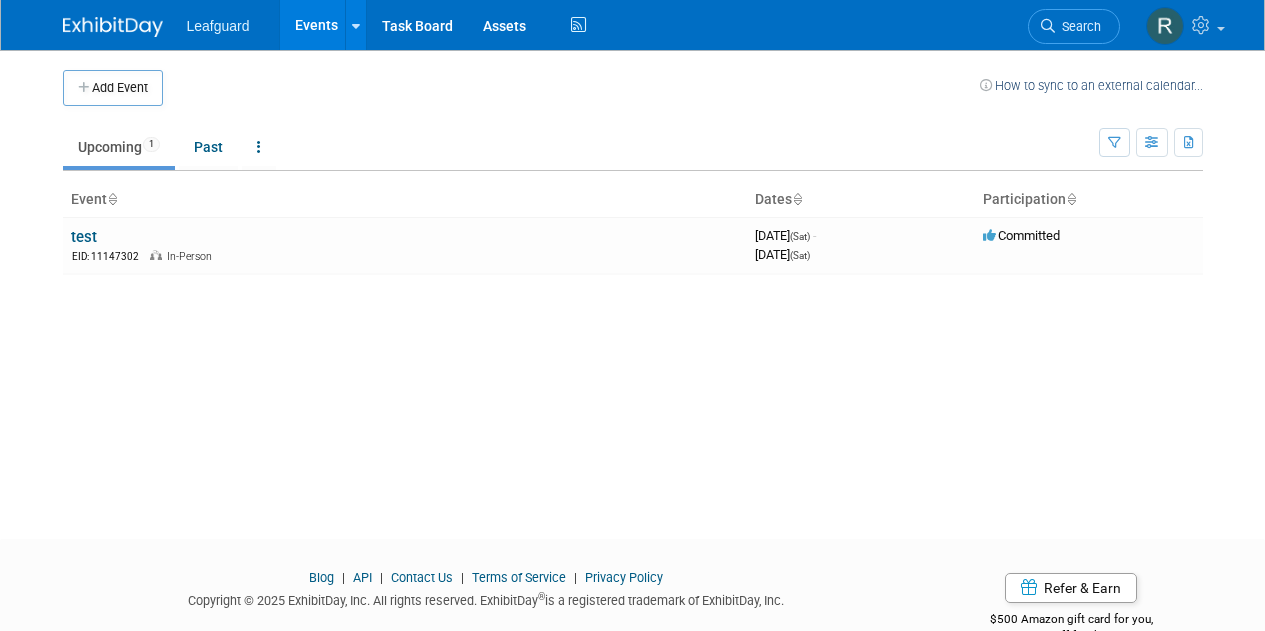 scroll, scrollTop: 0, scrollLeft: 0, axis: both 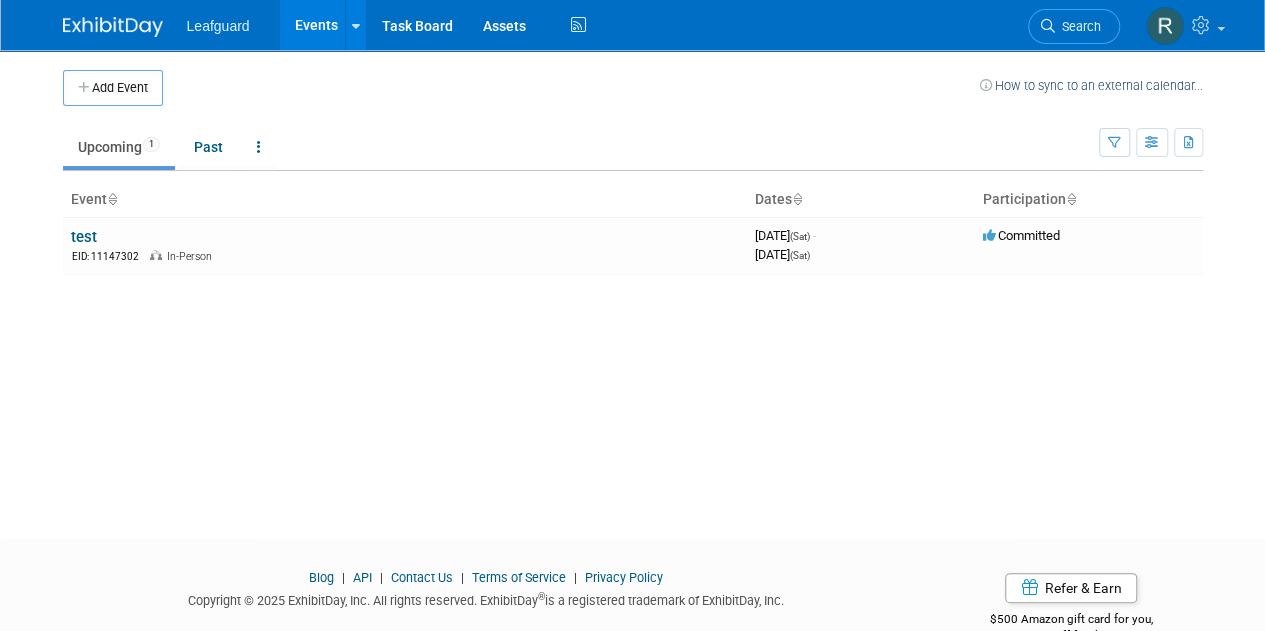click on "Add Event" at bounding box center [113, 88] 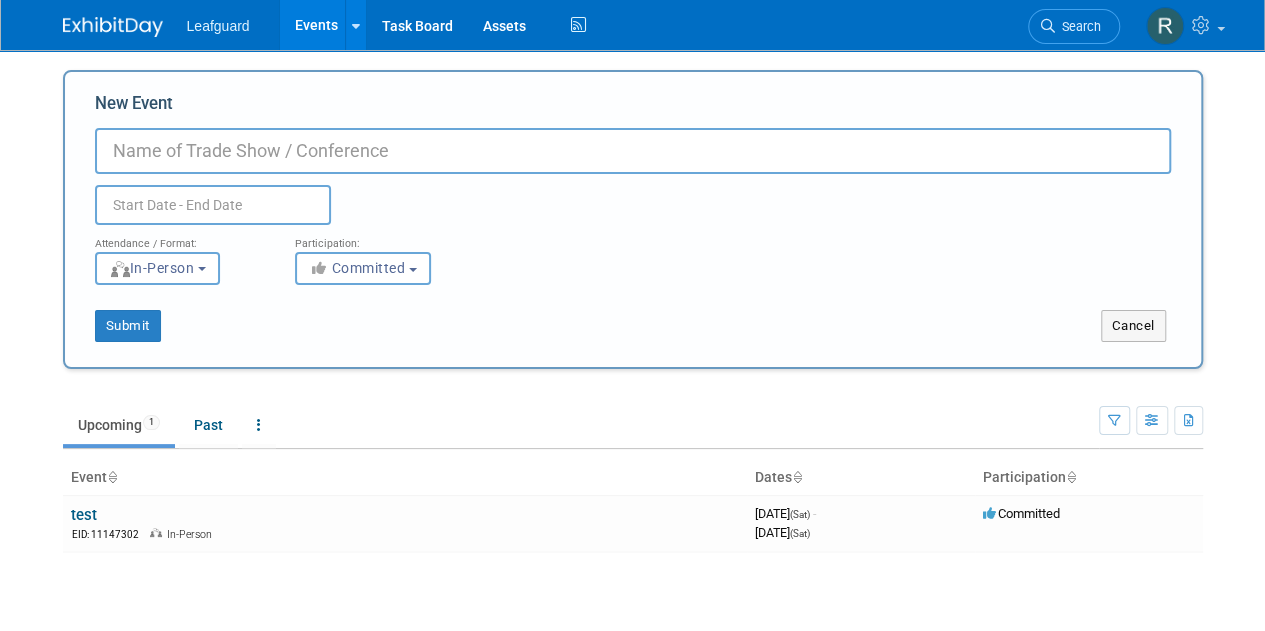 click on "New Event" at bounding box center [633, 151] 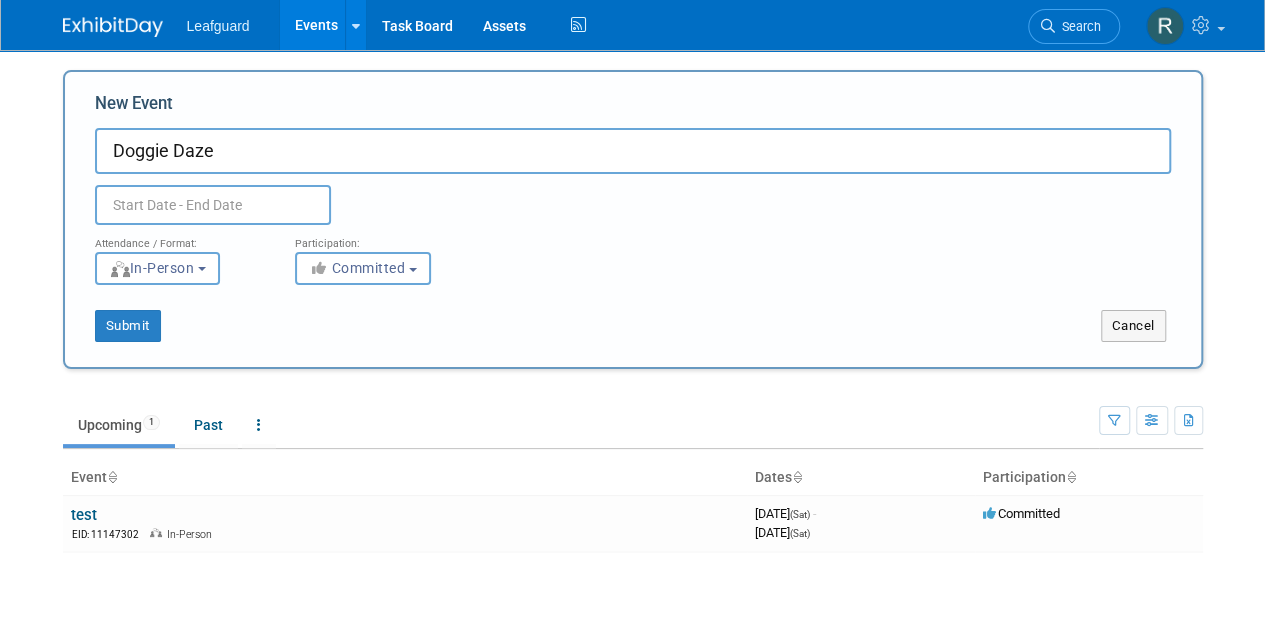 type on "Doggie Daze" 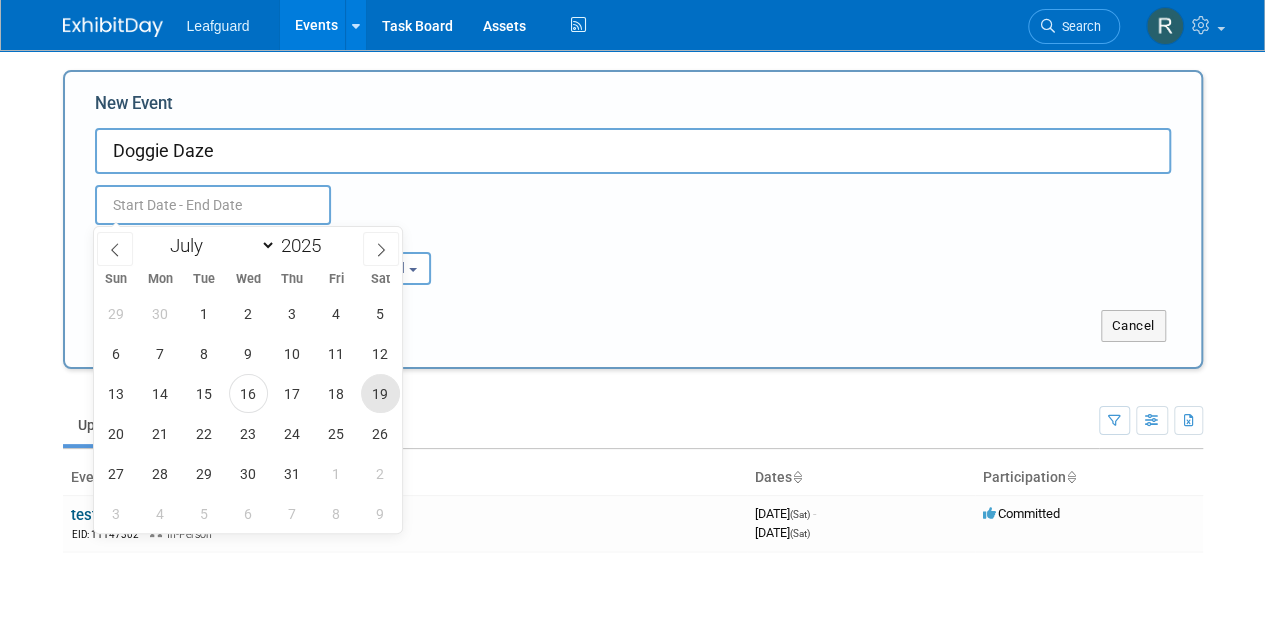 click on "19" at bounding box center (380, 393) 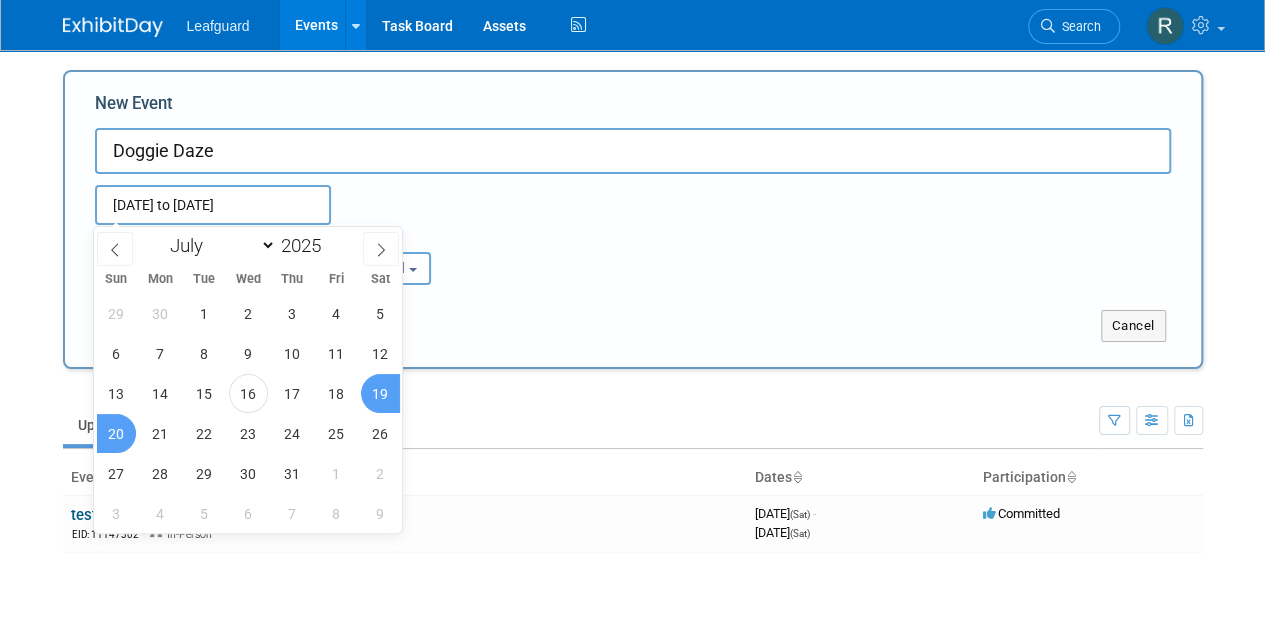 click on "20" at bounding box center [116, 433] 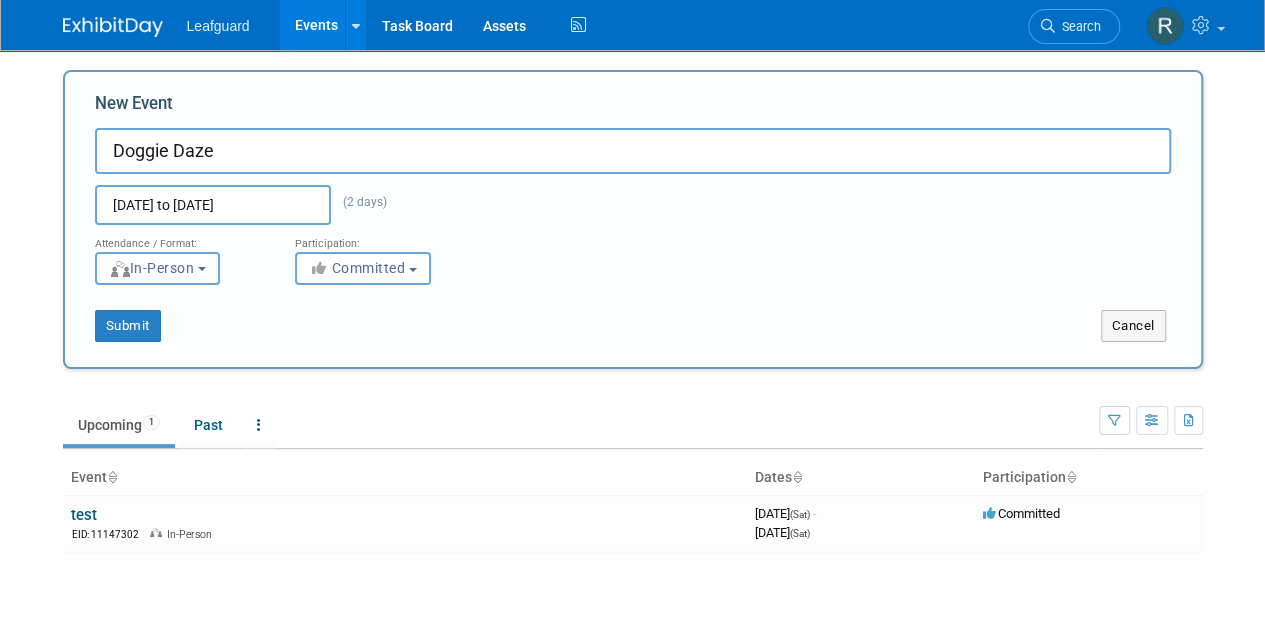 click on "In-Person" at bounding box center (157, 268) 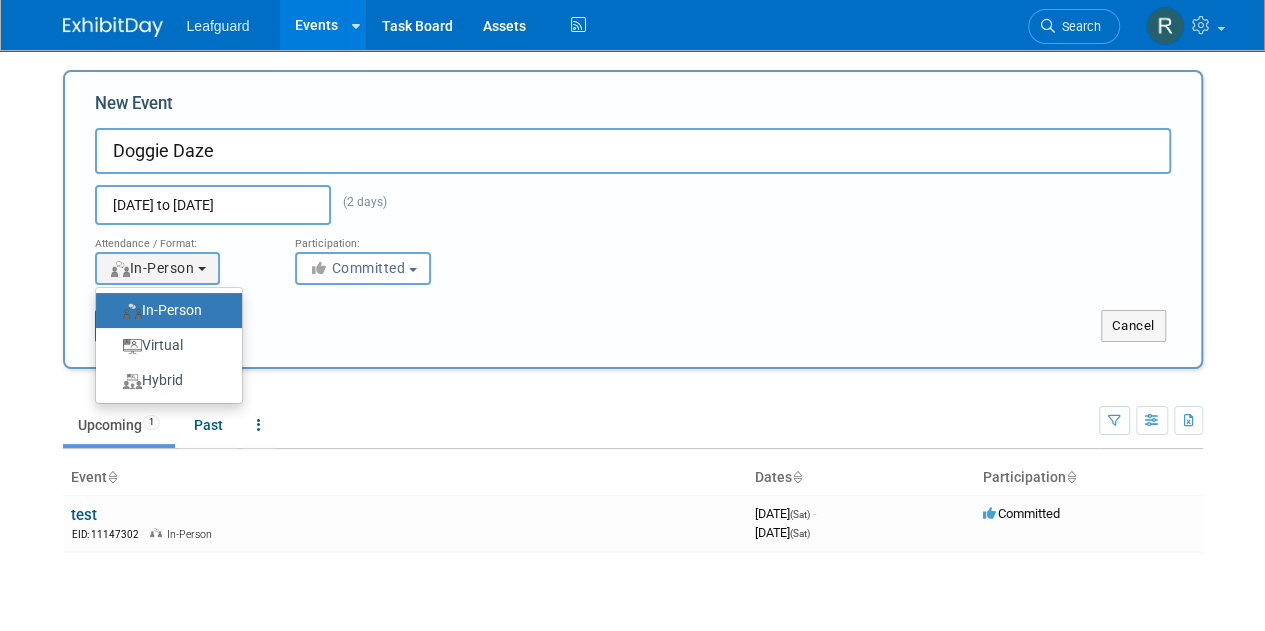 click on "In-Person" at bounding box center (164, 310) 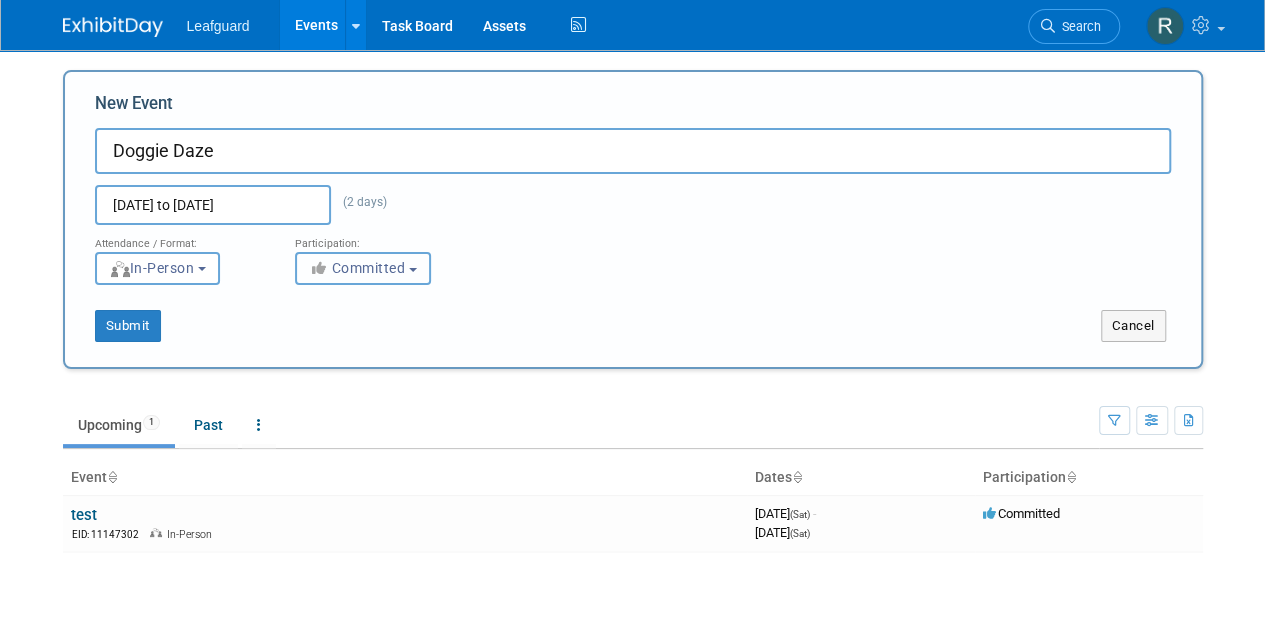 click on "Committed" at bounding box center (363, 268) 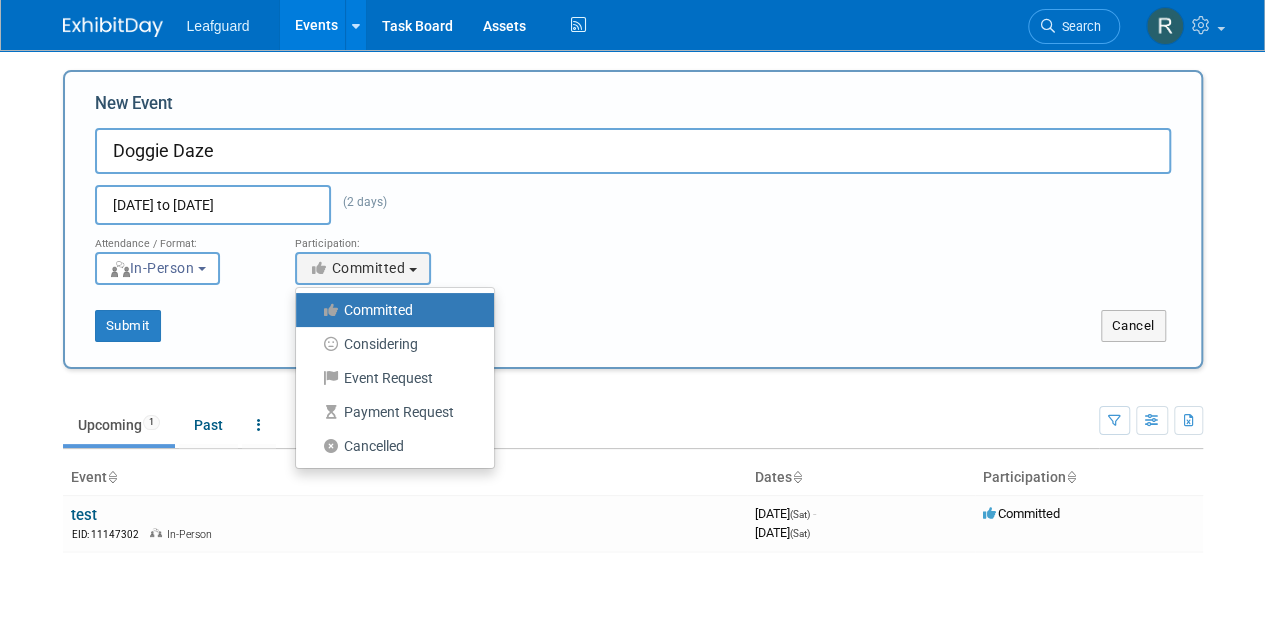 click on "Committed" at bounding box center (390, 310) 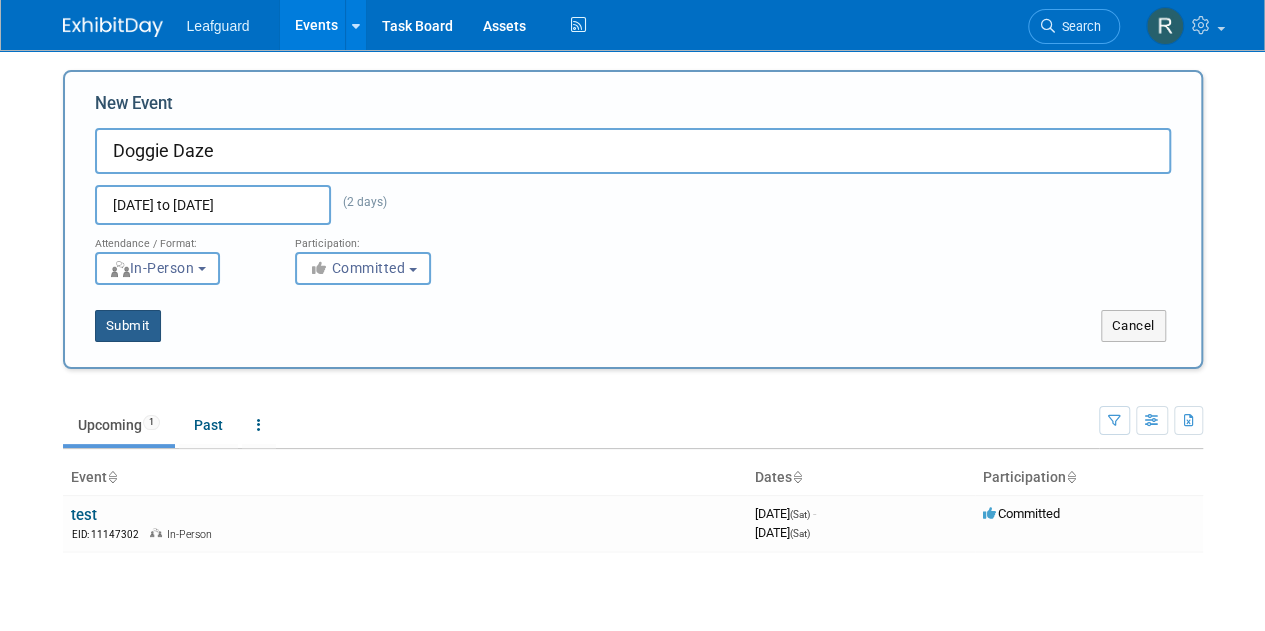 click on "Submit" at bounding box center [128, 326] 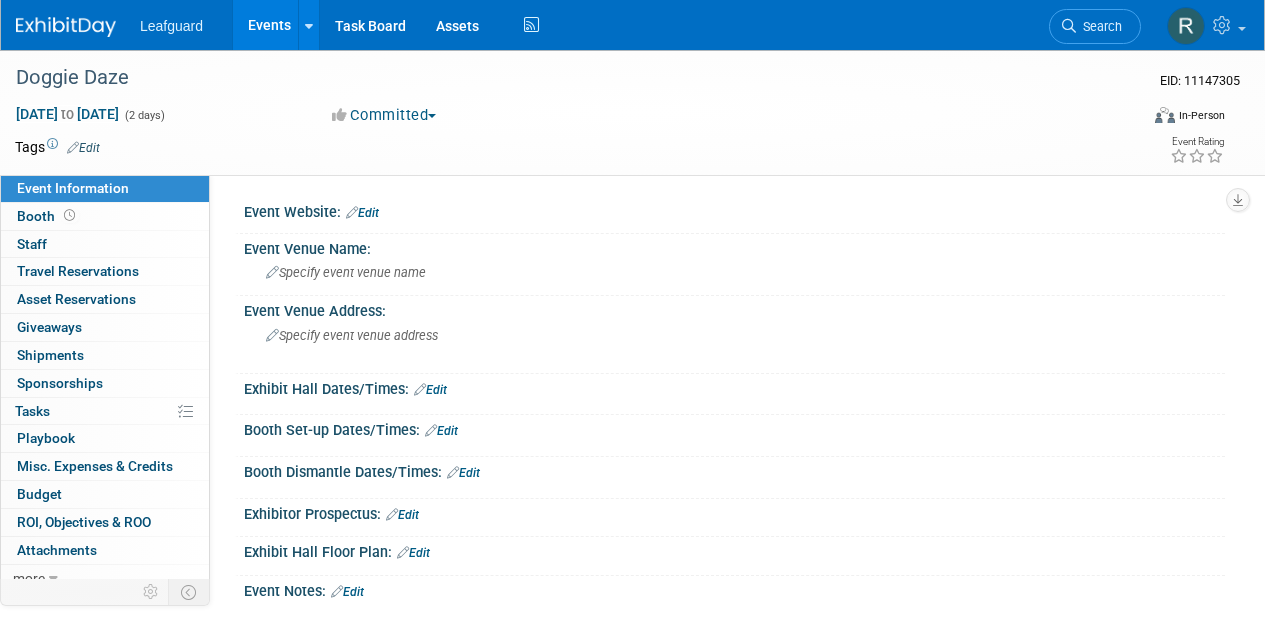 scroll, scrollTop: 0, scrollLeft: 0, axis: both 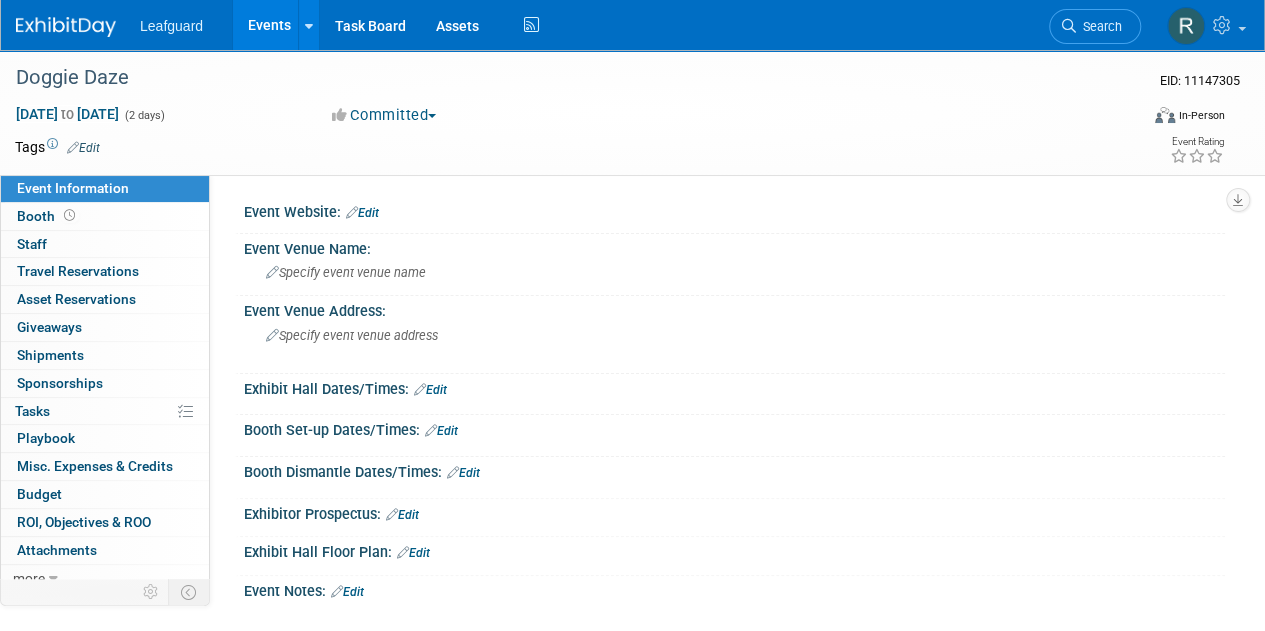 click on "Committed" at bounding box center [384, 115] 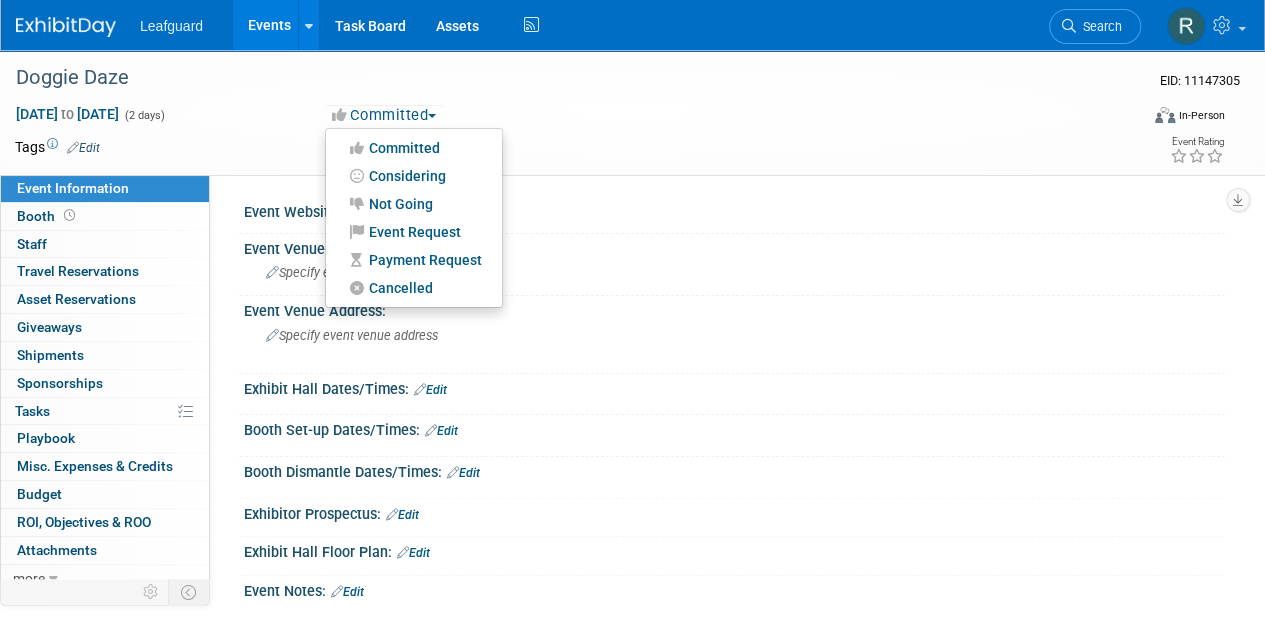 click on "Committed
Committed
Considering
Not Going
Event Request
Payment Request
Cancelled" at bounding box center [516, 116] 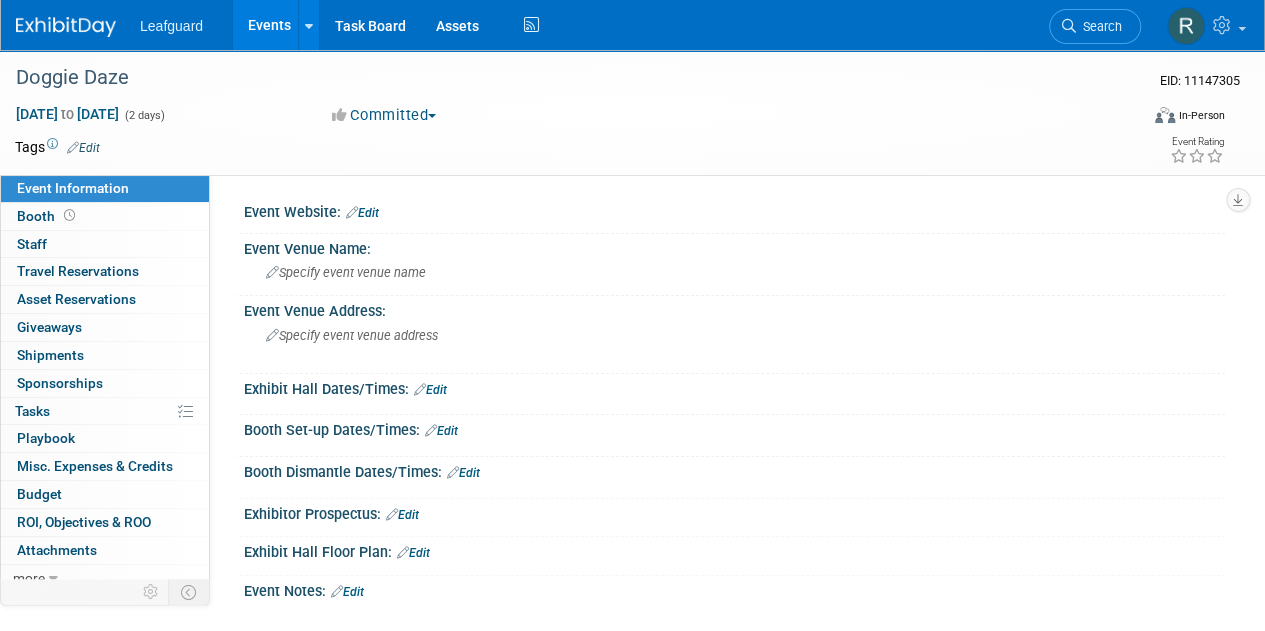 click on "Edit" at bounding box center [362, 213] 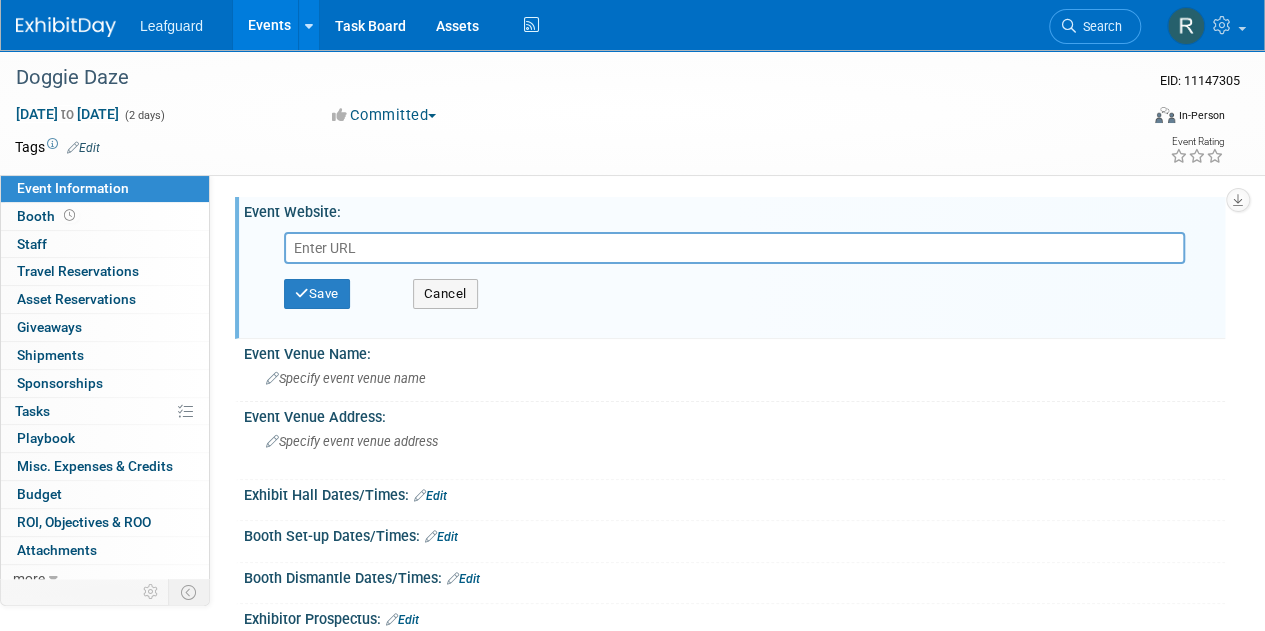 click at bounding box center (734, 248) 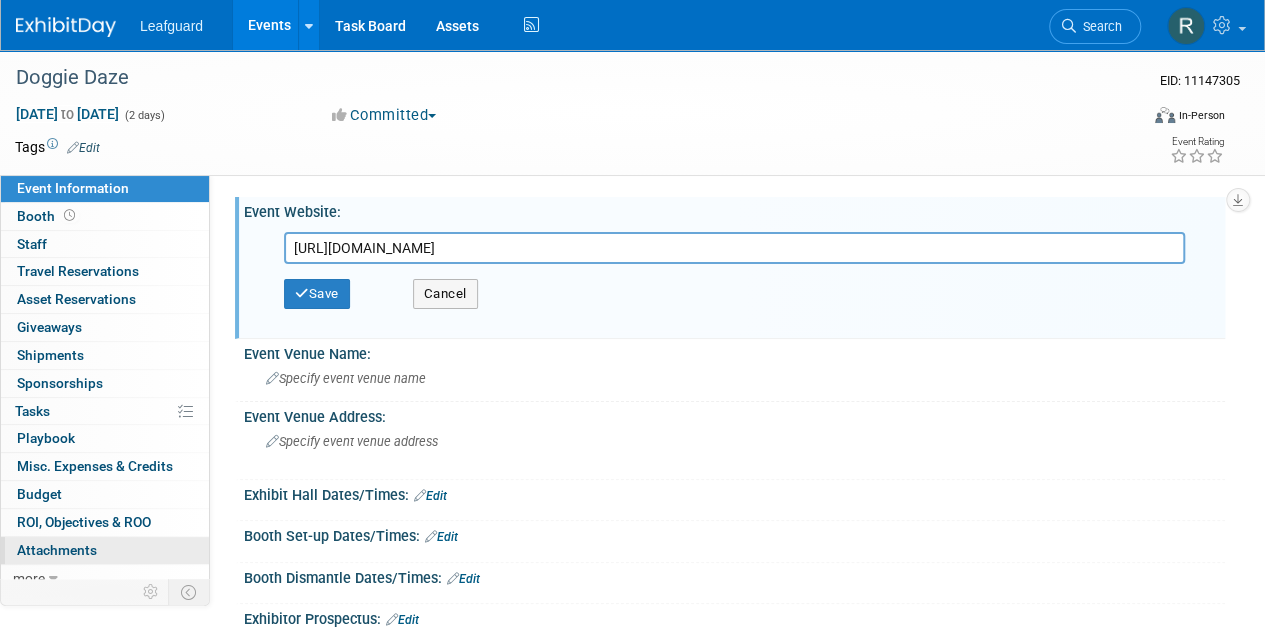 type on "https://dockdogs.com/event/dog-daze-at-village-green/" 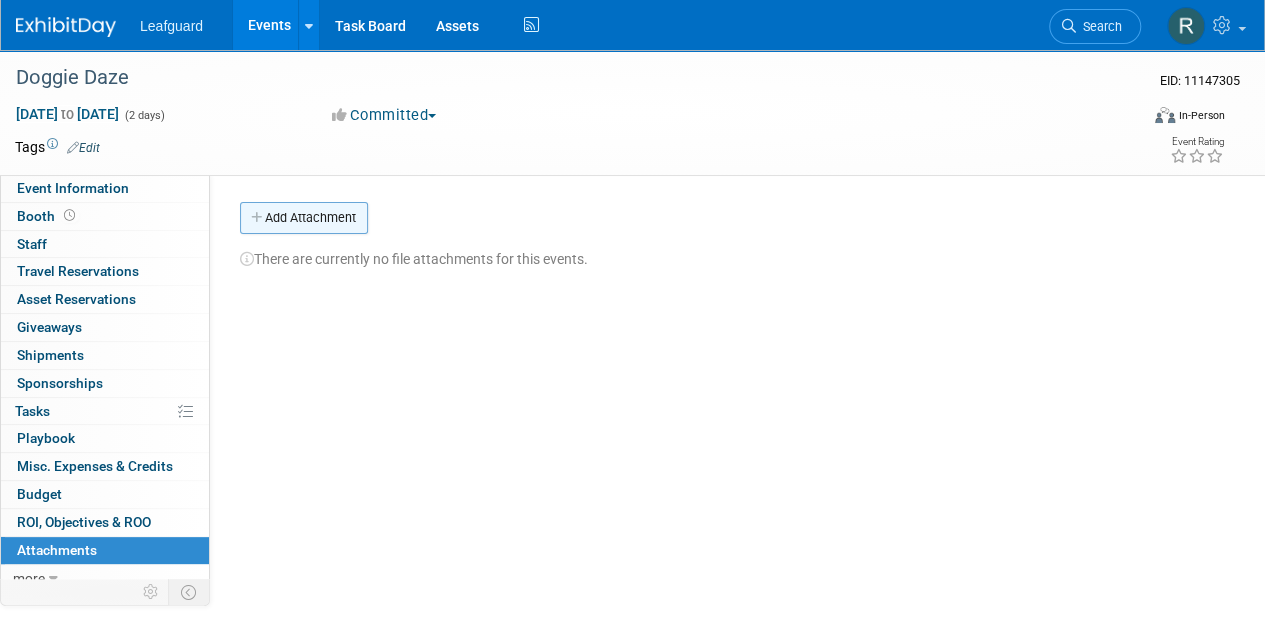 click on "Add Attachment" at bounding box center (304, 218) 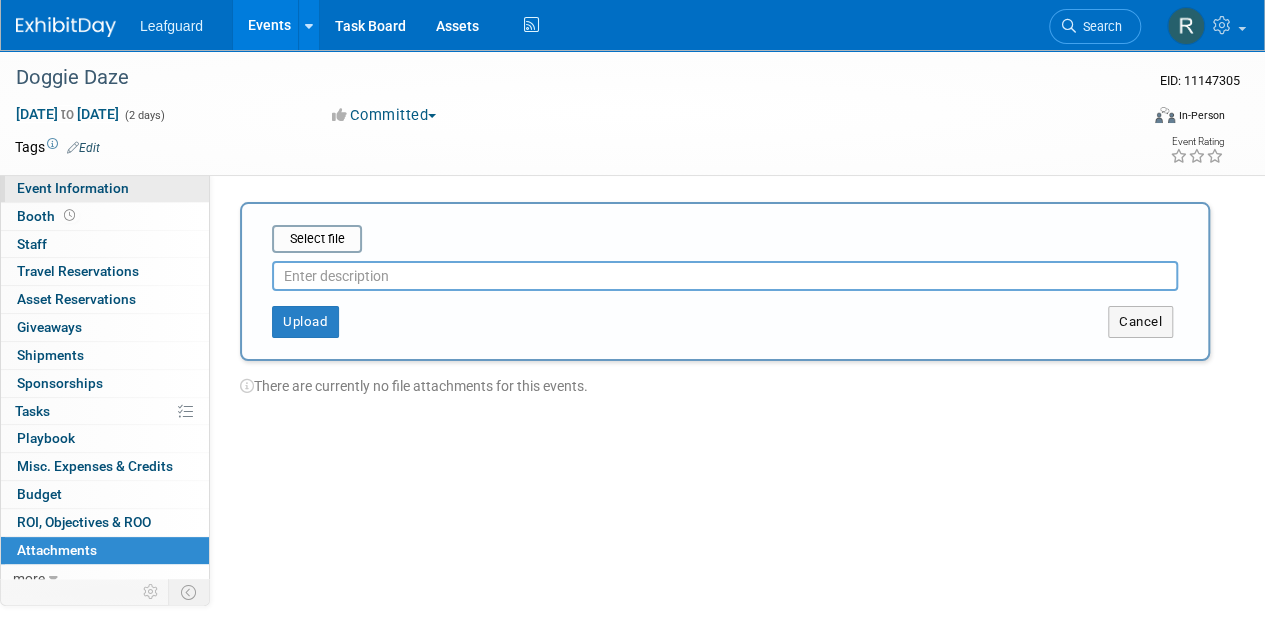 click on "Event Information" at bounding box center [73, 188] 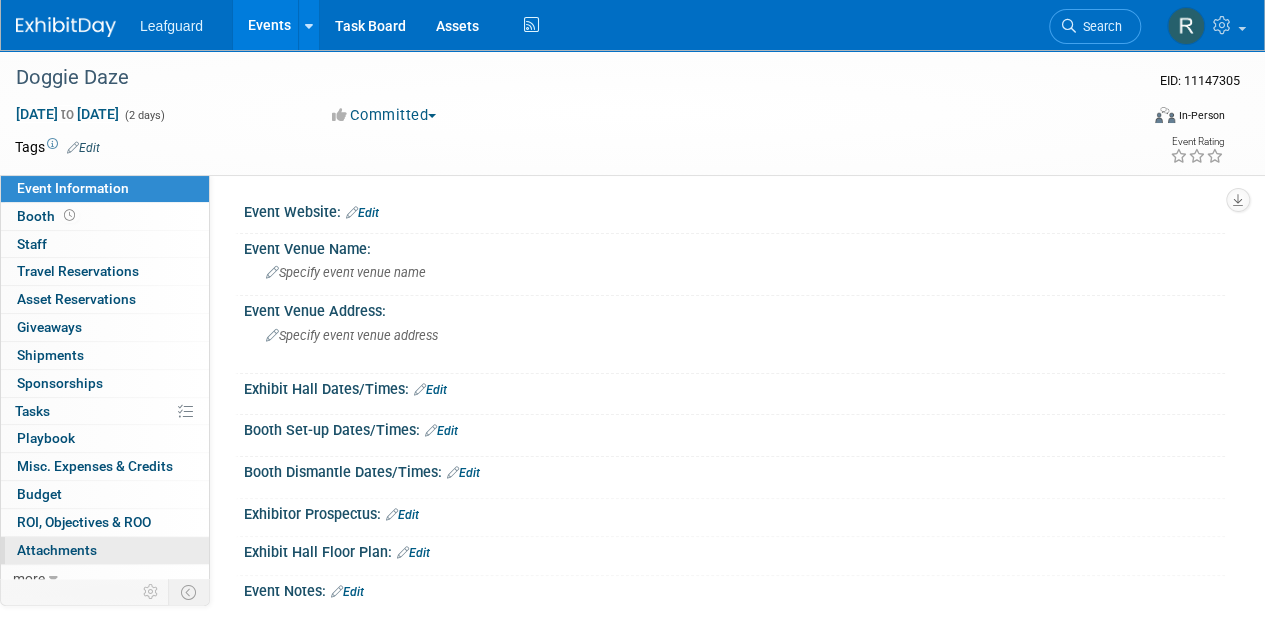 click on "Attachments 0" at bounding box center (57, 550) 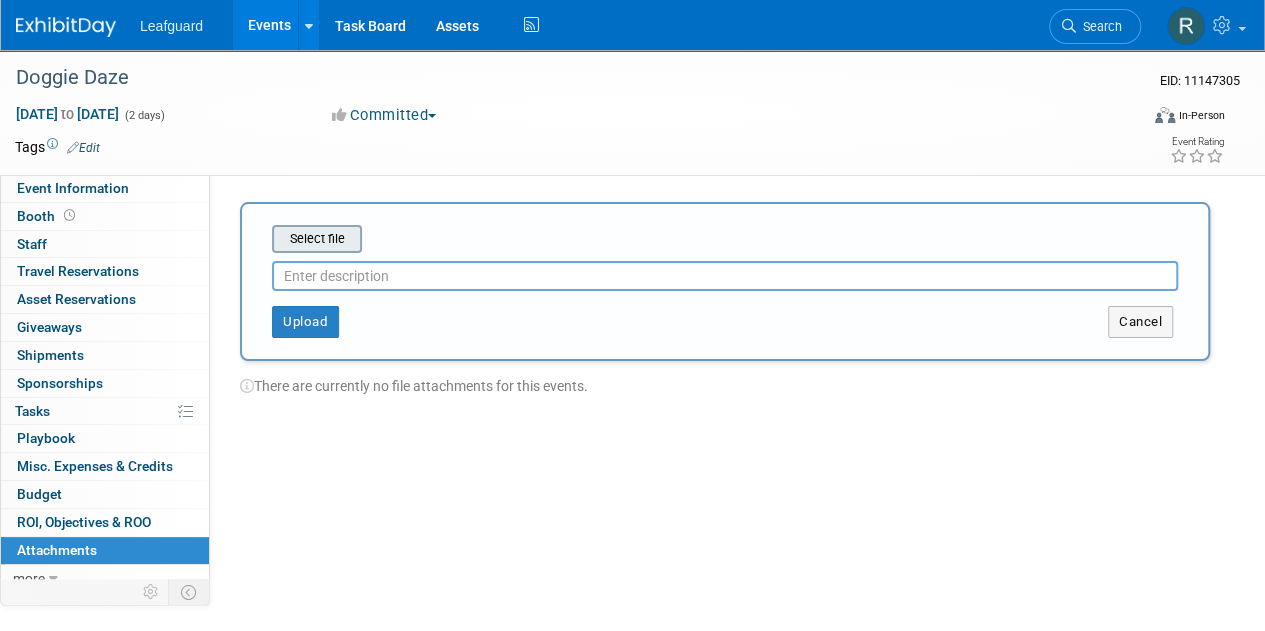 click at bounding box center [241, 239] 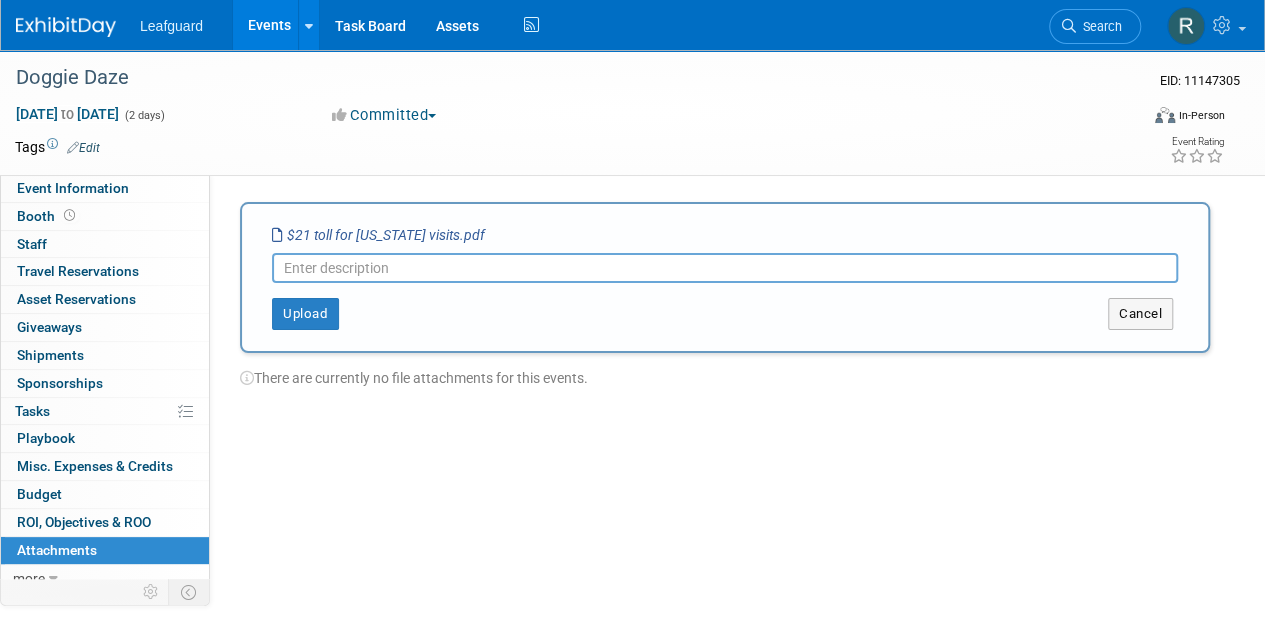 click on "Committed" at bounding box center [384, 115] 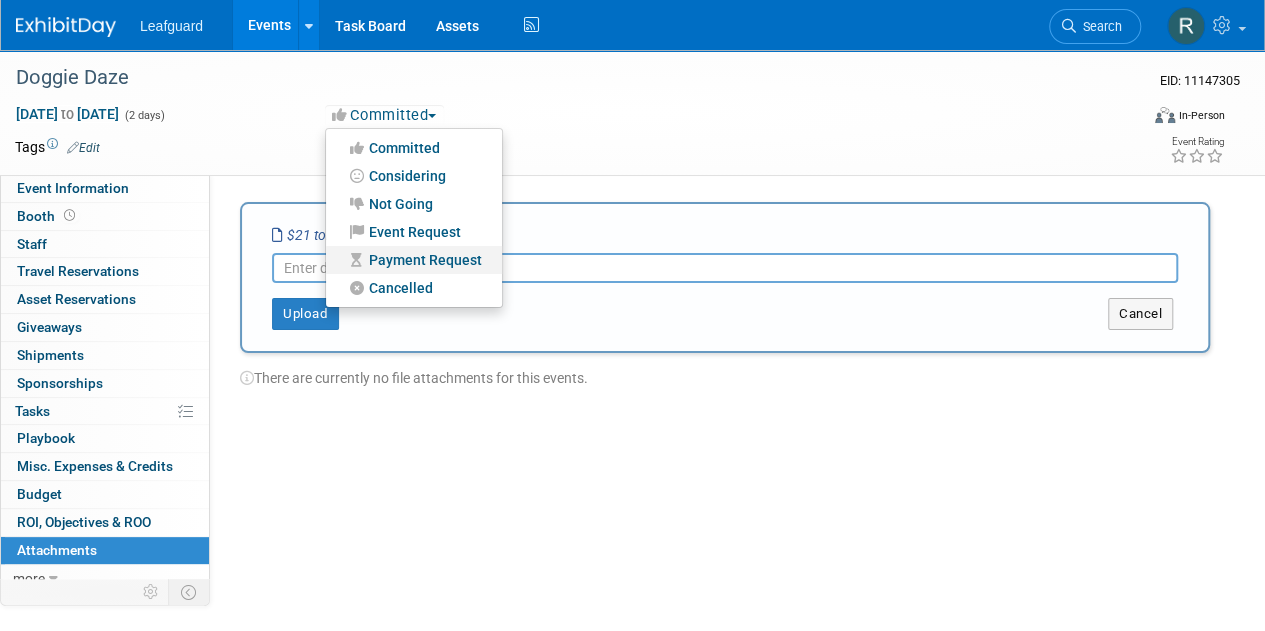 click on "Payment Request" at bounding box center [414, 260] 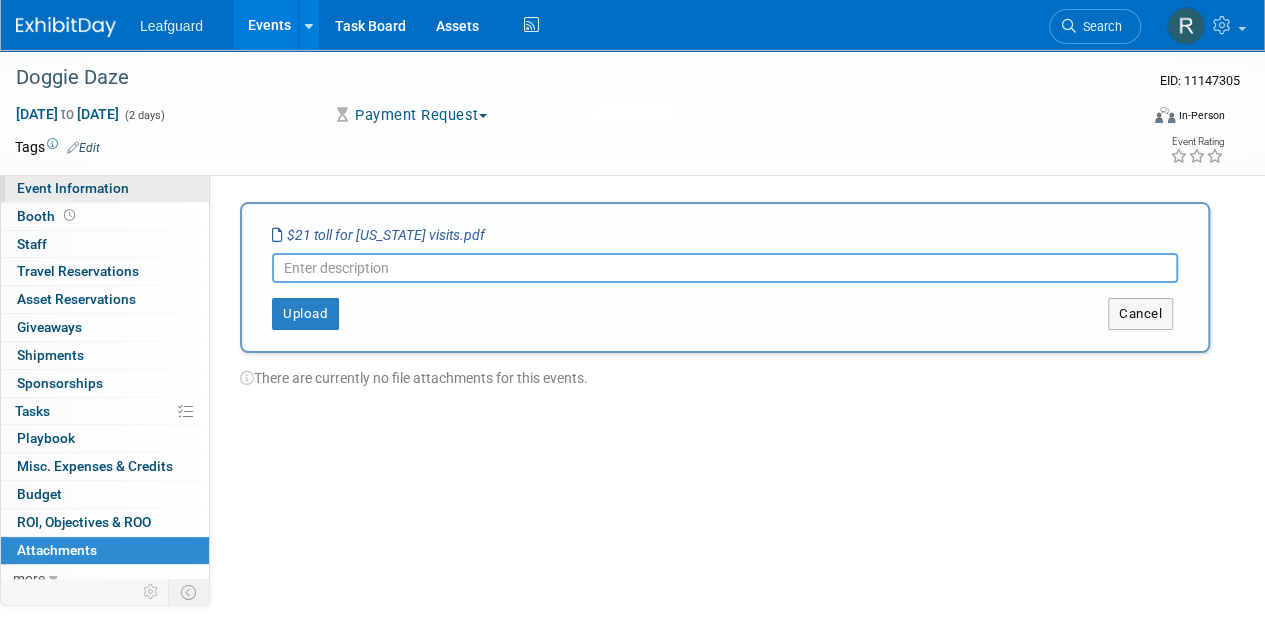 click on "Event Information" at bounding box center [73, 188] 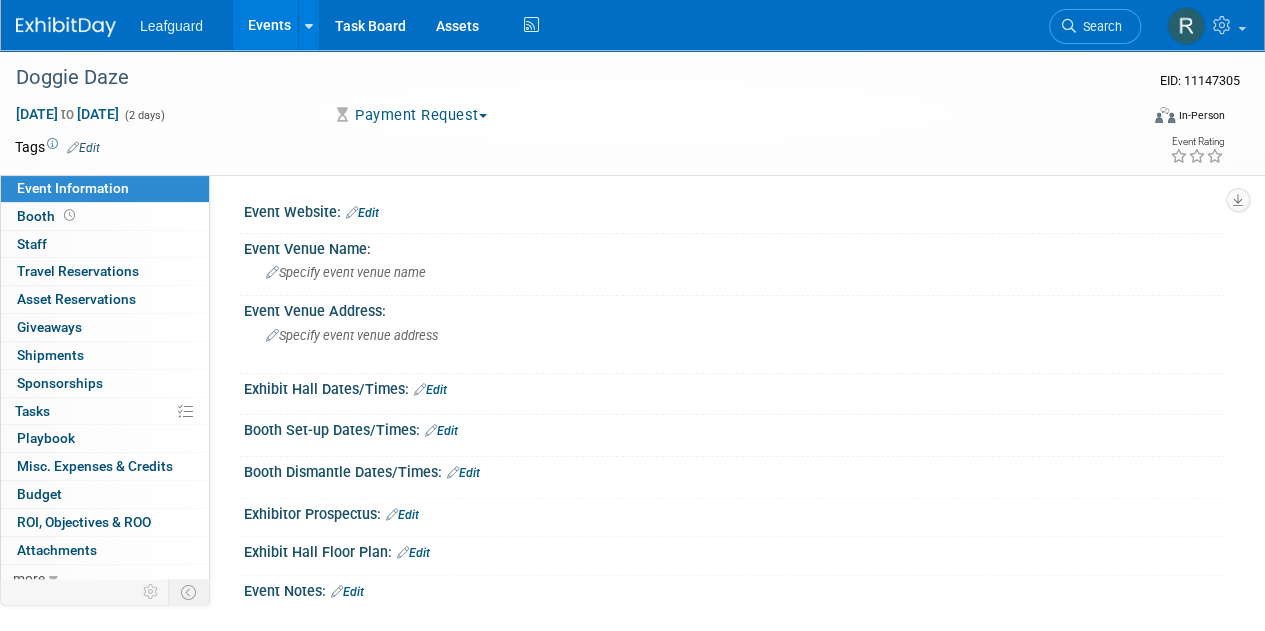 click on "Payment Request" at bounding box center (410, 115) 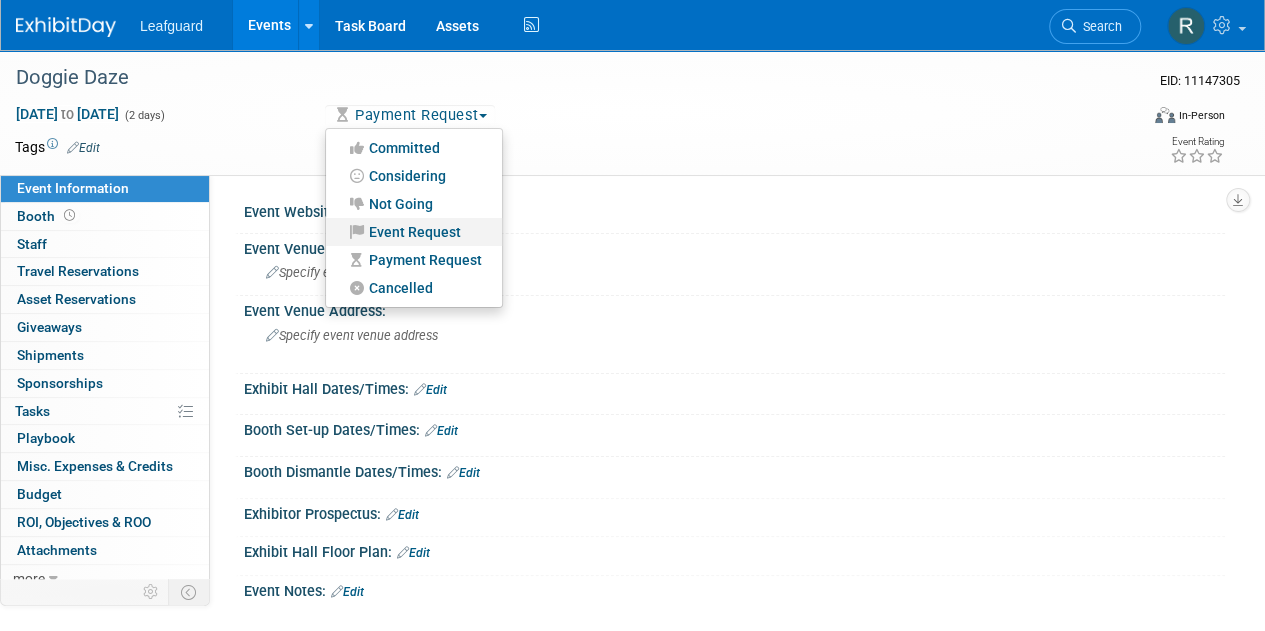 click on "Event Request" at bounding box center [414, 232] 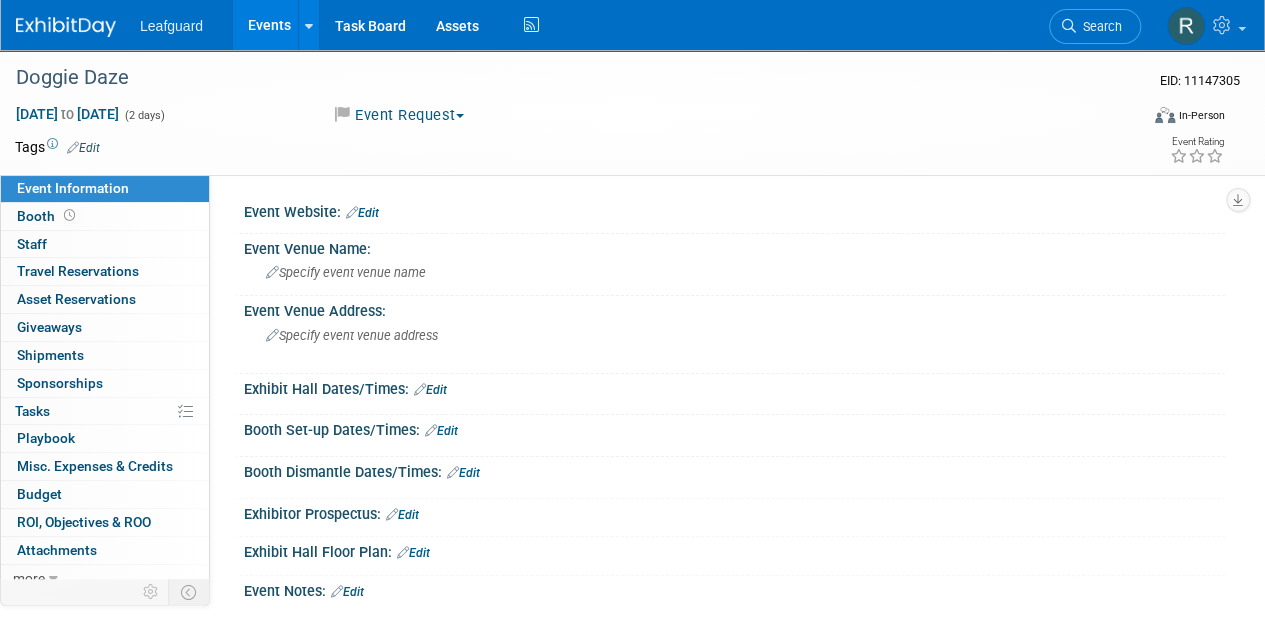 click on "Edit" at bounding box center (362, 213) 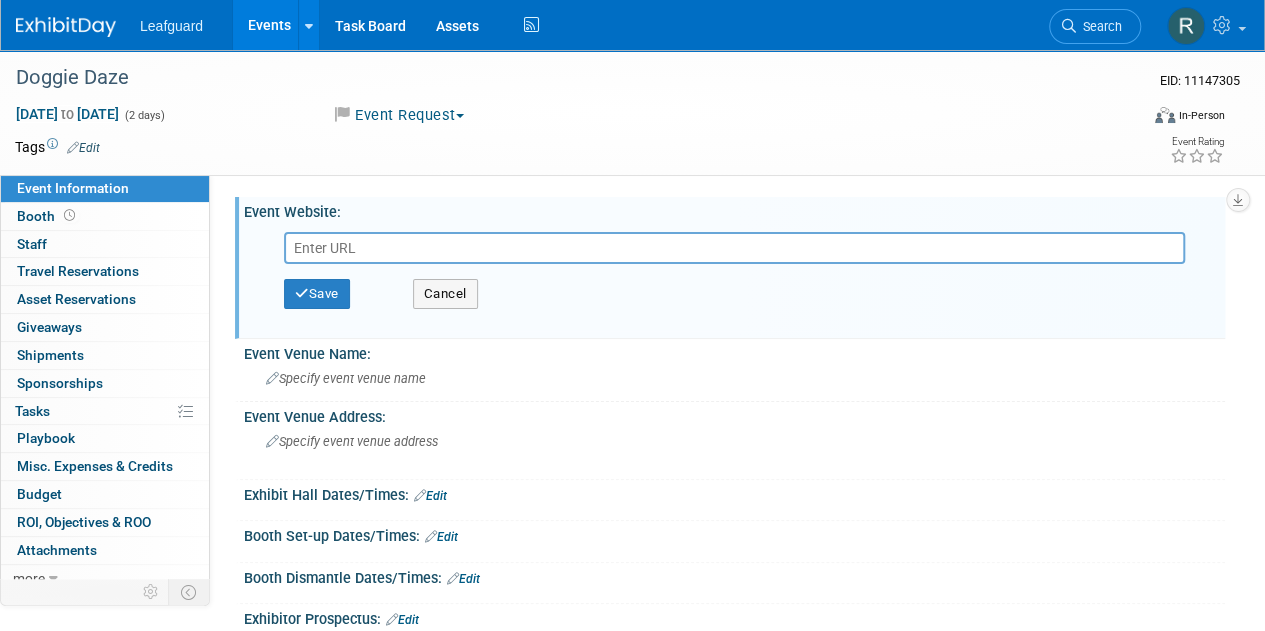 click on "Event Information" at bounding box center (73, 188) 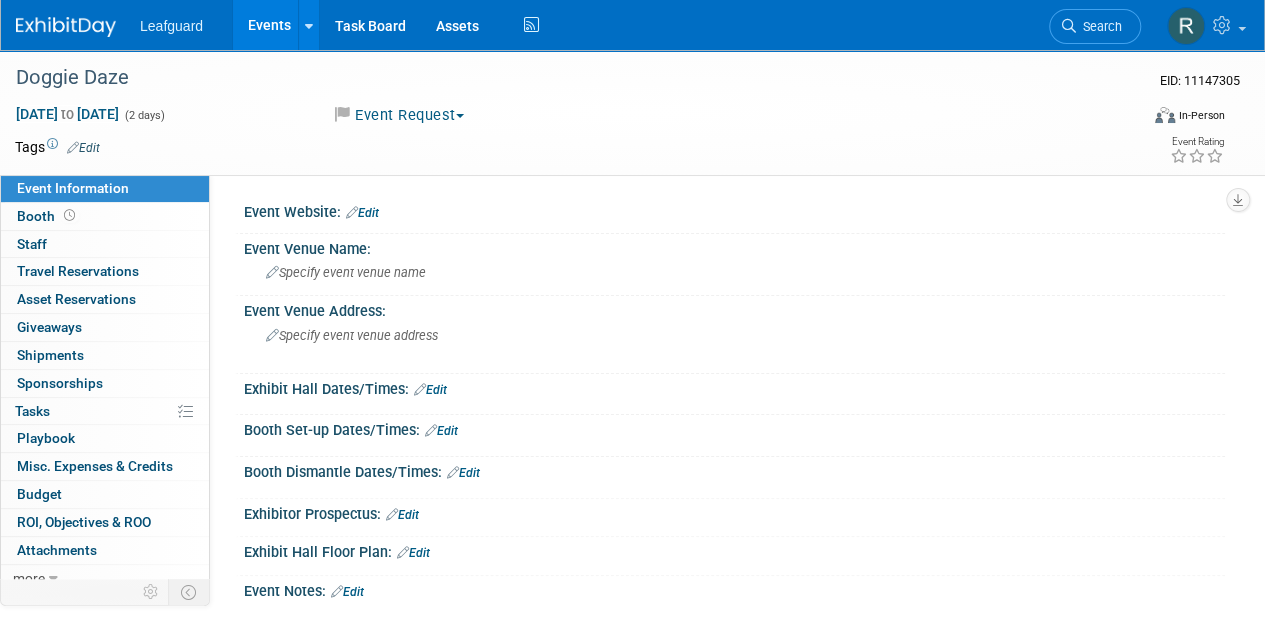 click on "Event Request" at bounding box center (398, 115) 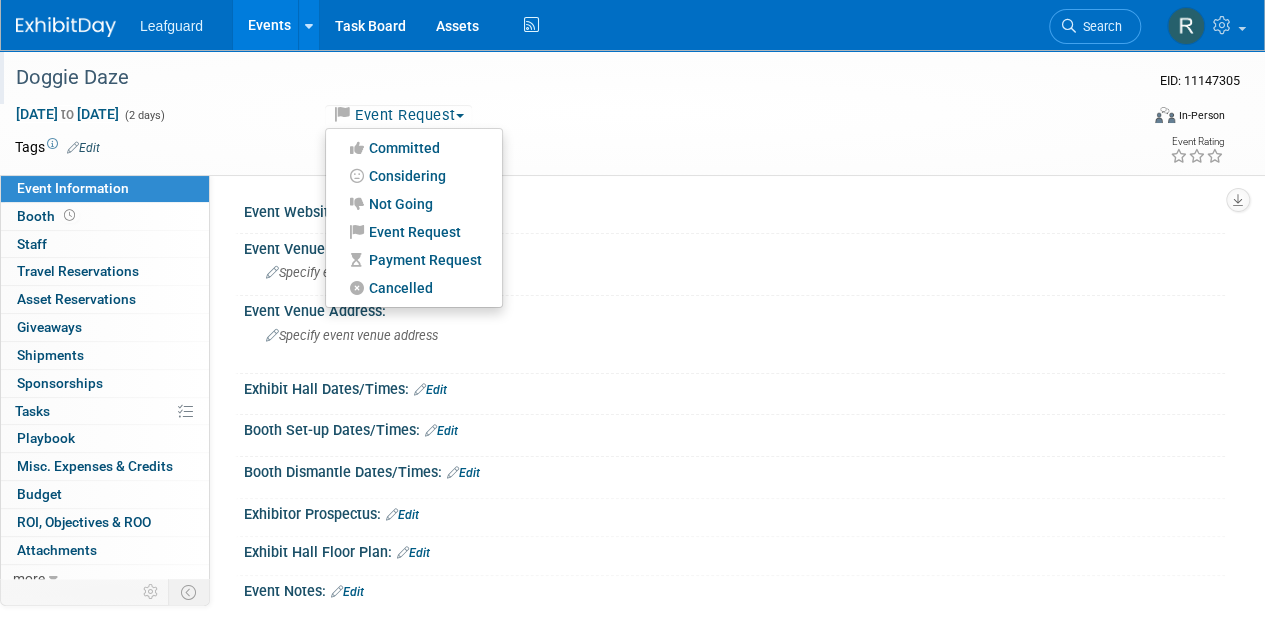 click on "Doggie Daze" at bounding box center (565, 78) 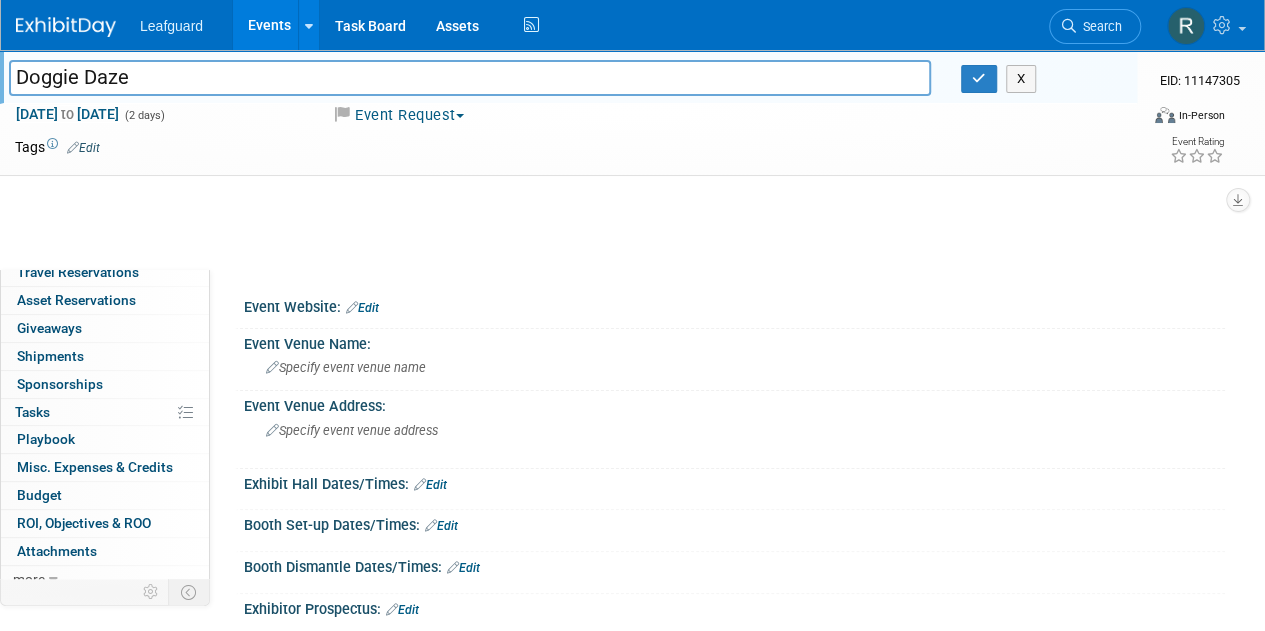 scroll, scrollTop: 96, scrollLeft: 0, axis: vertical 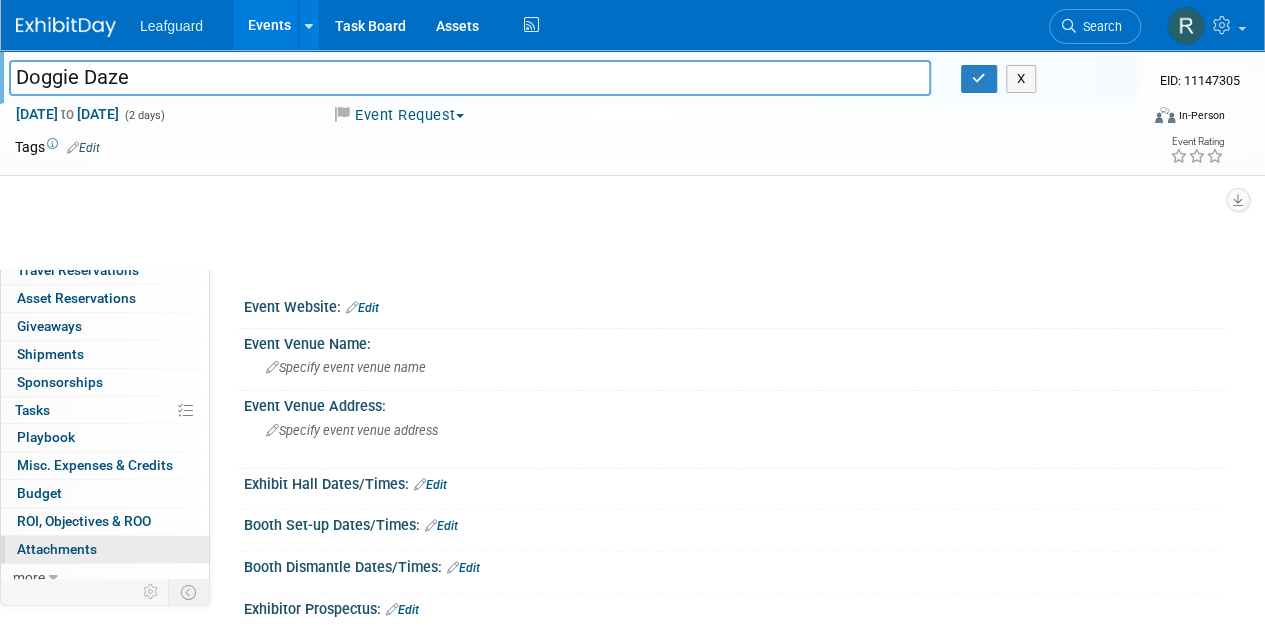 click on "Attachments 0" at bounding box center (57, 549) 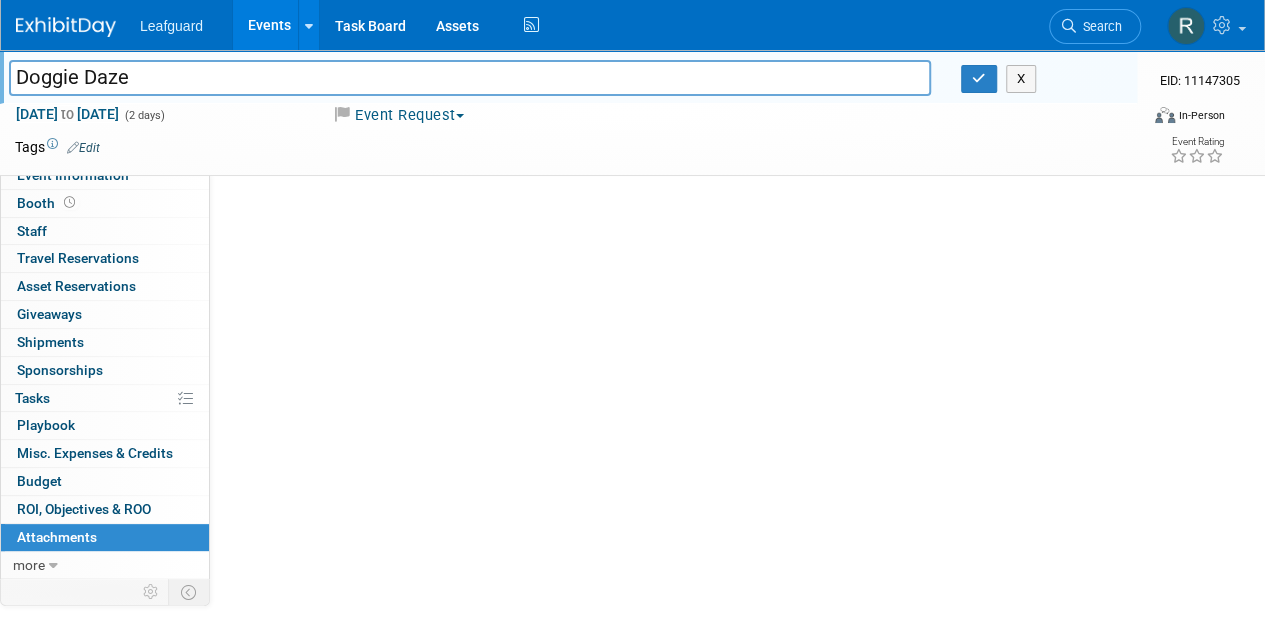 scroll, scrollTop: 7, scrollLeft: 0, axis: vertical 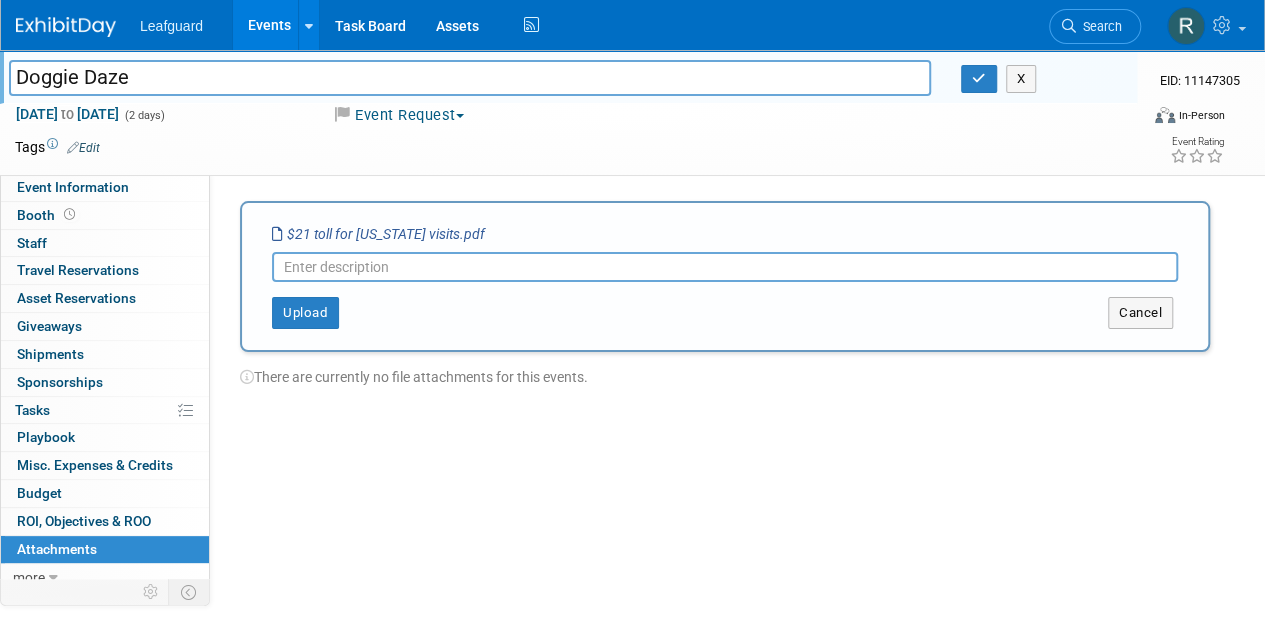 click at bounding box center [725, 267] 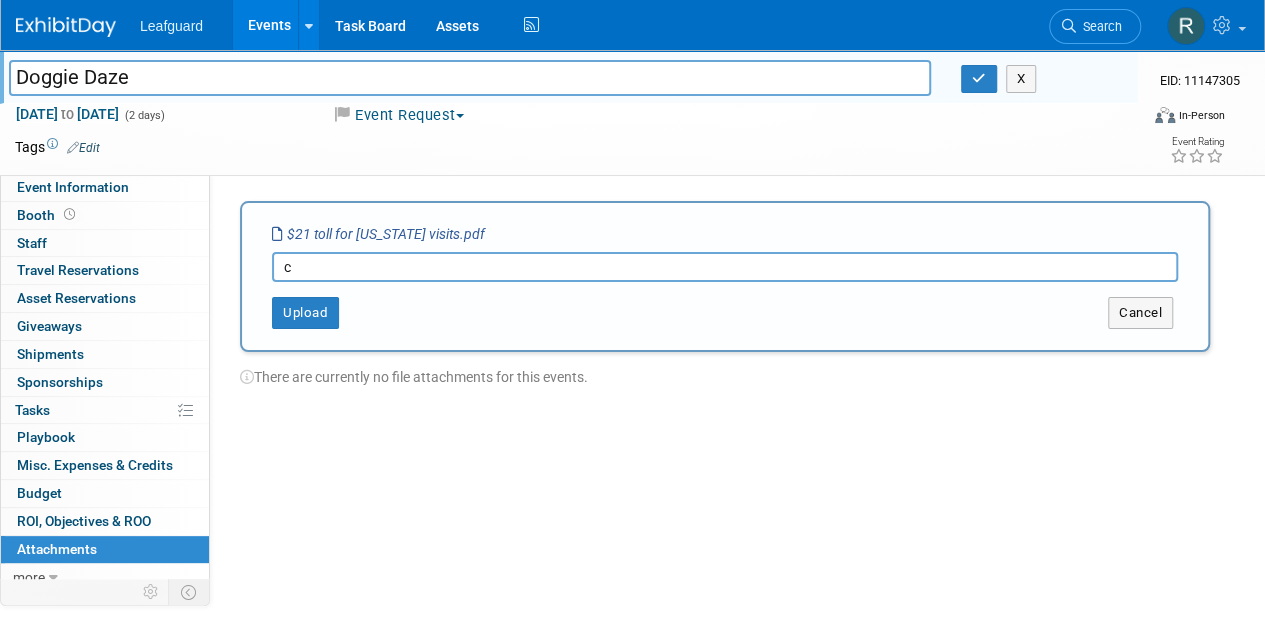 click on "c" at bounding box center [725, 267] 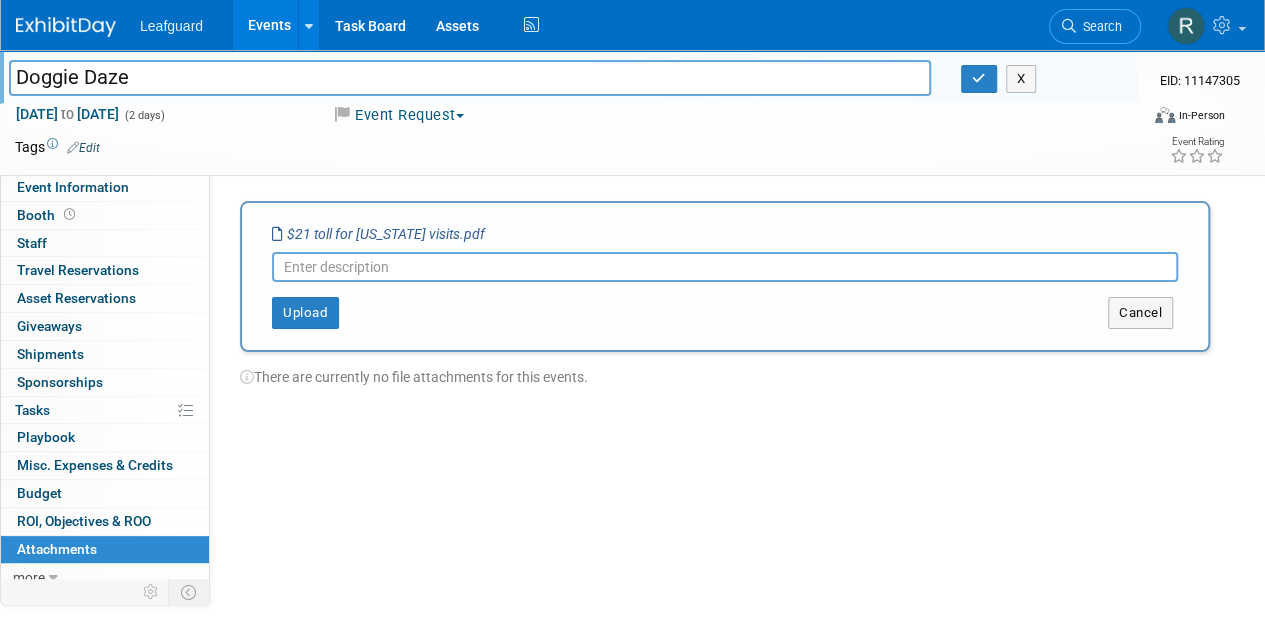 click at bounding box center (725, 267) 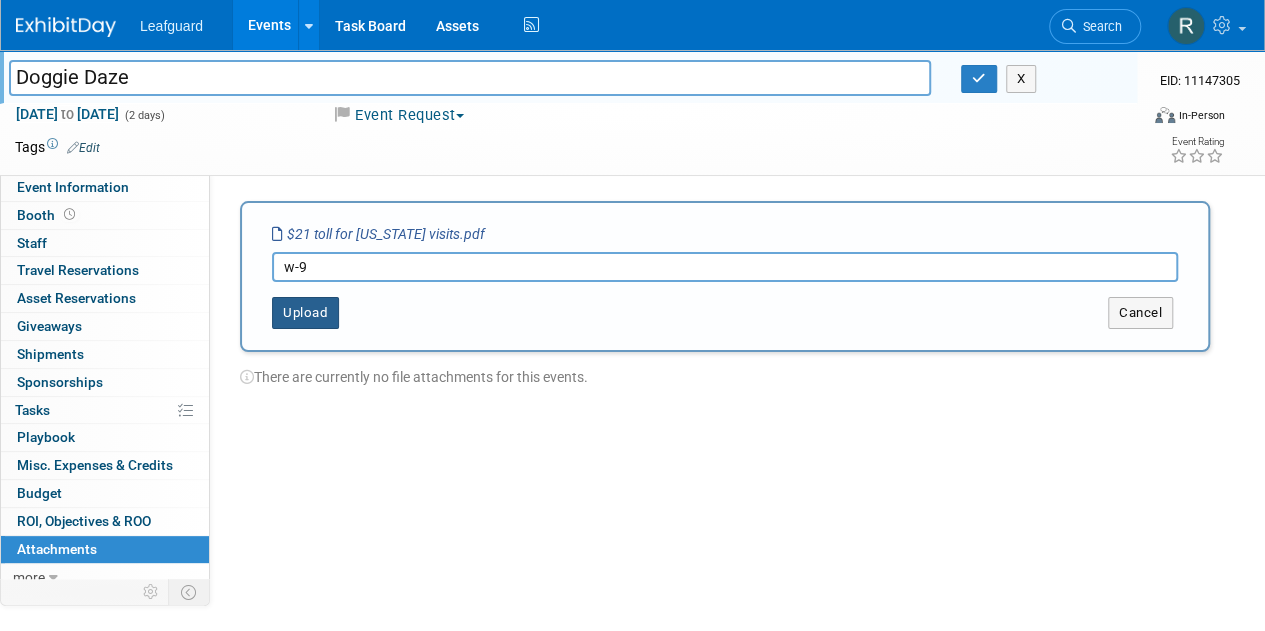 type on "w-9" 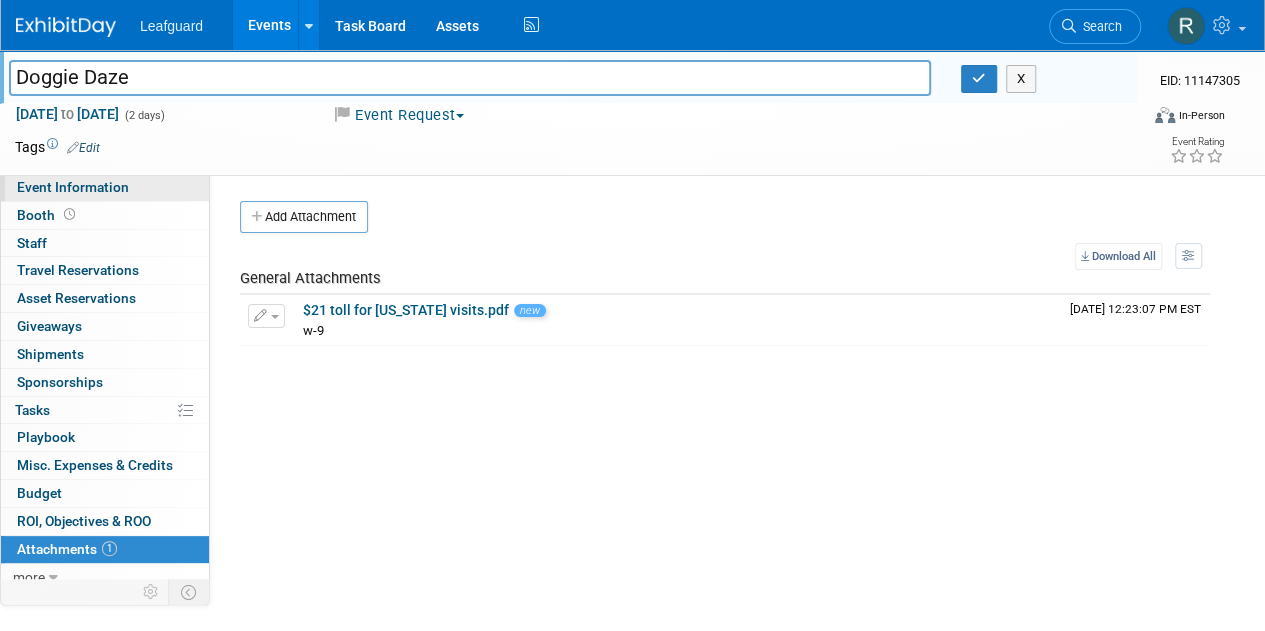 click on "Event Information" at bounding box center (73, 187) 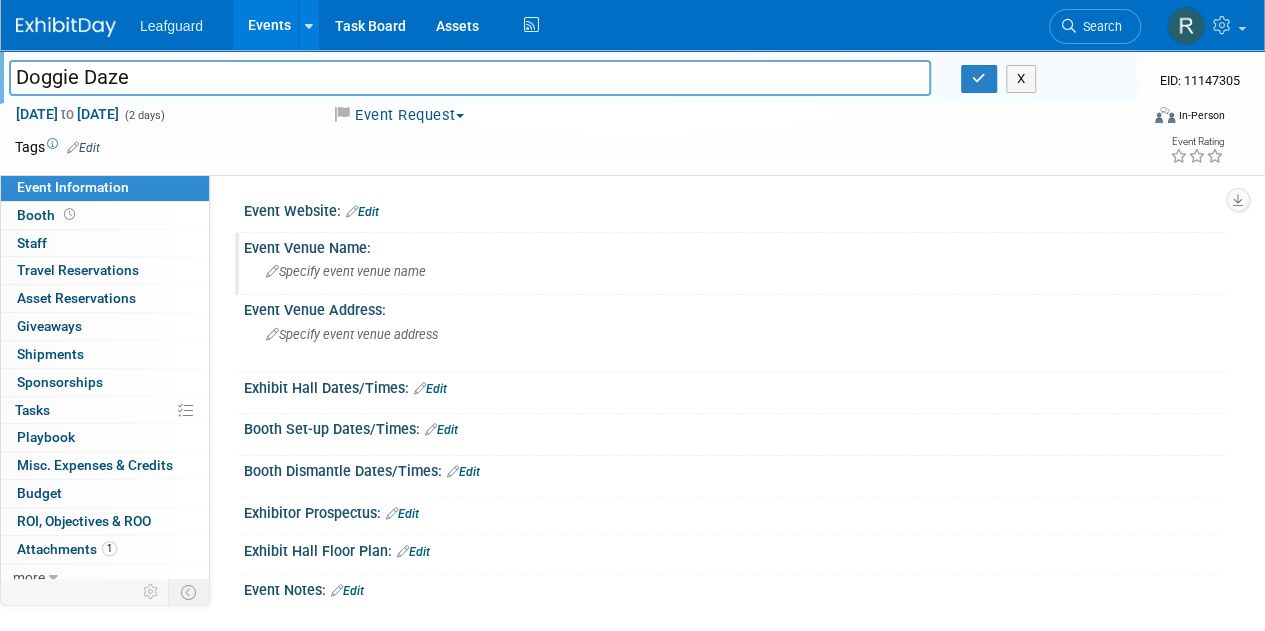 click on "Specify event venue name" at bounding box center [734, 271] 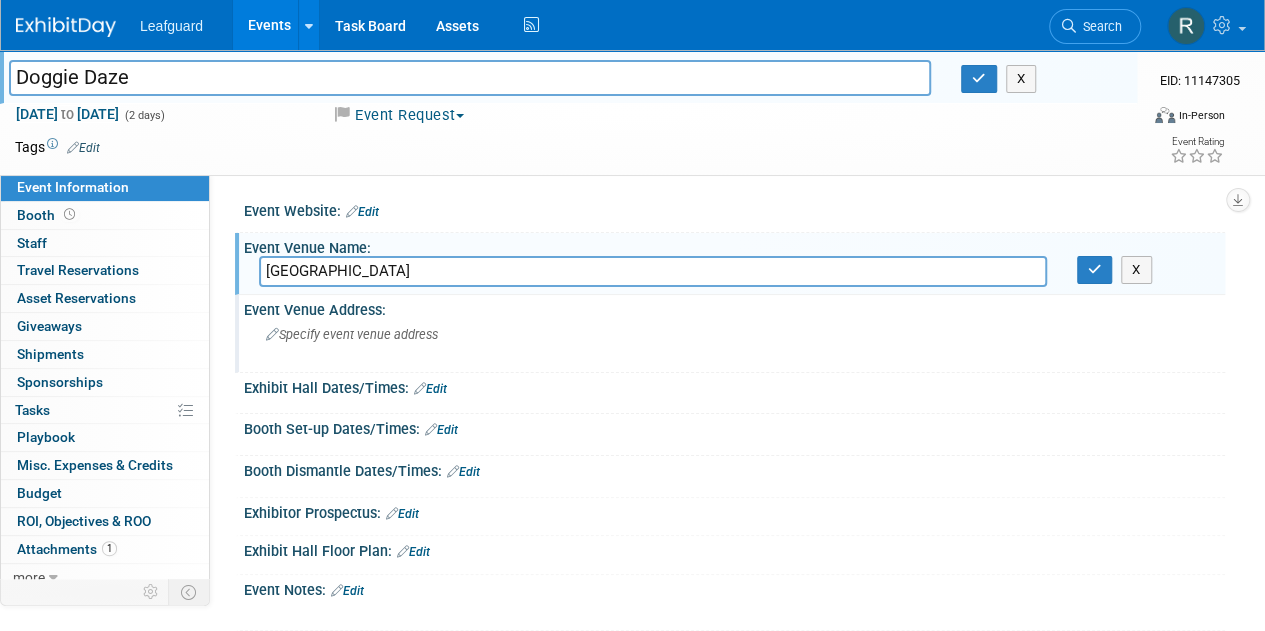 type on "Village Green Mall" 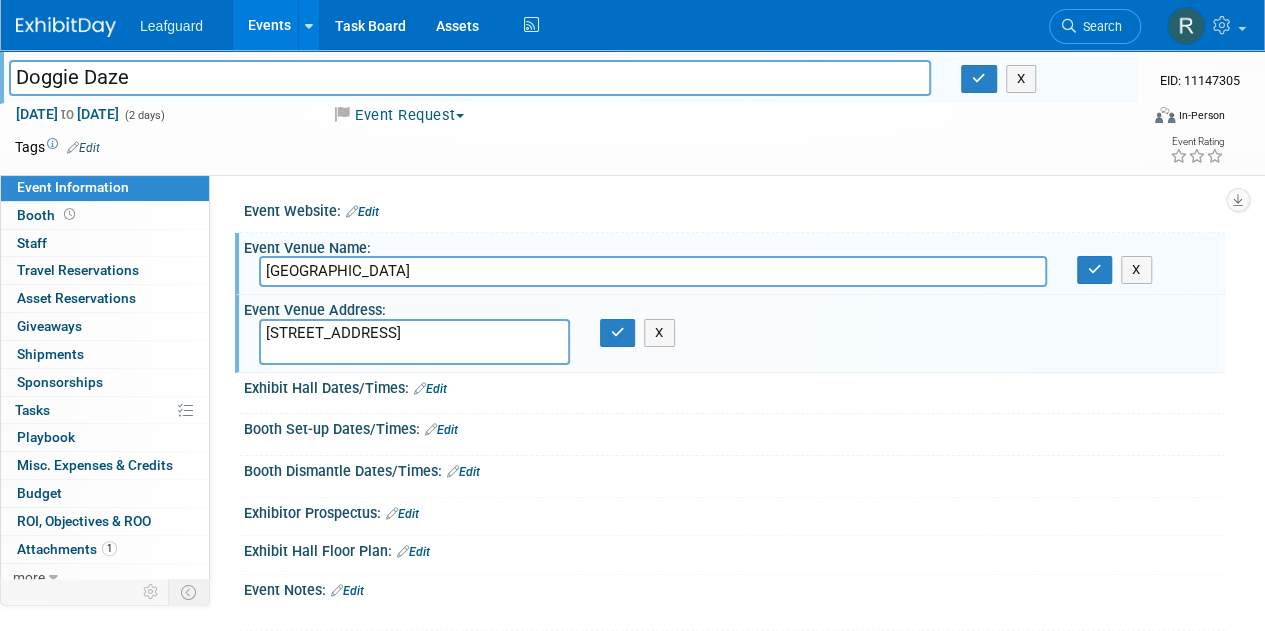 type on "123 Kingston Pike
Knoxville TN 37934" 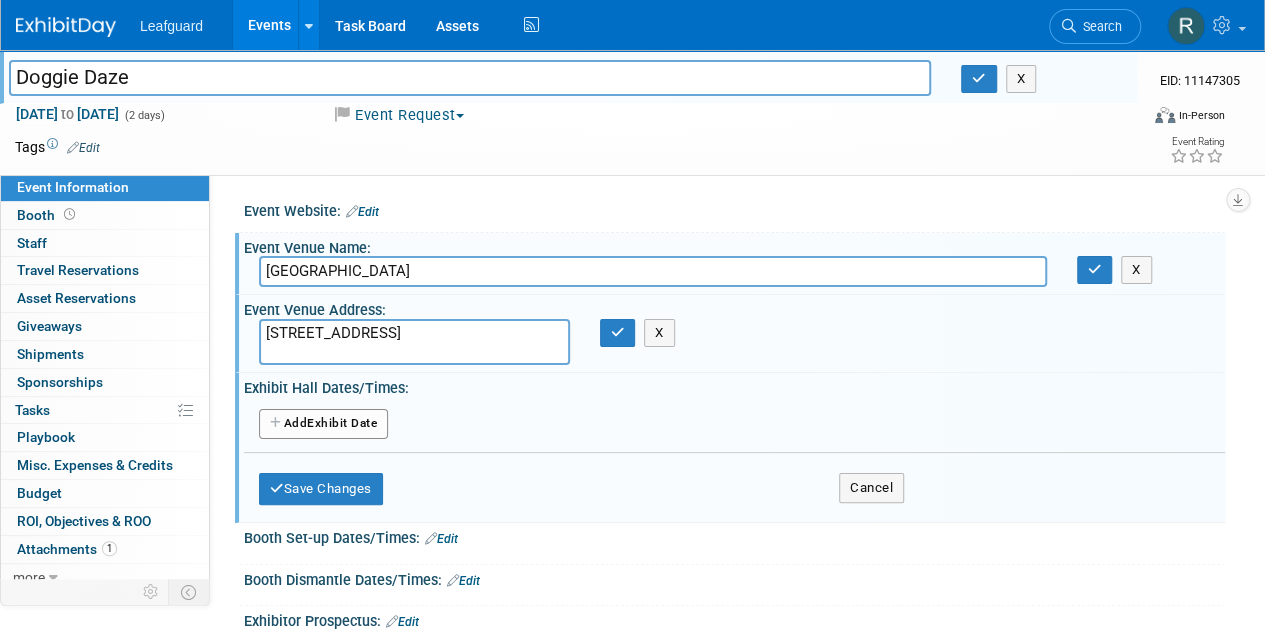 click on "Add  Another  Exhibit Date" at bounding box center (323, 424) 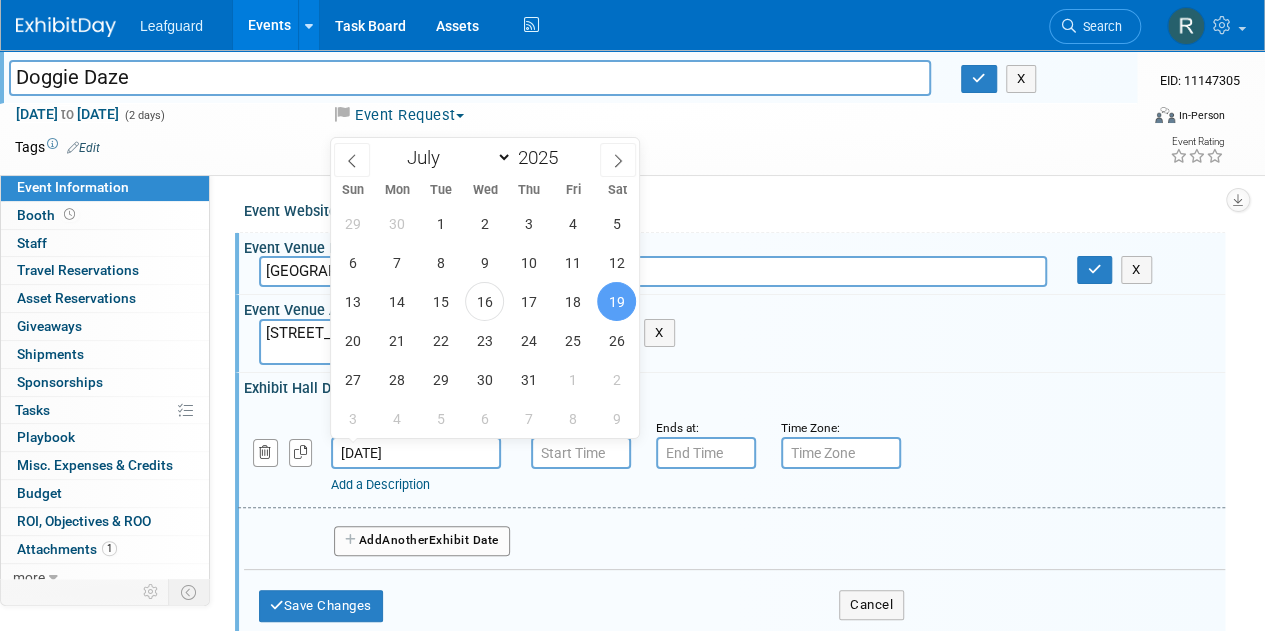 click on "[DATE]" at bounding box center (416, 453) 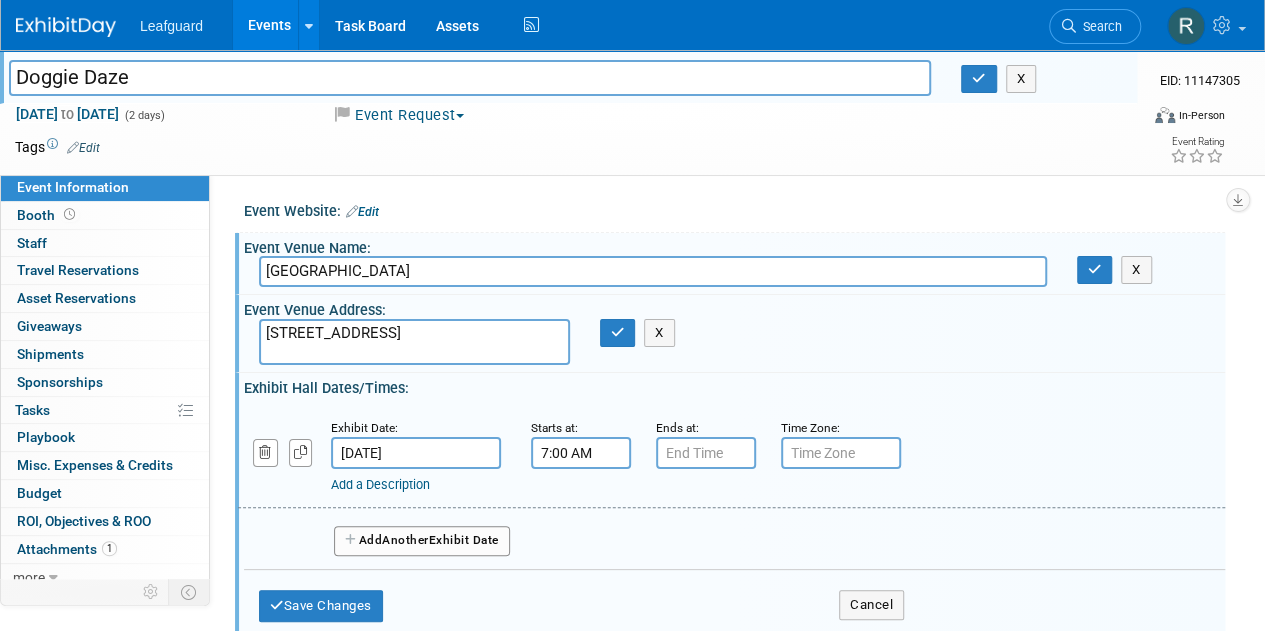 click on "7:00 AM" at bounding box center [581, 453] 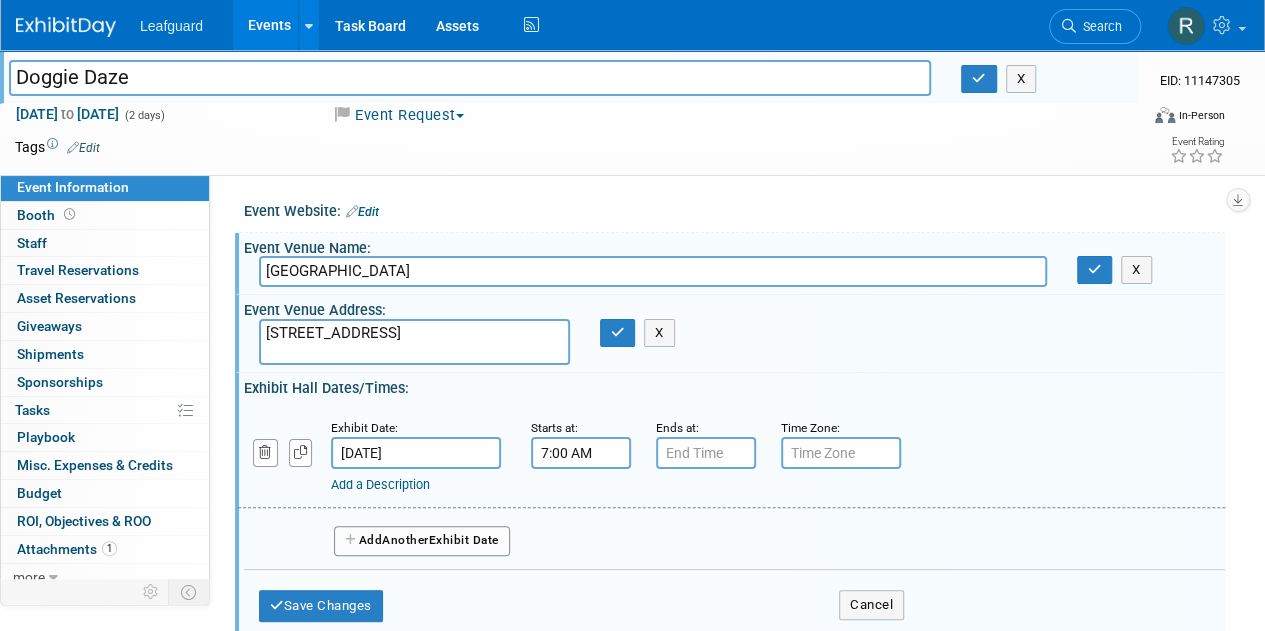 drag, startPoint x: 1263, startPoint y: 331, endPoint x: 1263, endPoint y: 345, distance: 14 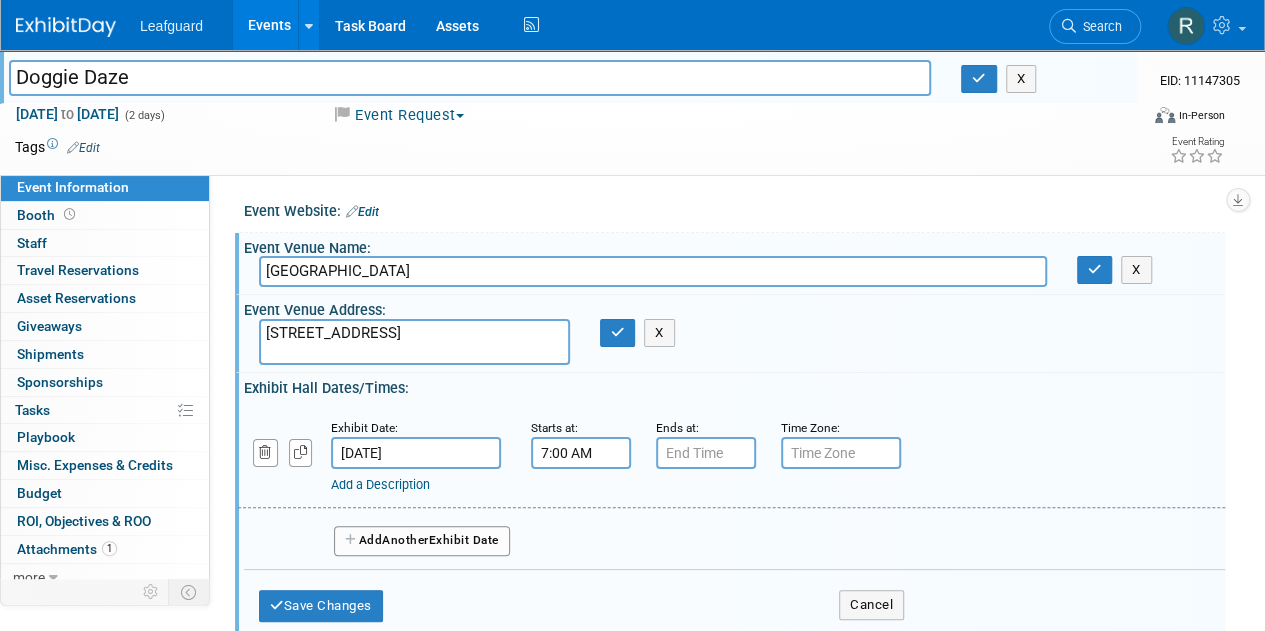 click on "7:00 AM" at bounding box center (581, 453) 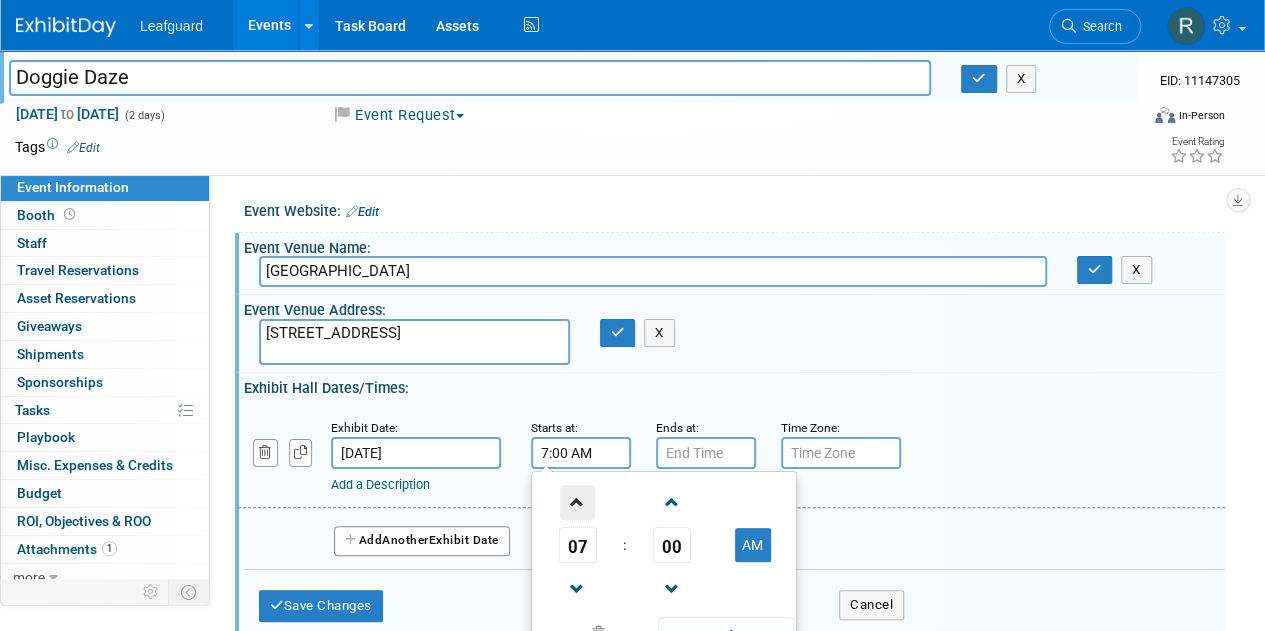 click at bounding box center (577, 502) 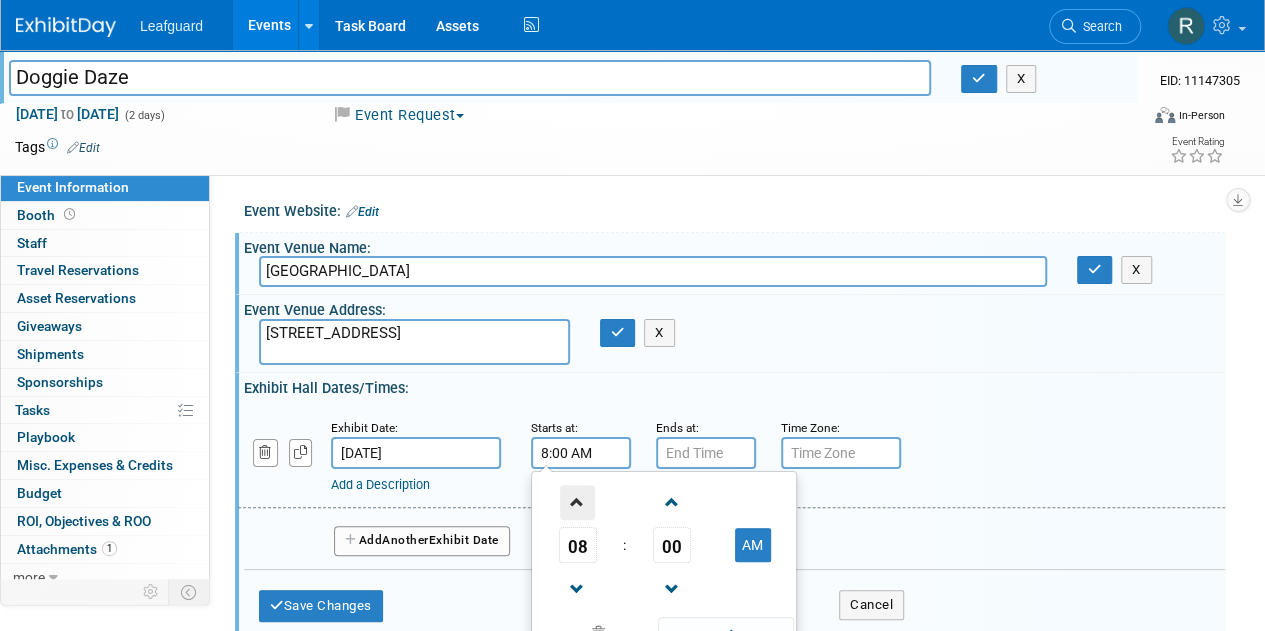 click at bounding box center [577, 502] 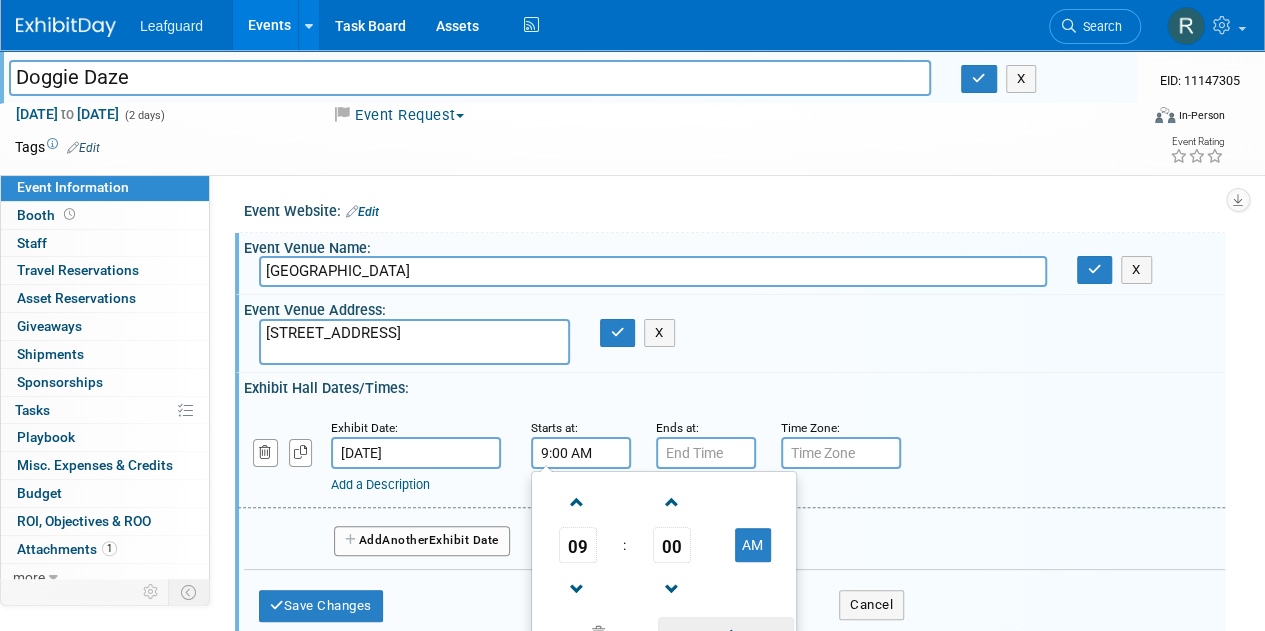 click at bounding box center [725, 634] 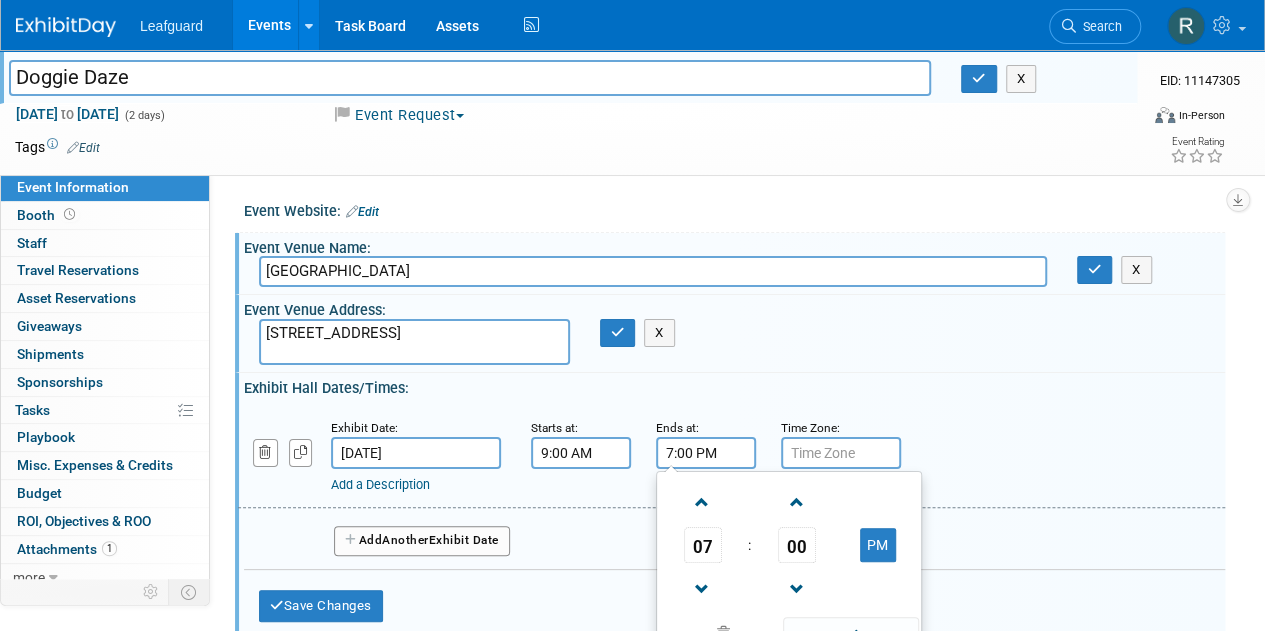 click on "7:00 PM" at bounding box center (706, 453) 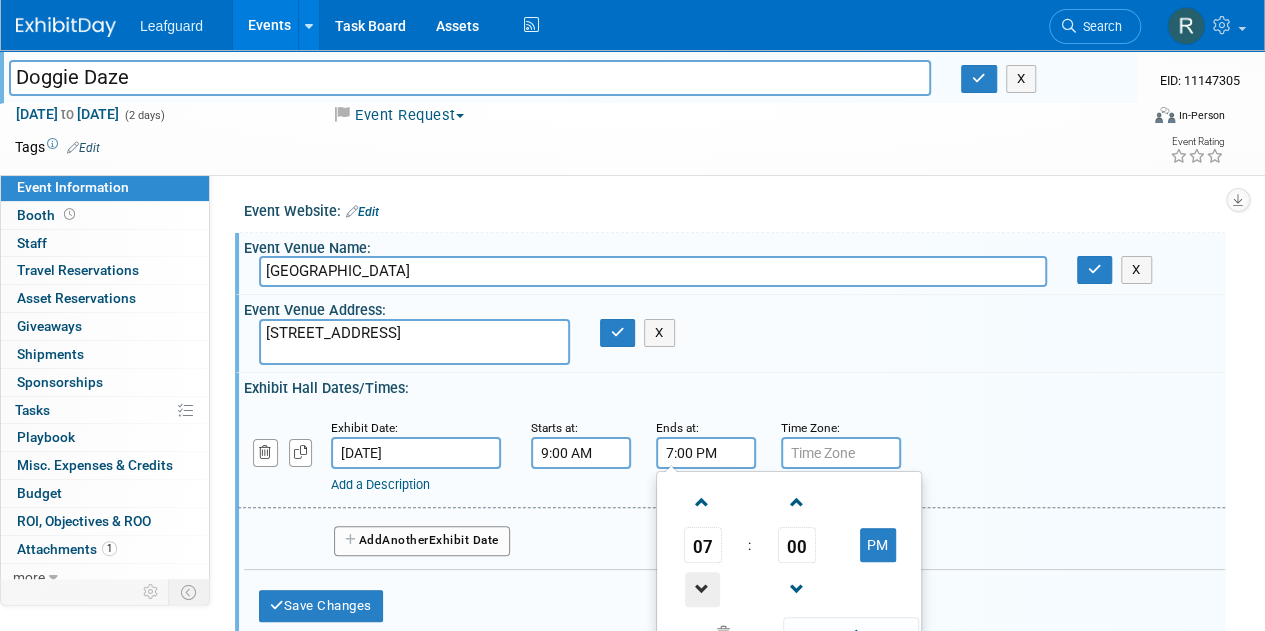 click at bounding box center (702, 589) 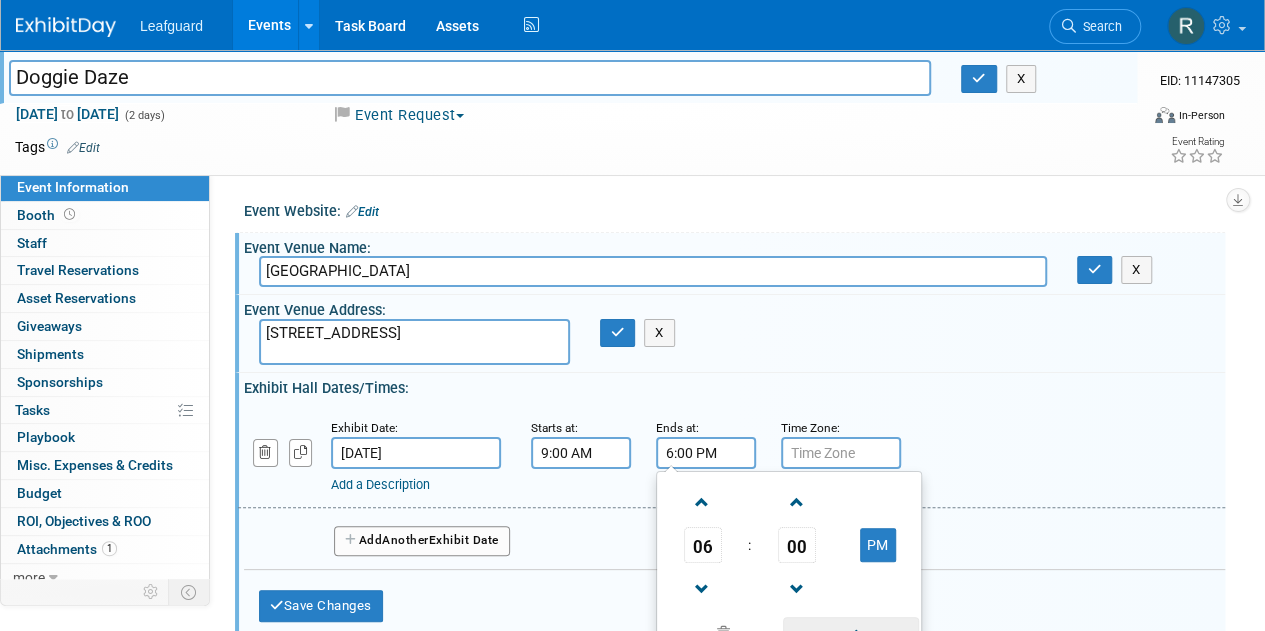 click at bounding box center [850, 634] 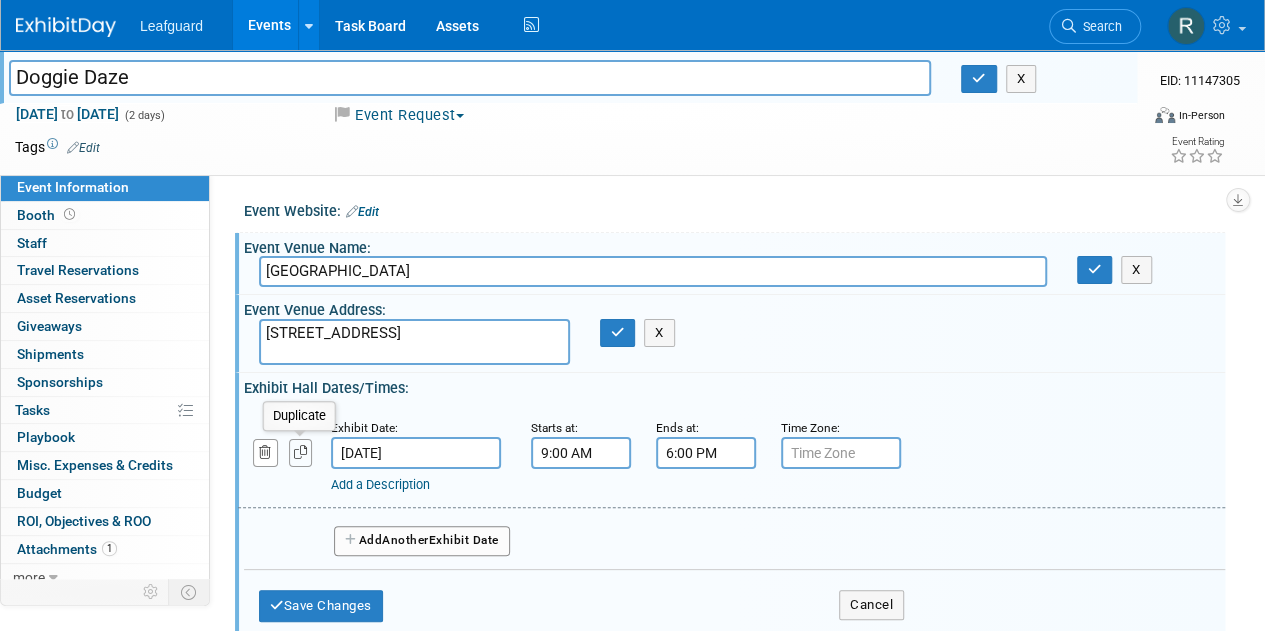 click at bounding box center [301, 452] 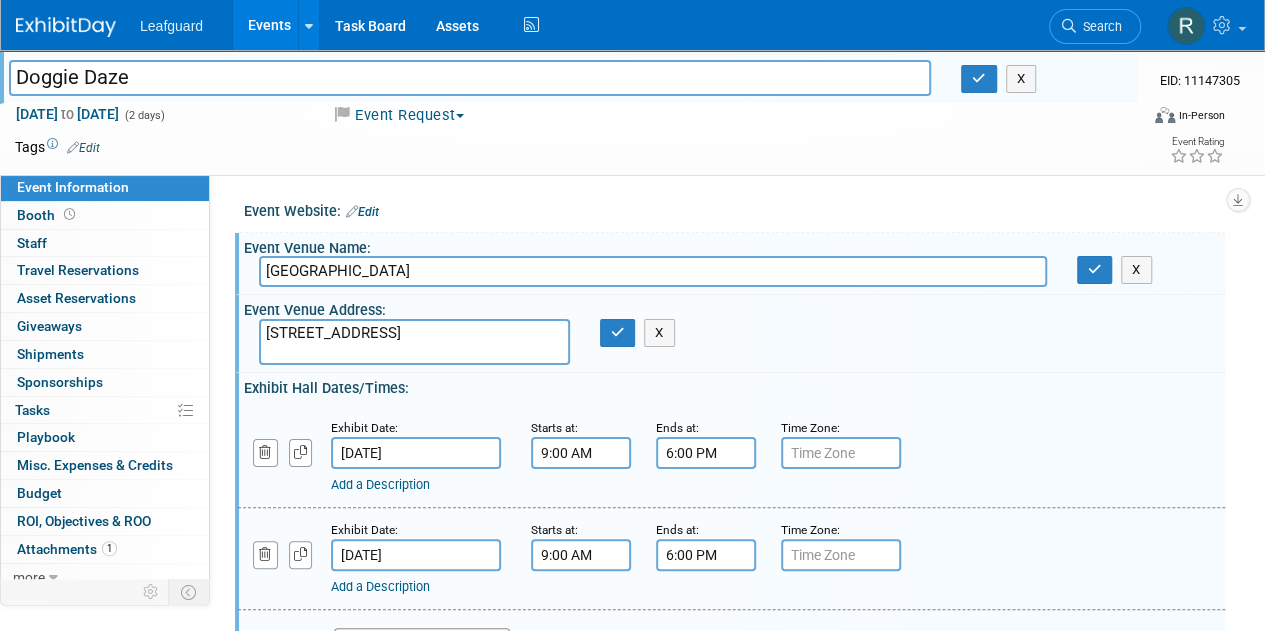 click on "[DATE]" at bounding box center [416, 555] 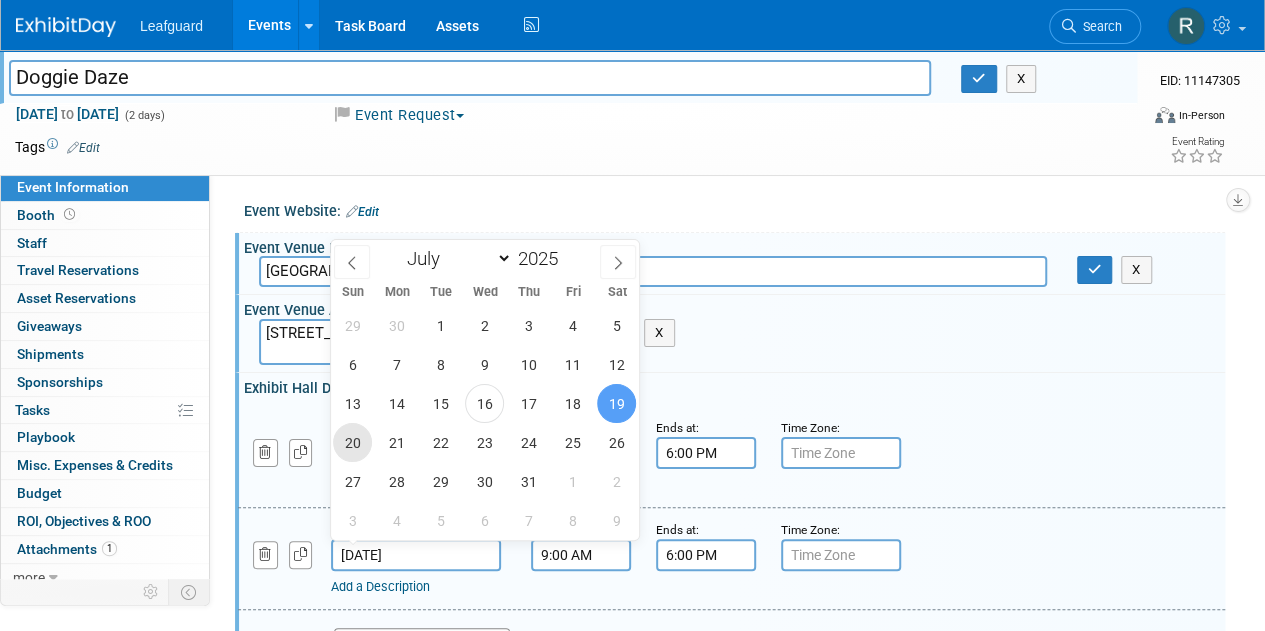 click on "20" at bounding box center (352, 442) 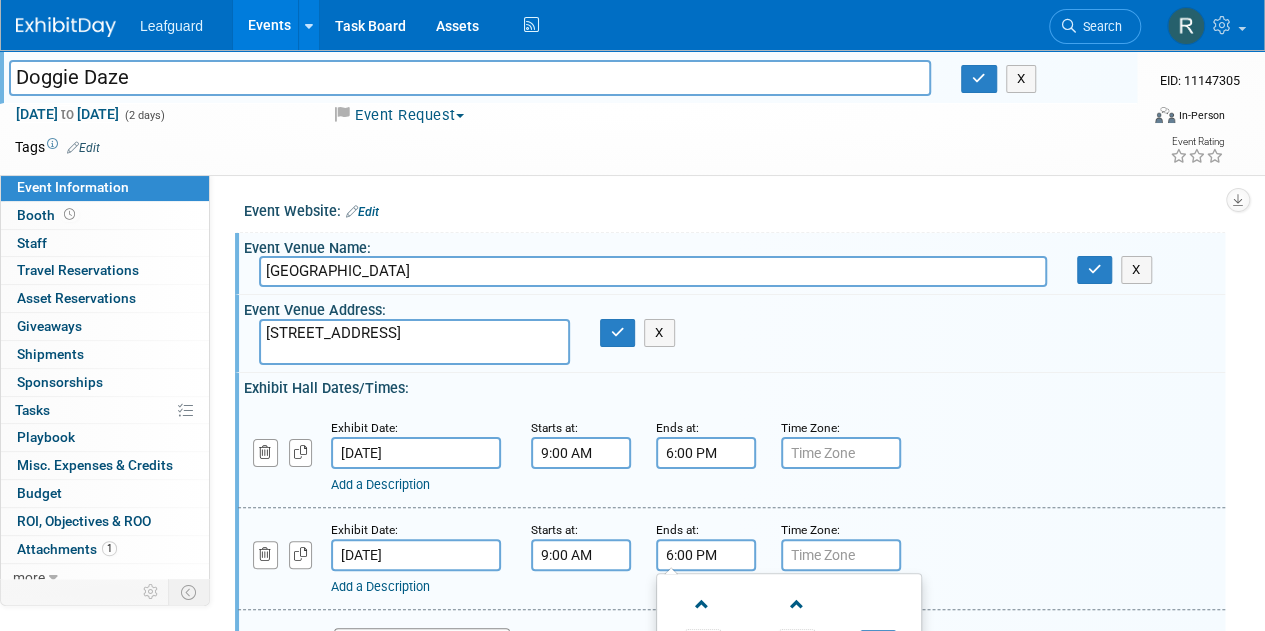 click on "6:00 PM" at bounding box center (706, 555) 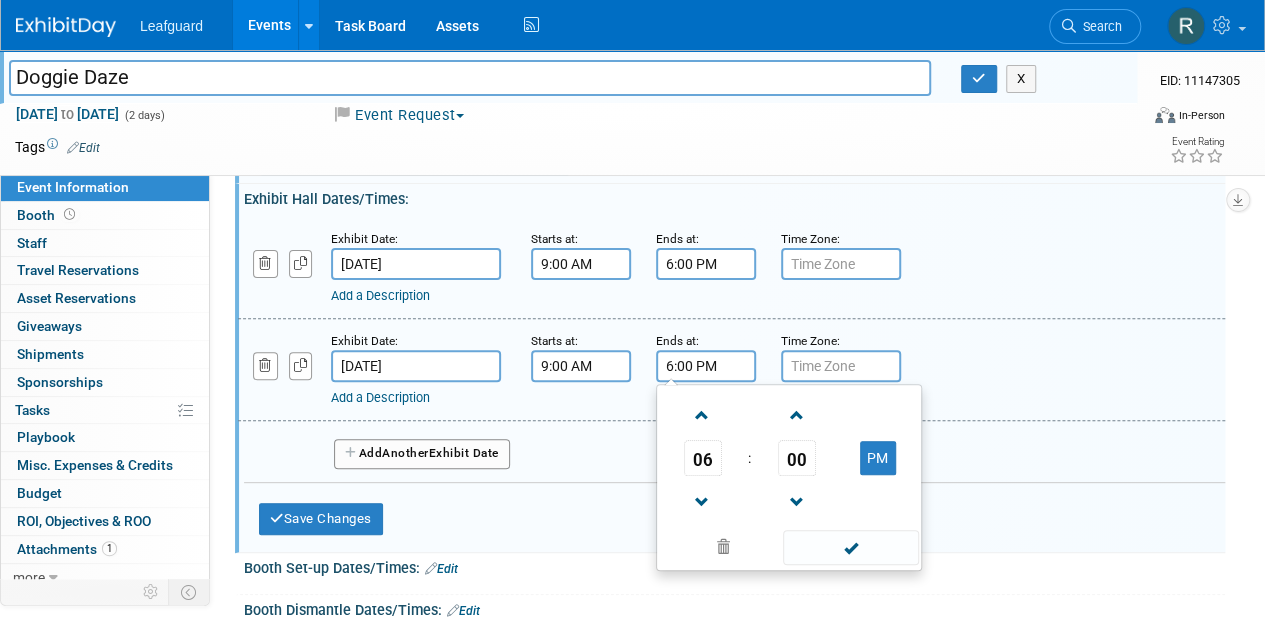 scroll, scrollTop: 215, scrollLeft: 0, axis: vertical 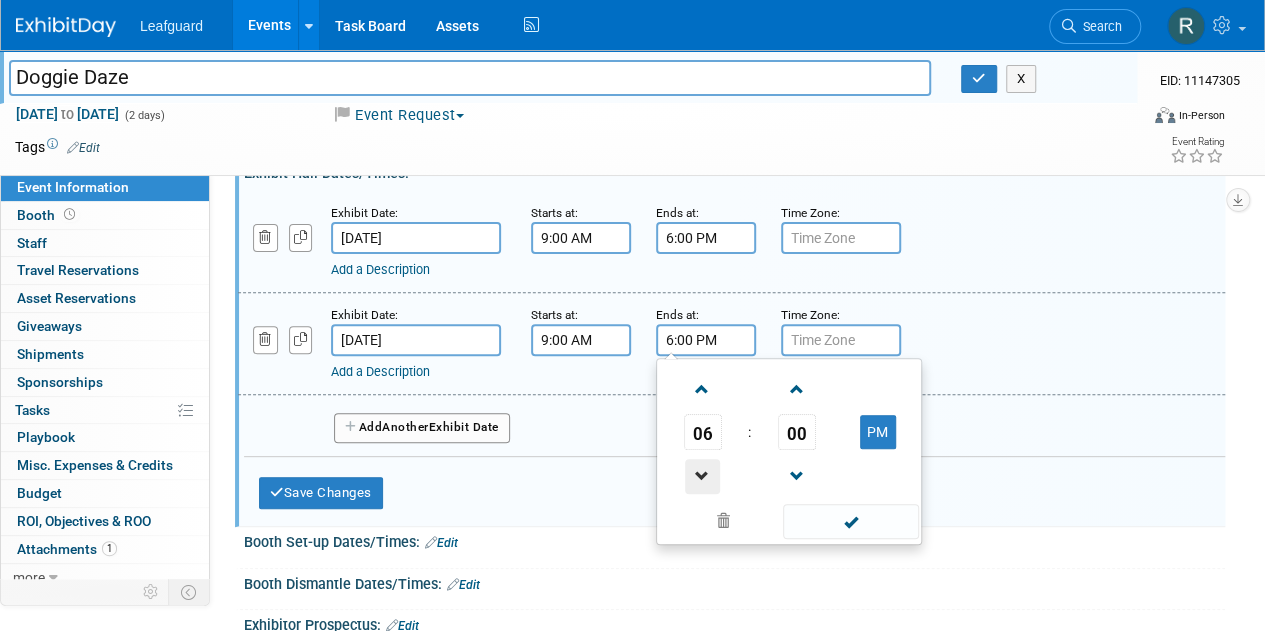 click at bounding box center (702, 476) 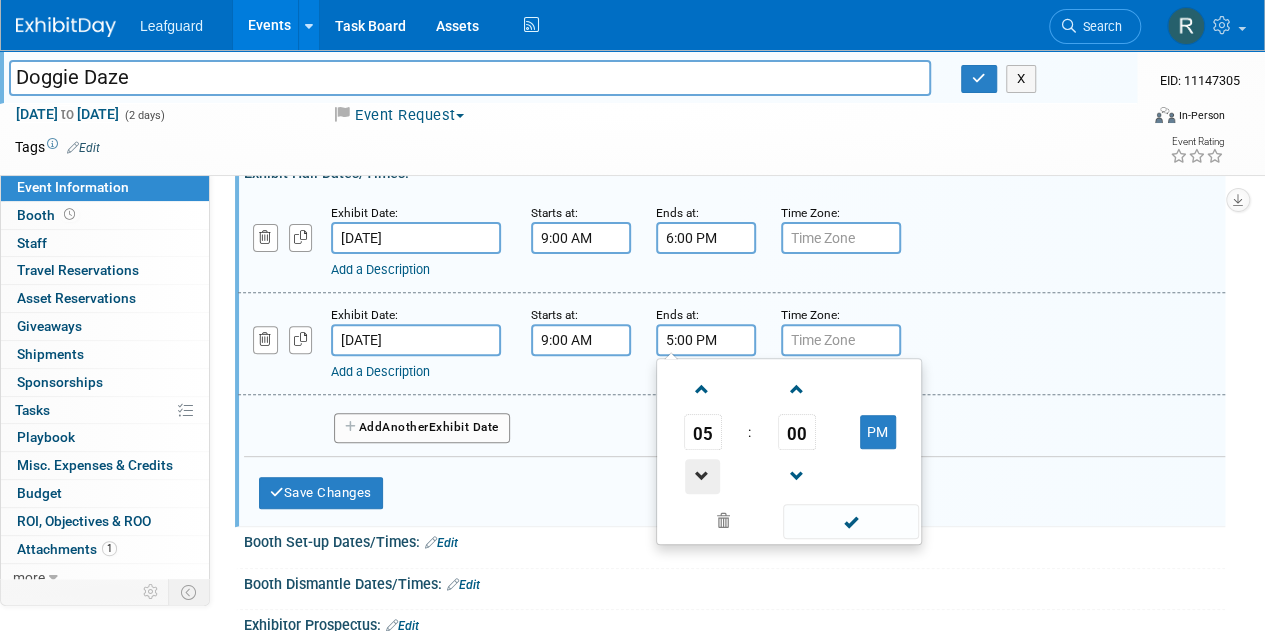 click at bounding box center (702, 476) 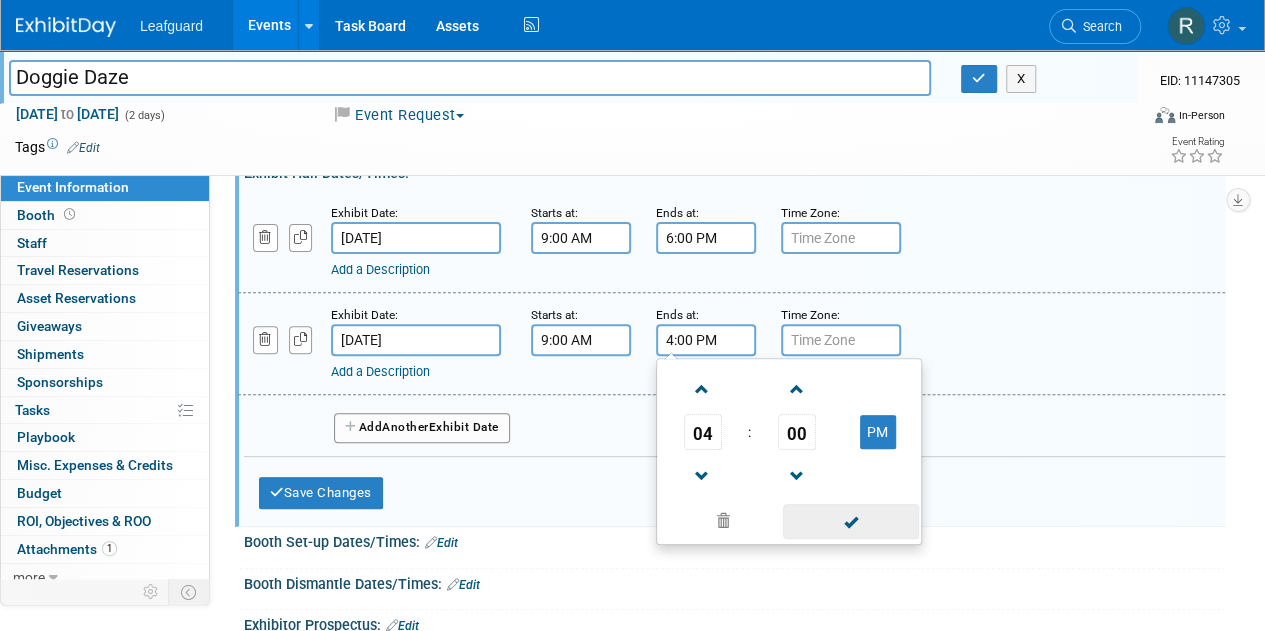 click at bounding box center [850, 521] 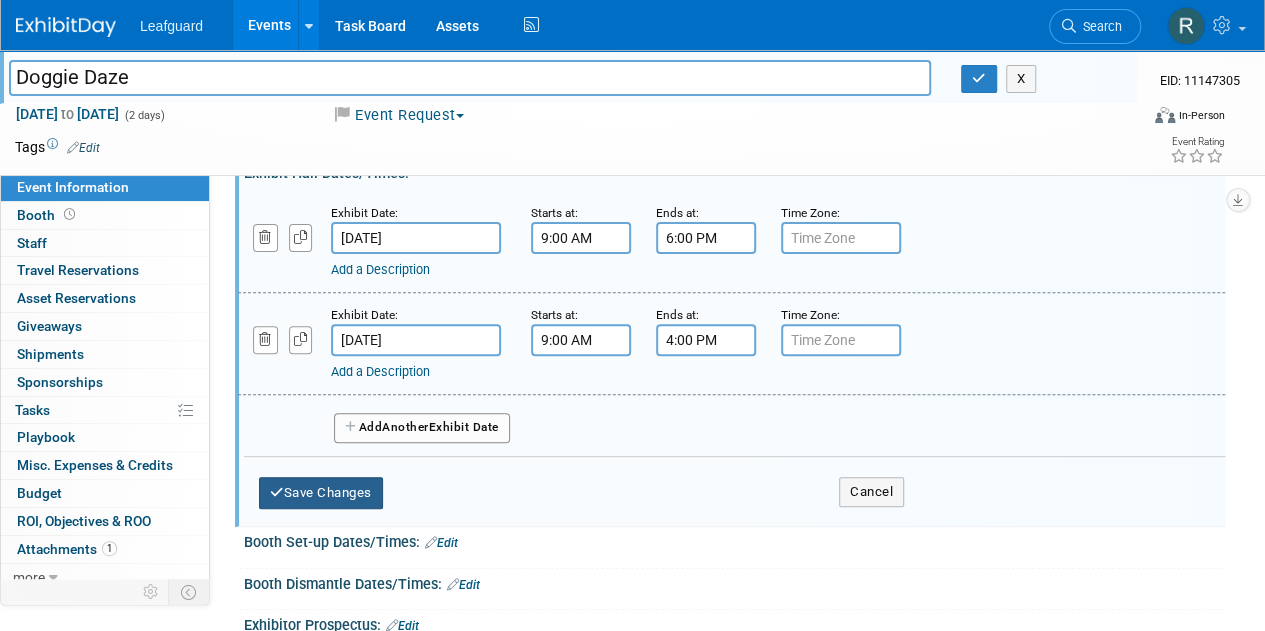 click on "Save Changes" at bounding box center [321, 493] 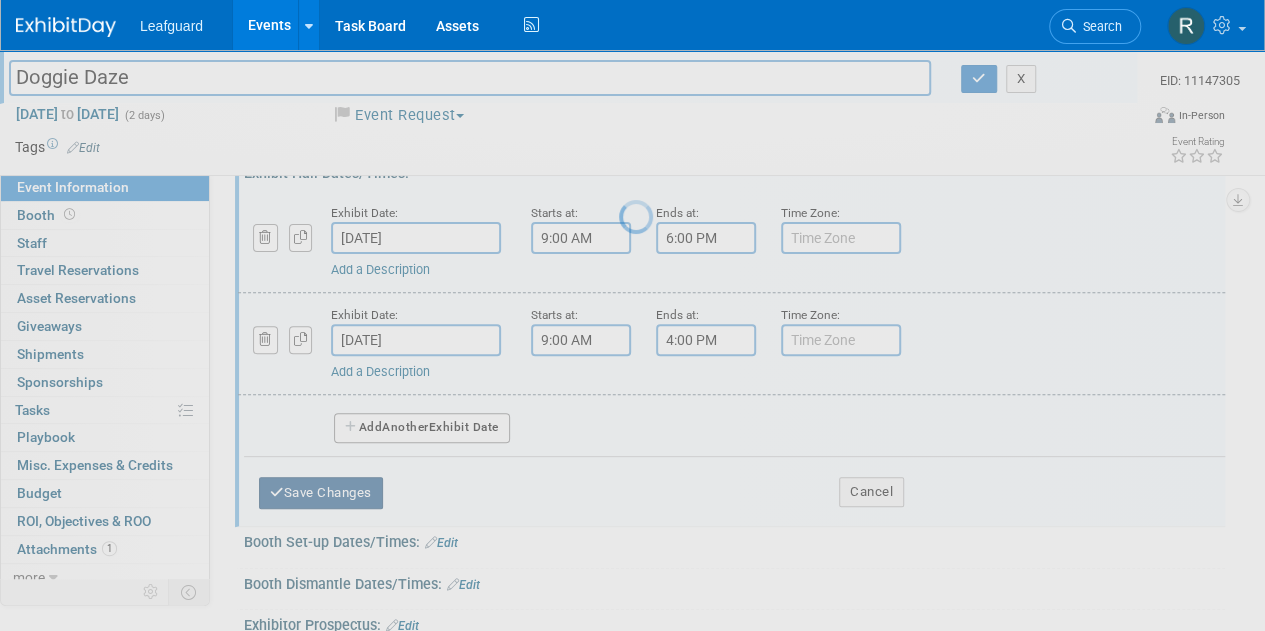 scroll, scrollTop: 207, scrollLeft: 0, axis: vertical 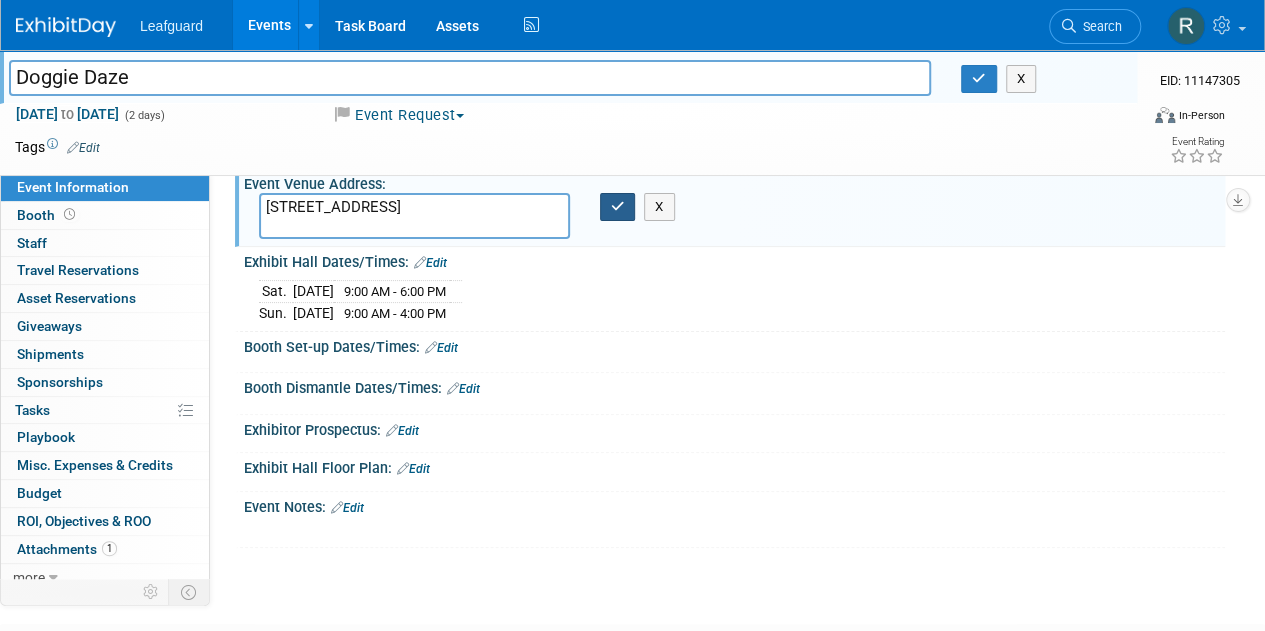 click at bounding box center [618, 206] 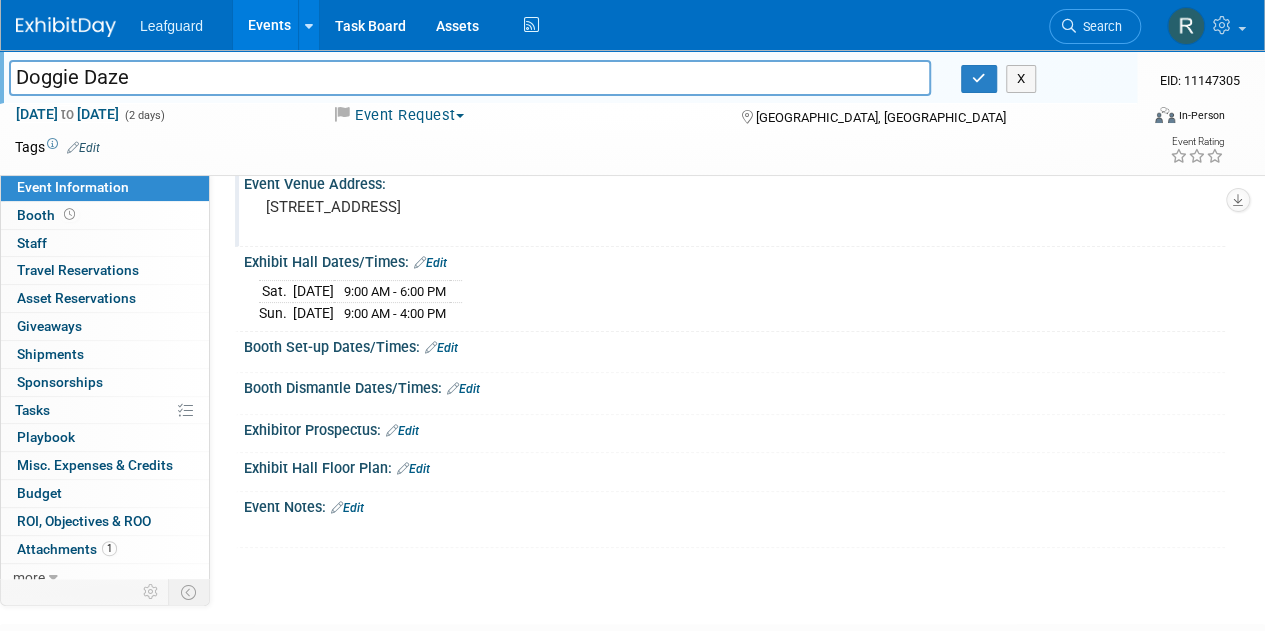 click on "Edit" at bounding box center [441, 348] 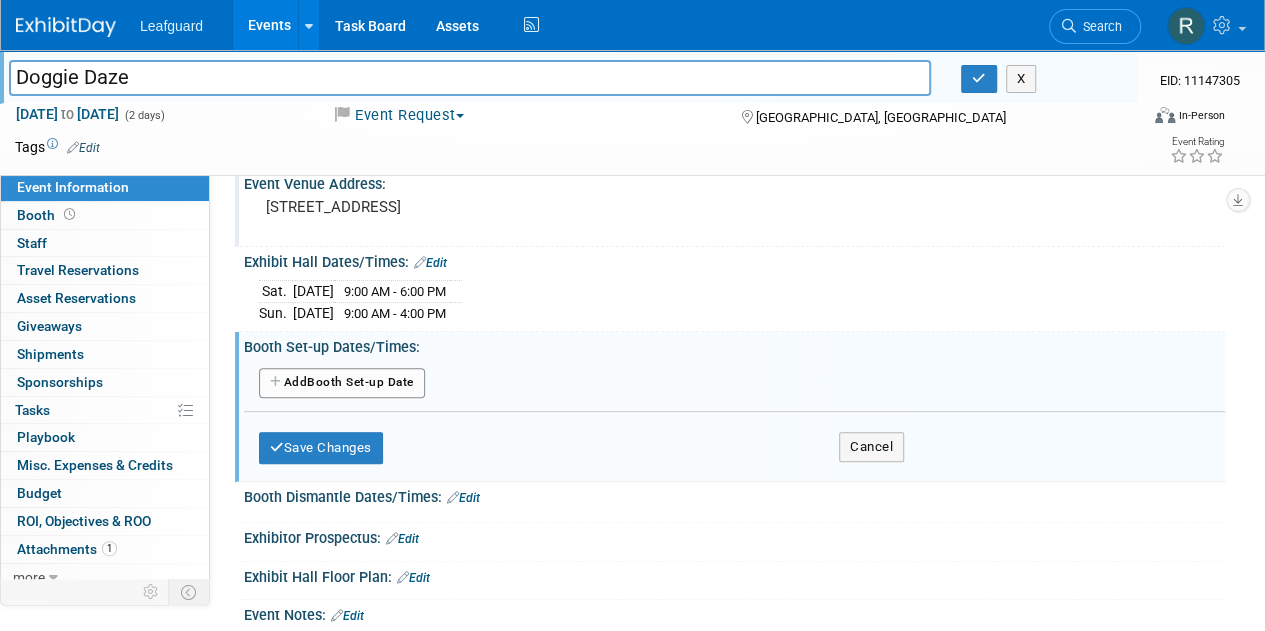 click on "Add  Another  Booth Set-up Date" at bounding box center [342, 383] 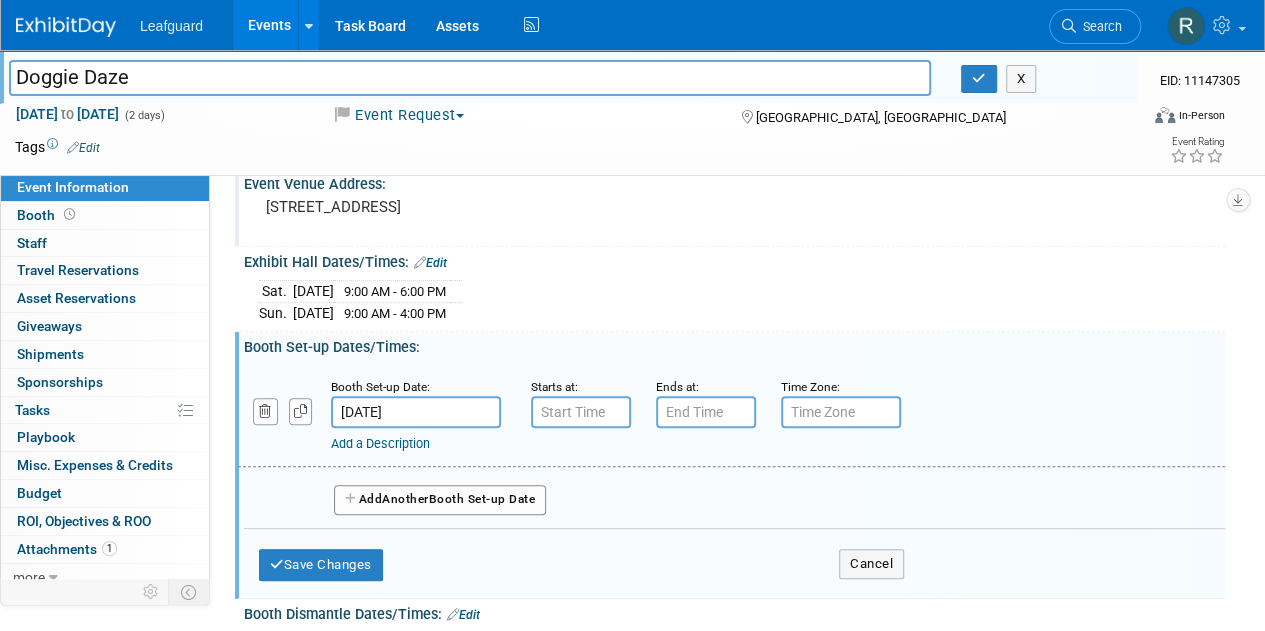 type on "7:00 AM" 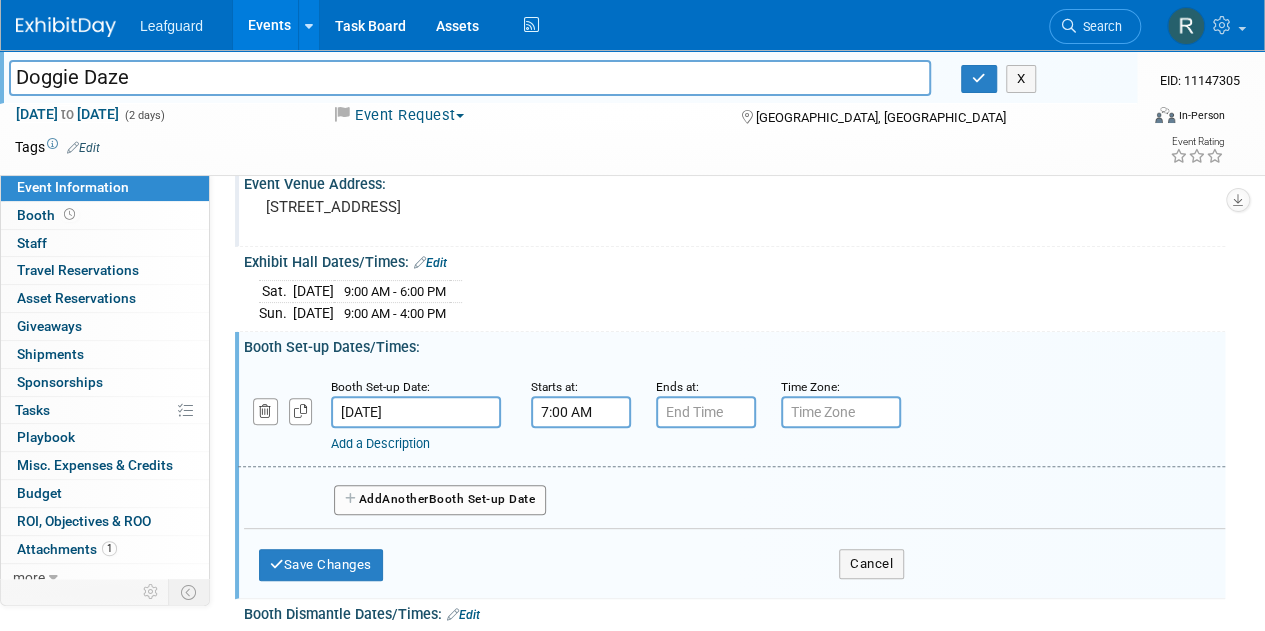 click on "7:00 AM" at bounding box center (581, 412) 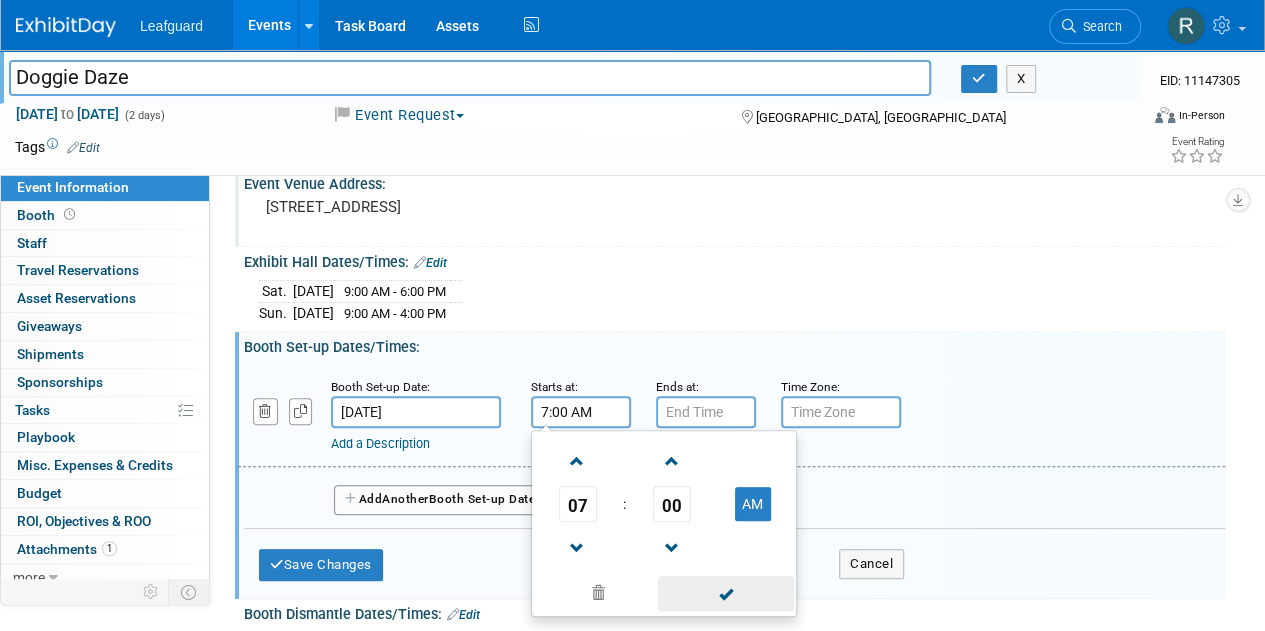 click at bounding box center (725, 593) 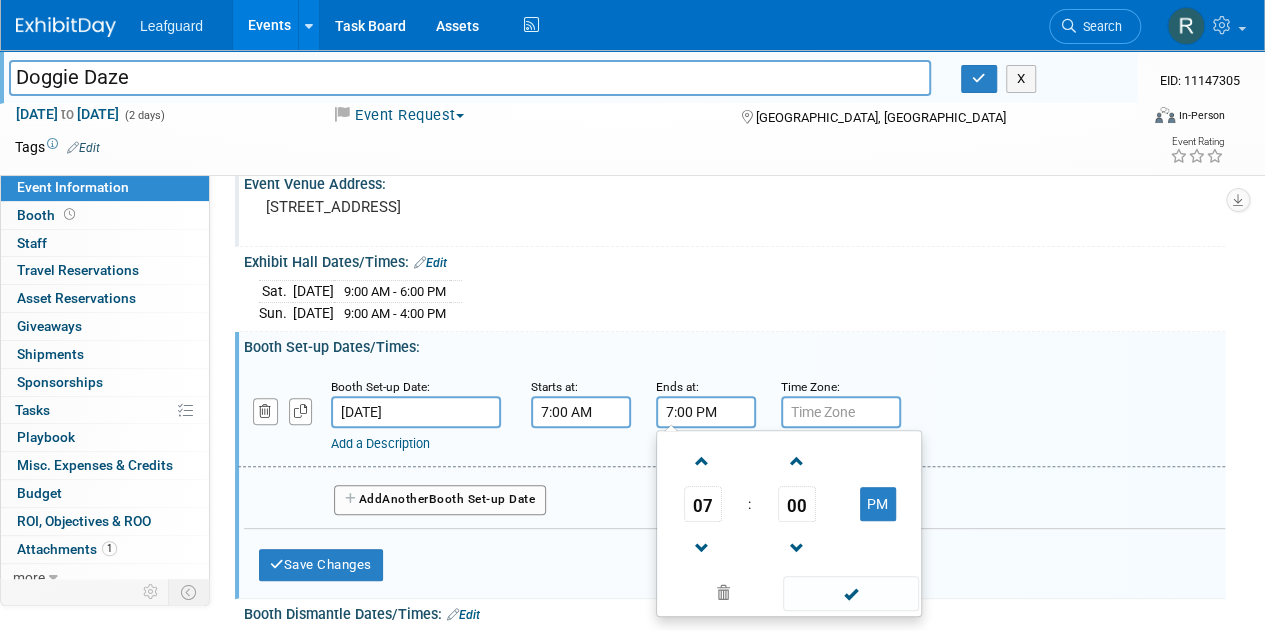 click on "7:00 PM" at bounding box center (706, 412) 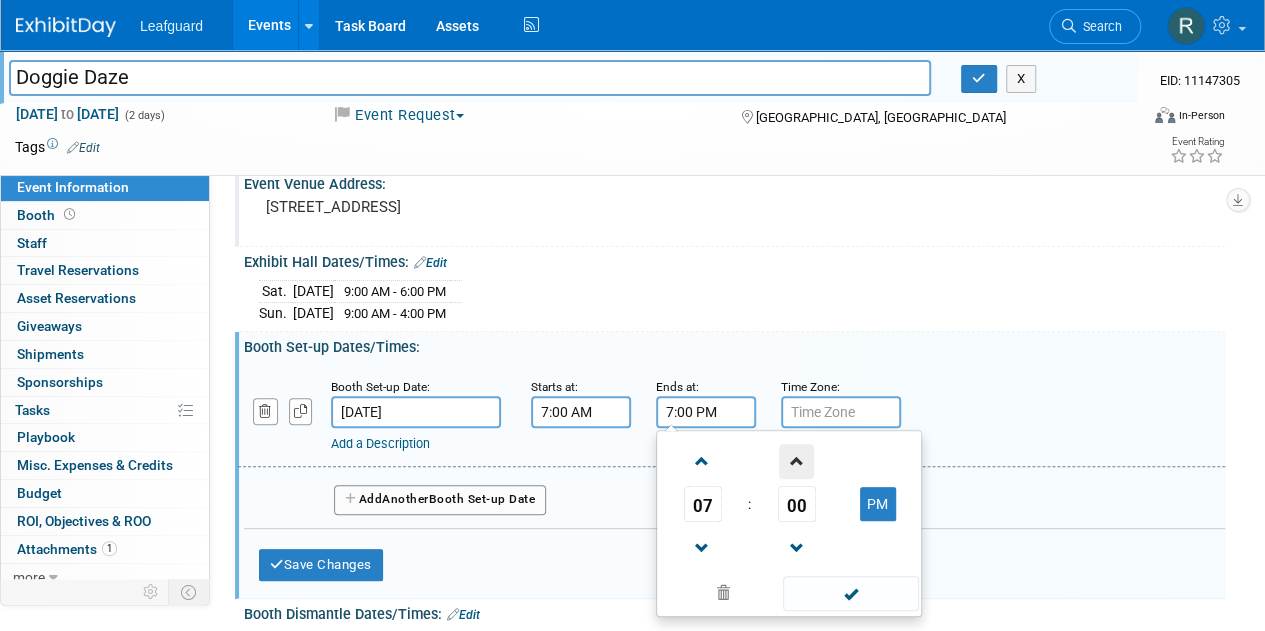 click at bounding box center [796, 461] 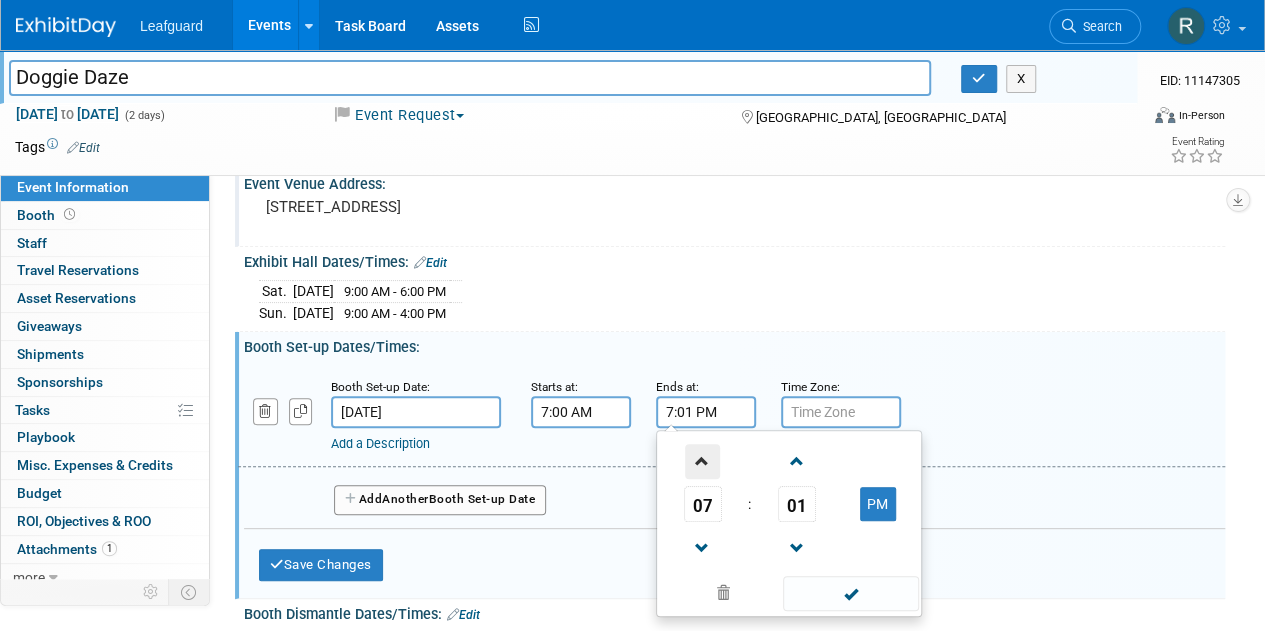 click at bounding box center [702, 461] 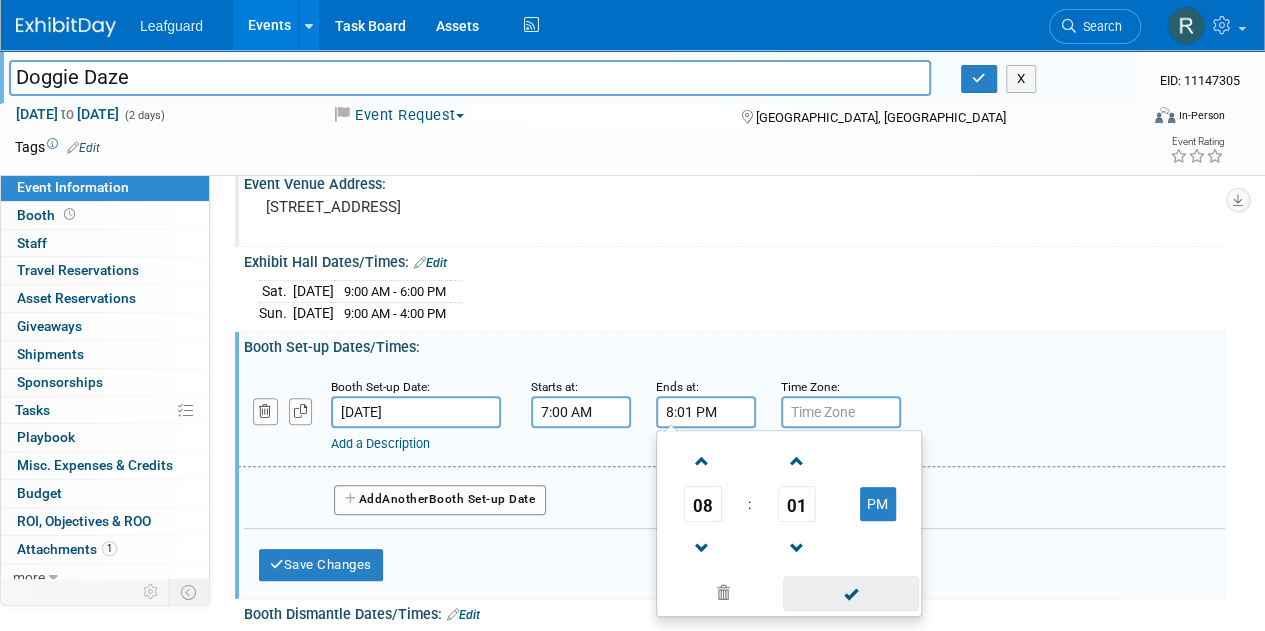 click at bounding box center (850, 593) 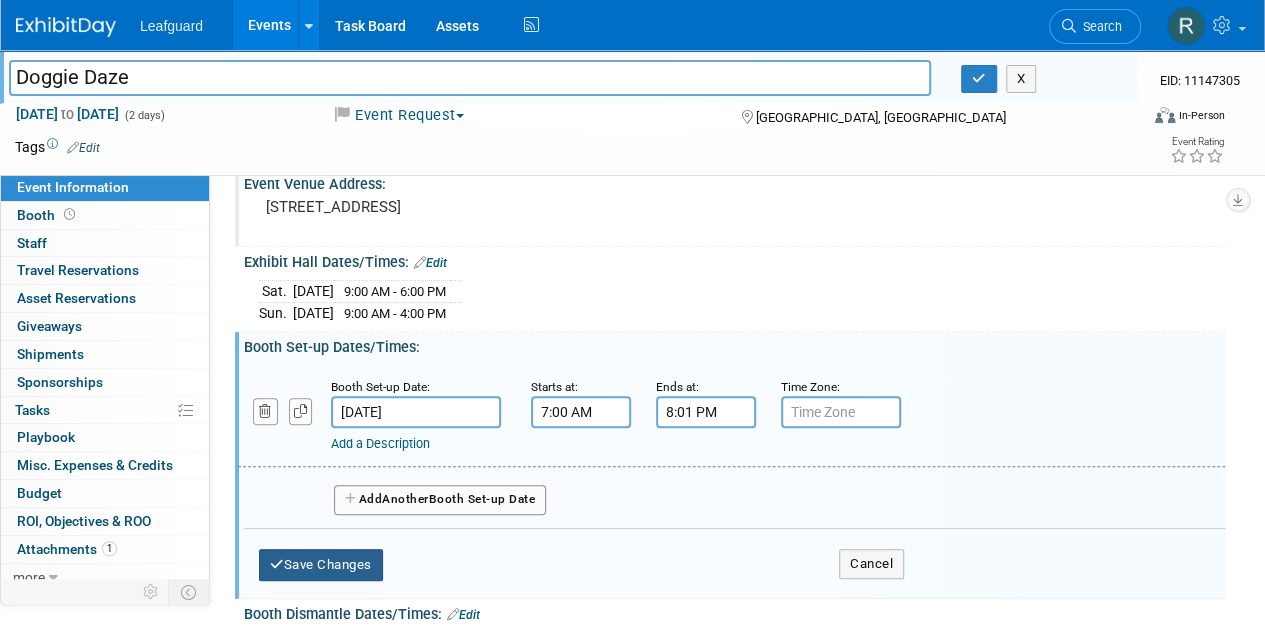 click on "Save Changes" at bounding box center (321, 565) 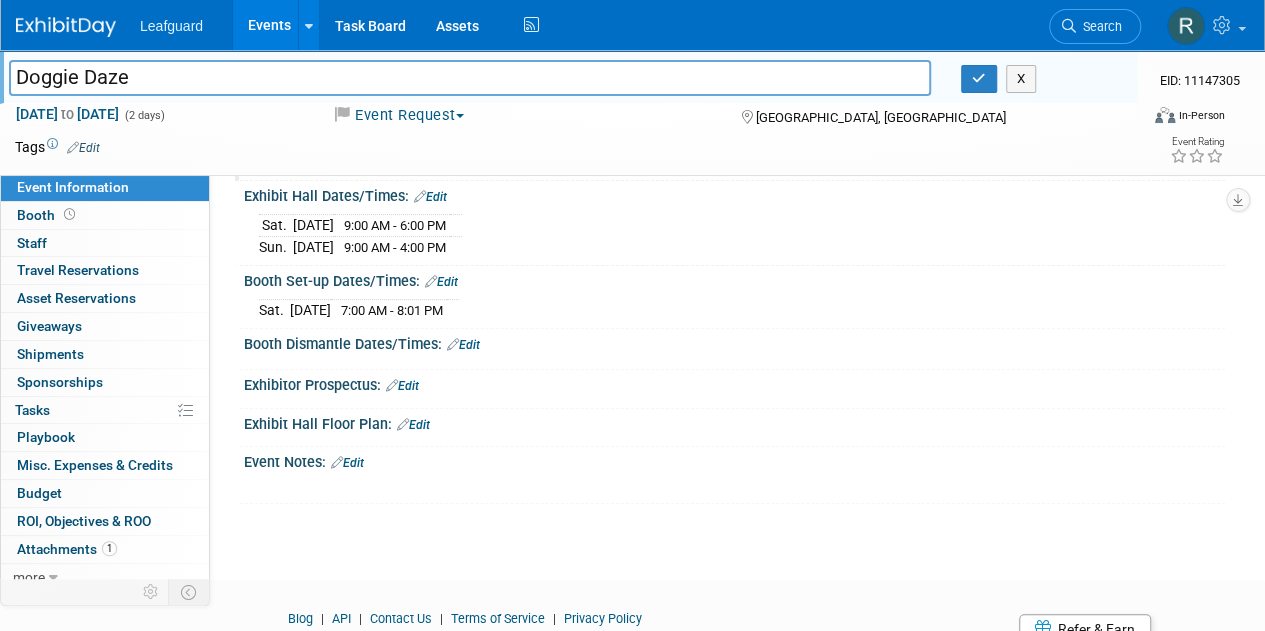 scroll, scrollTop: 190, scrollLeft: 0, axis: vertical 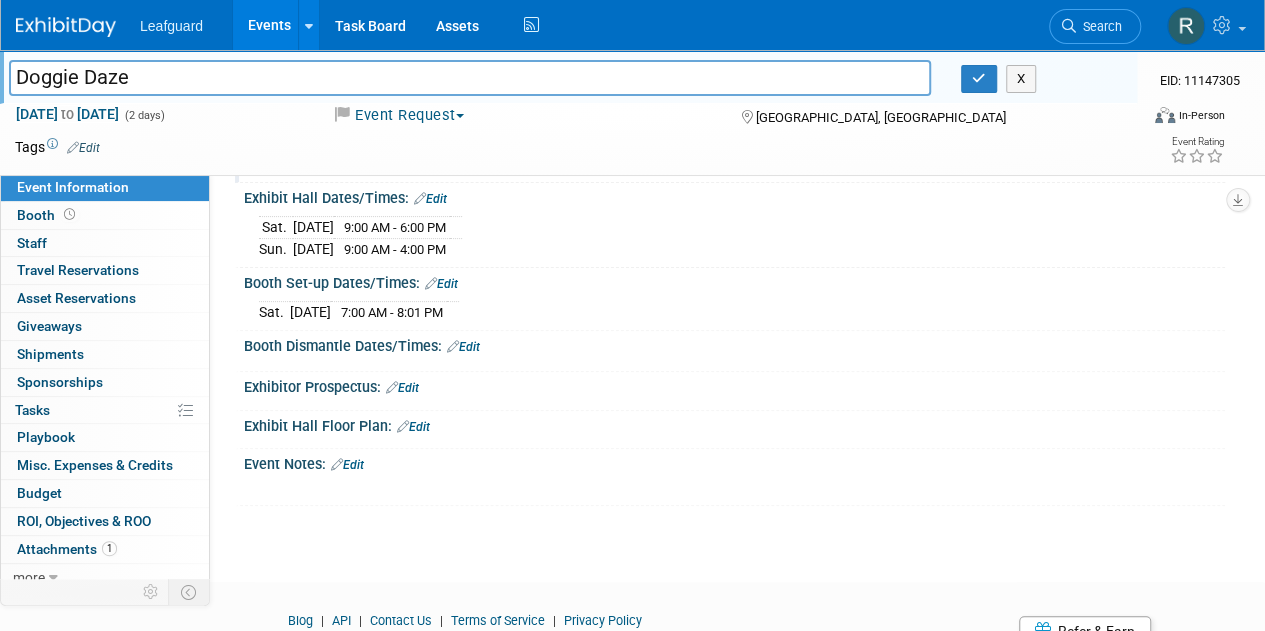 click on "Edit" at bounding box center [463, 347] 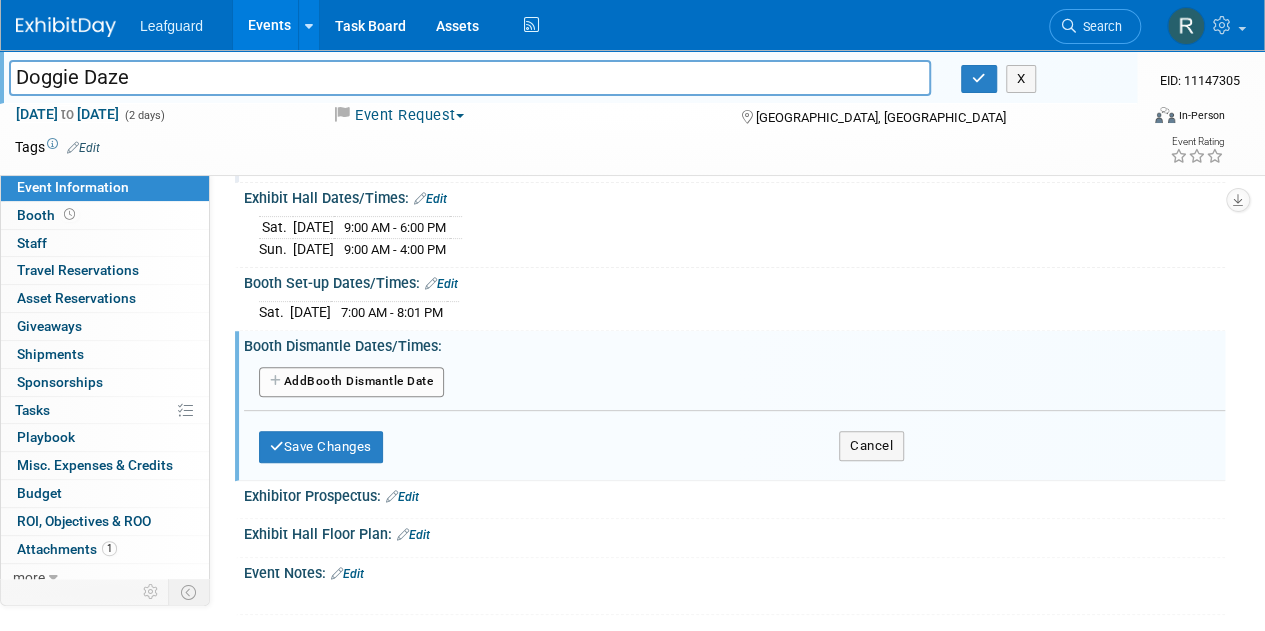 click on "Booth Dismantle Dates/Times:
Edit
Add  Another  Booth Dismantle Date
Save Changes
Cancel" at bounding box center (730, 406) 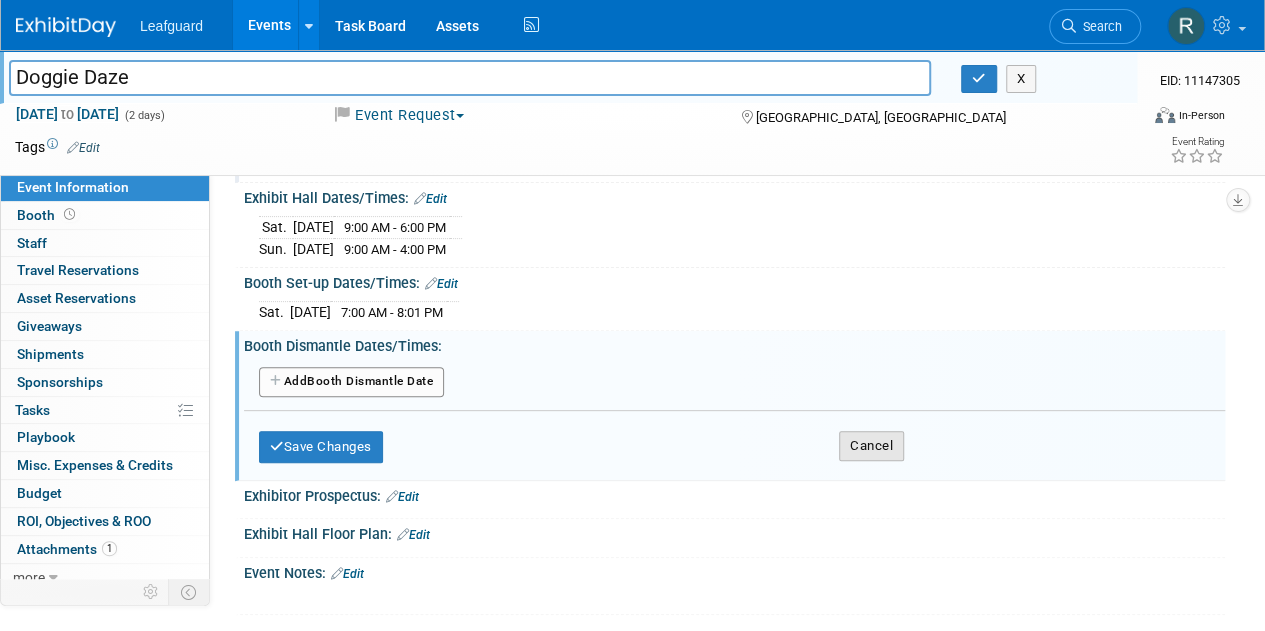 click on "Cancel" at bounding box center [871, 446] 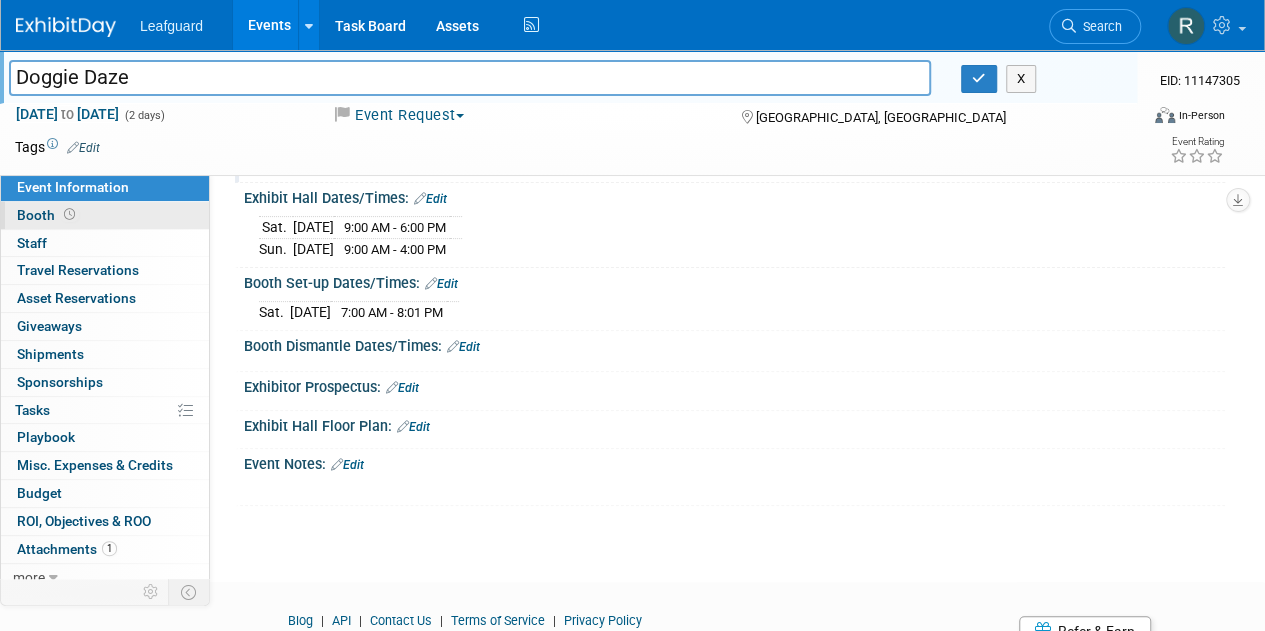 click on "Booth" at bounding box center (48, 215) 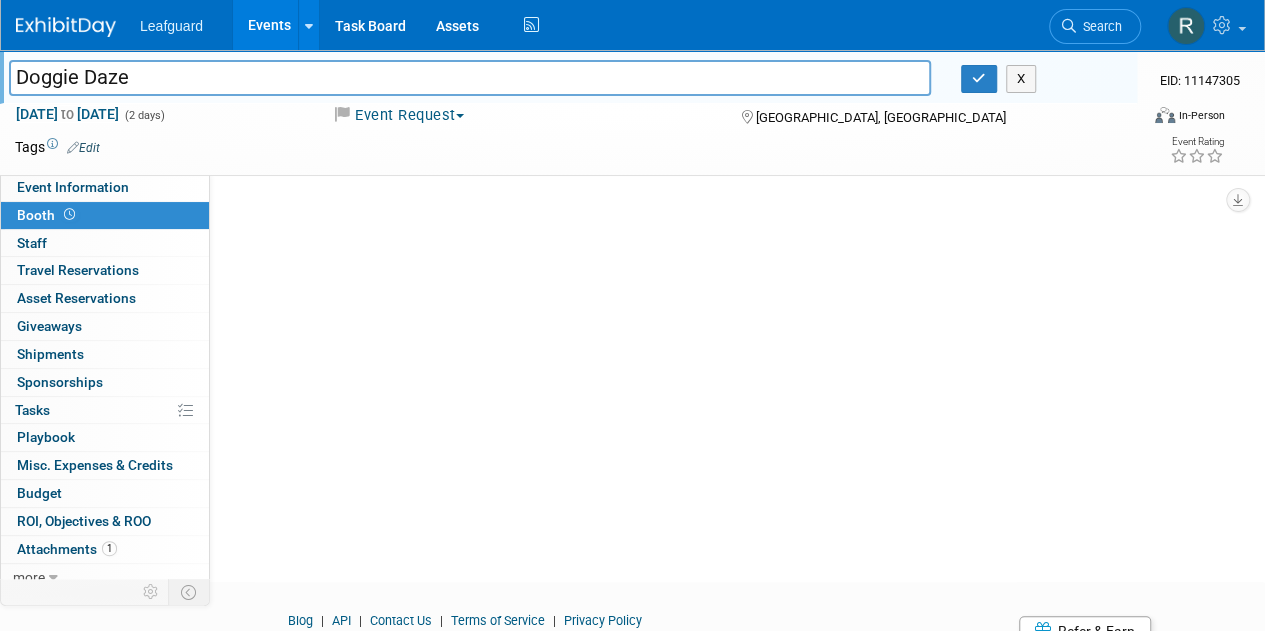 scroll, scrollTop: 0, scrollLeft: 0, axis: both 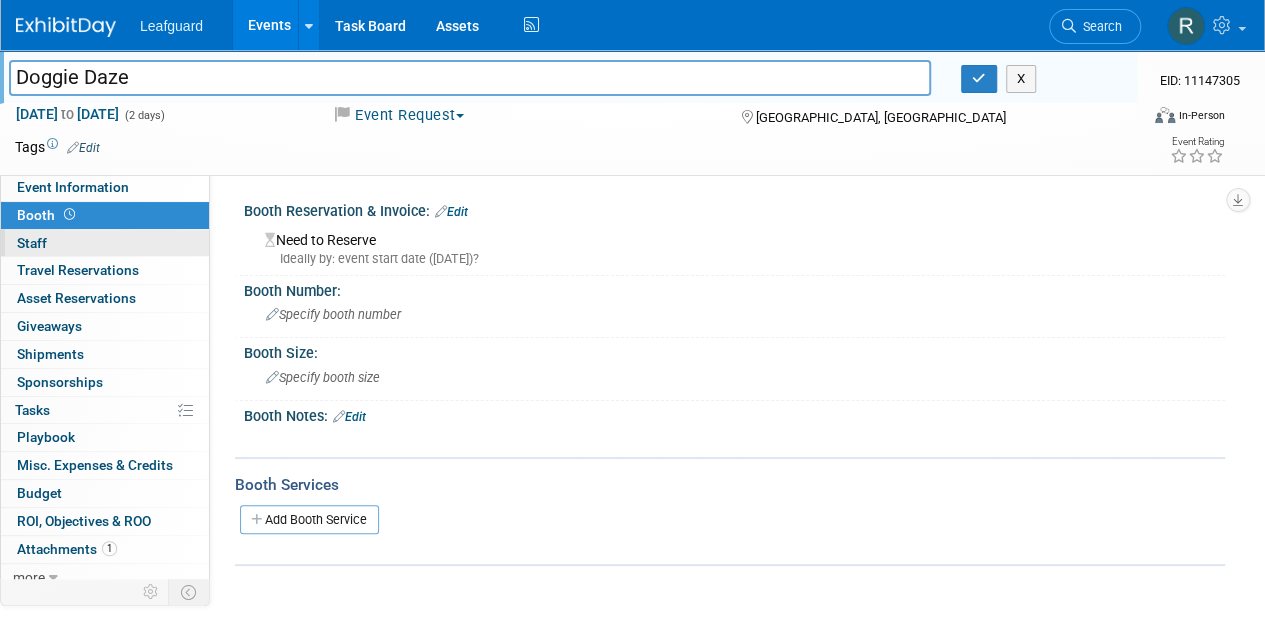 click on "Staff 0" at bounding box center [32, 243] 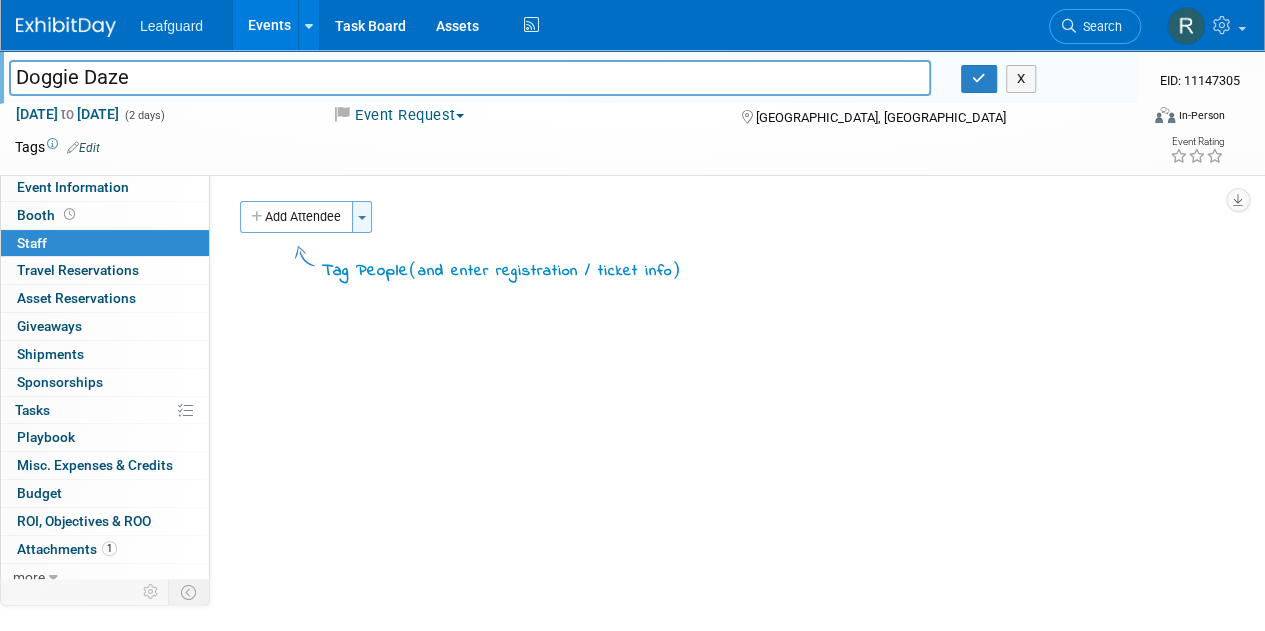 click at bounding box center [362, 218] 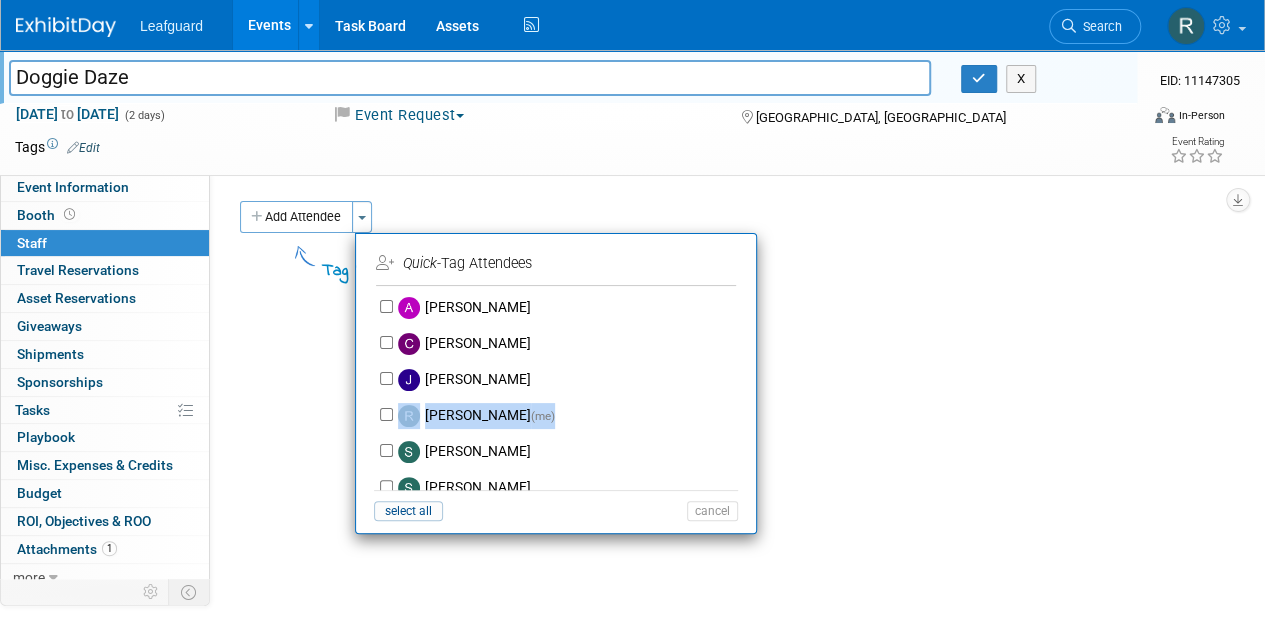 drag, startPoint x: 738, startPoint y: 381, endPoint x: 740, endPoint y: 425, distance: 44.04543 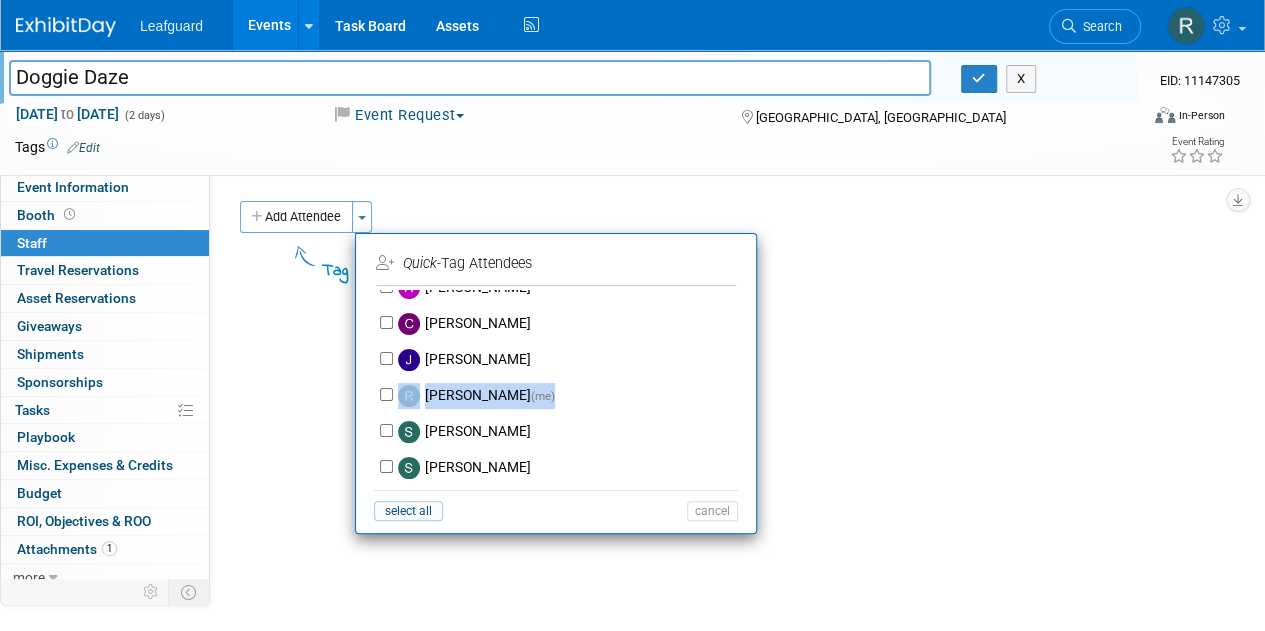 scroll, scrollTop: 0, scrollLeft: 0, axis: both 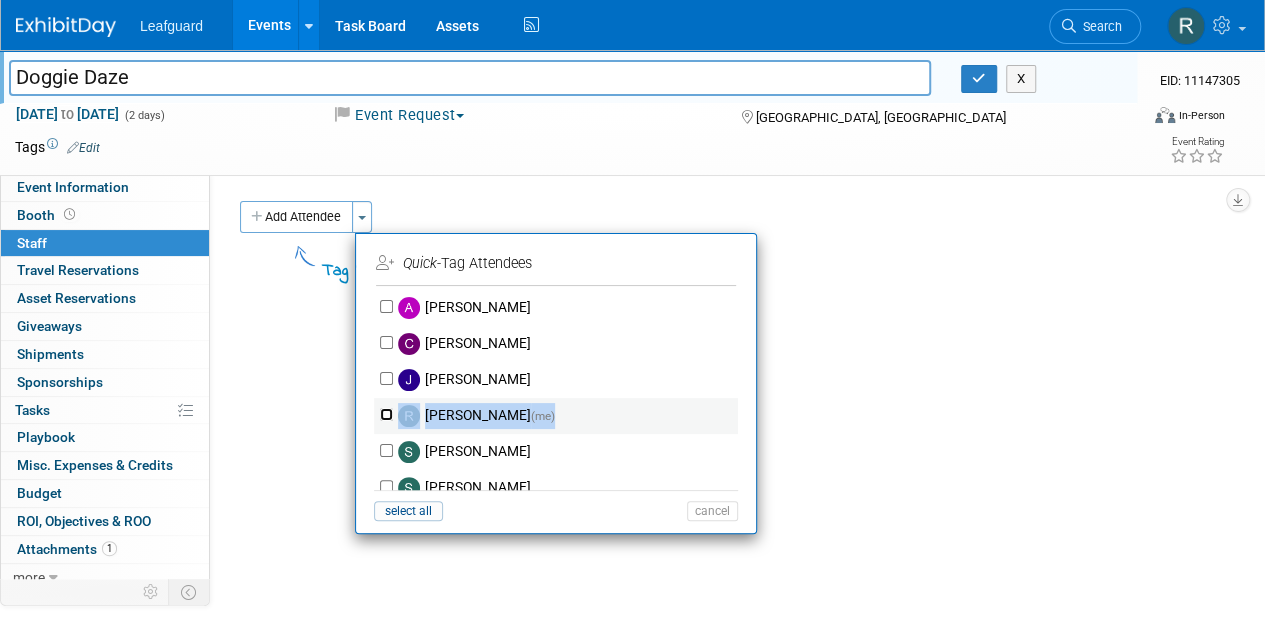 click on "Robert Patterson
(me)" at bounding box center [386, 414] 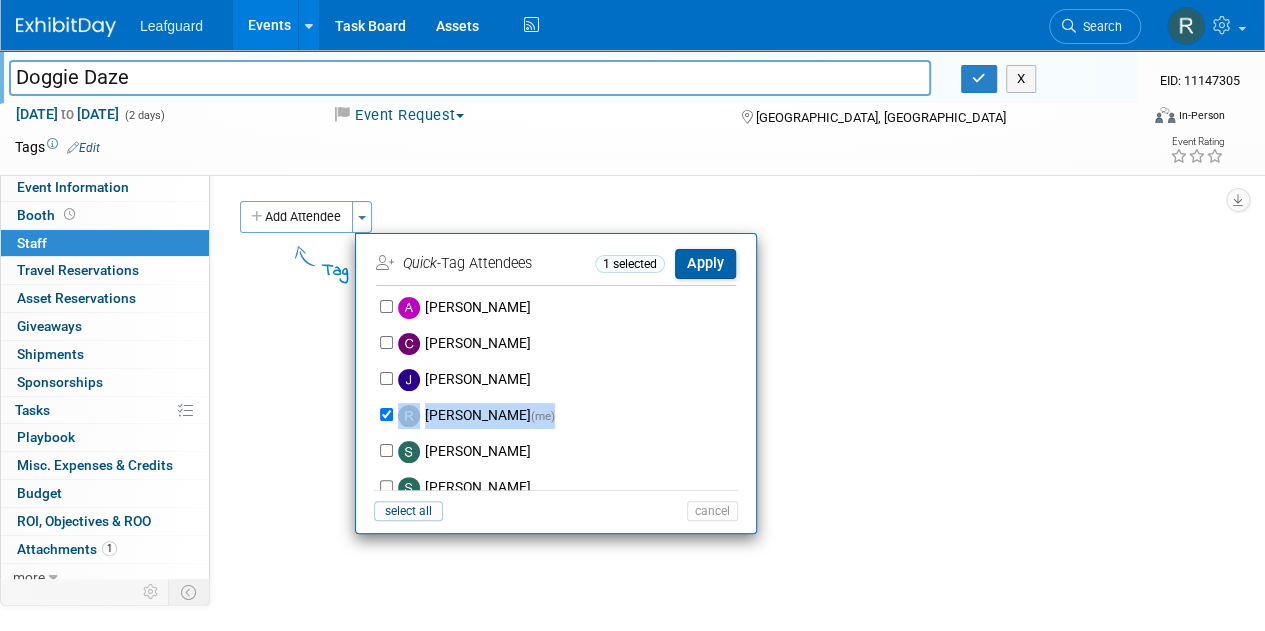 click on "Apply" at bounding box center (705, 263) 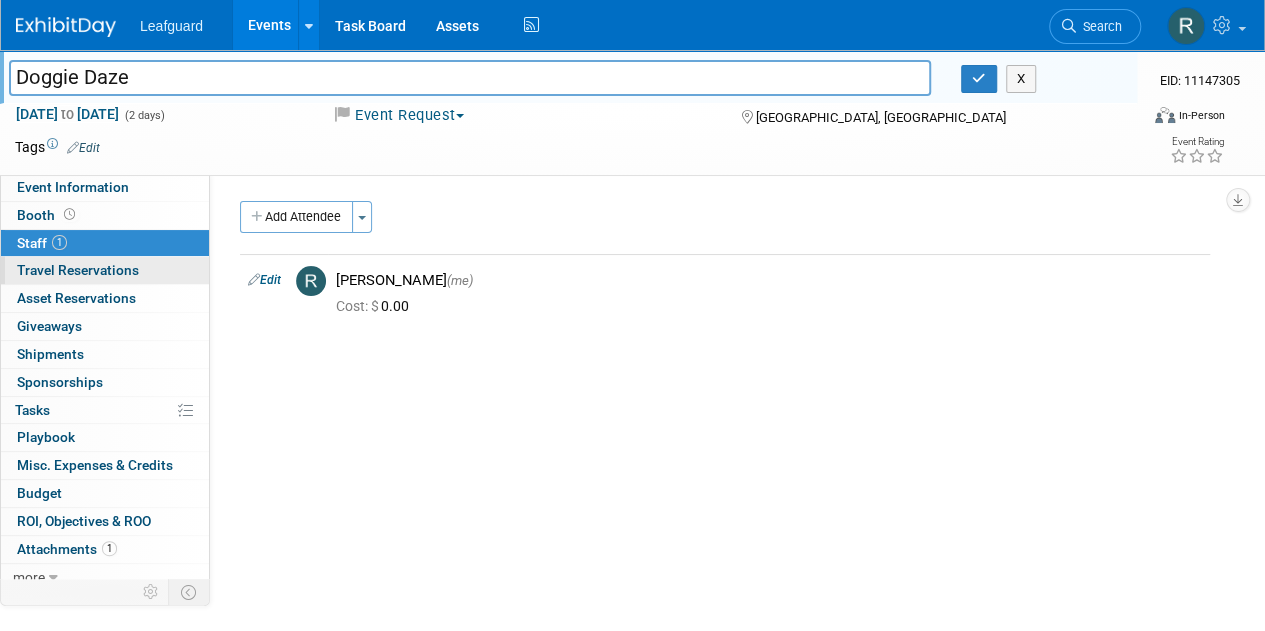 click on "Travel Reservations 0" at bounding box center [78, 270] 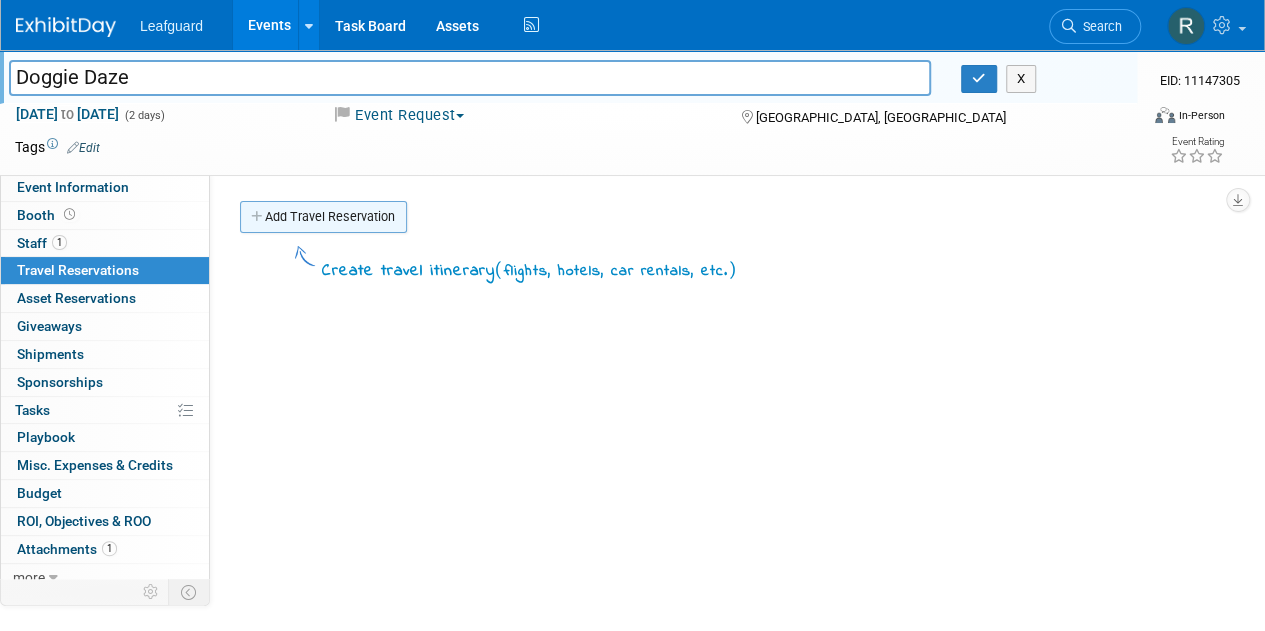 click at bounding box center [258, 217] 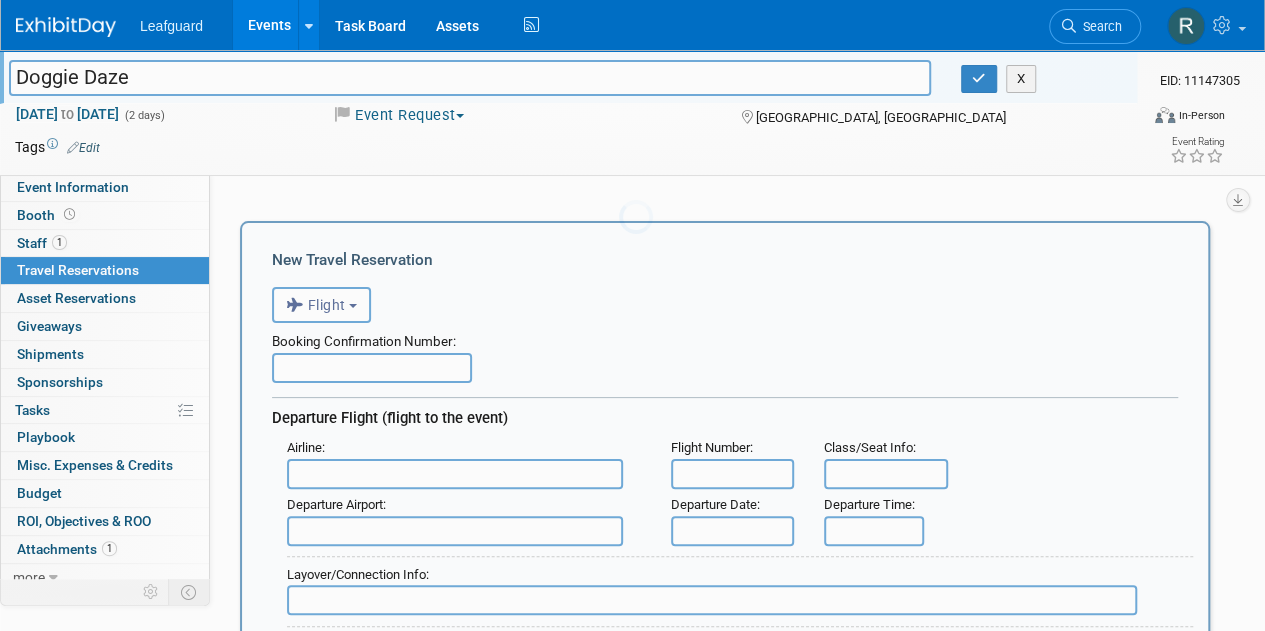 scroll, scrollTop: 0, scrollLeft: 0, axis: both 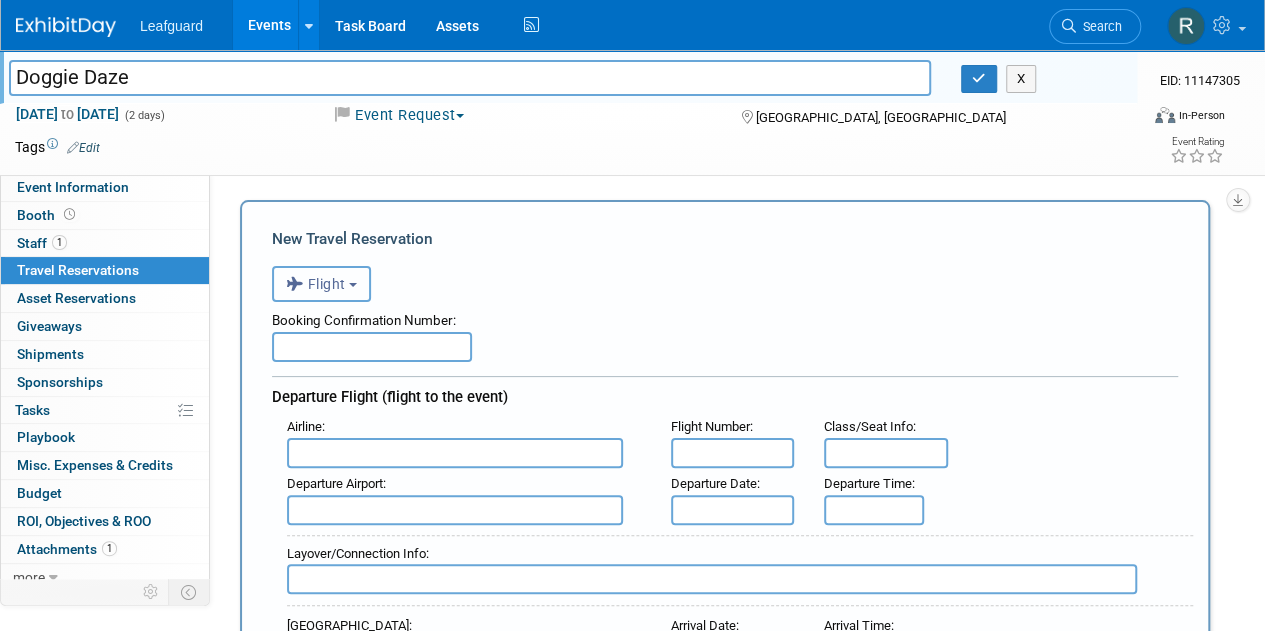 click on "Flight" at bounding box center (321, 284) 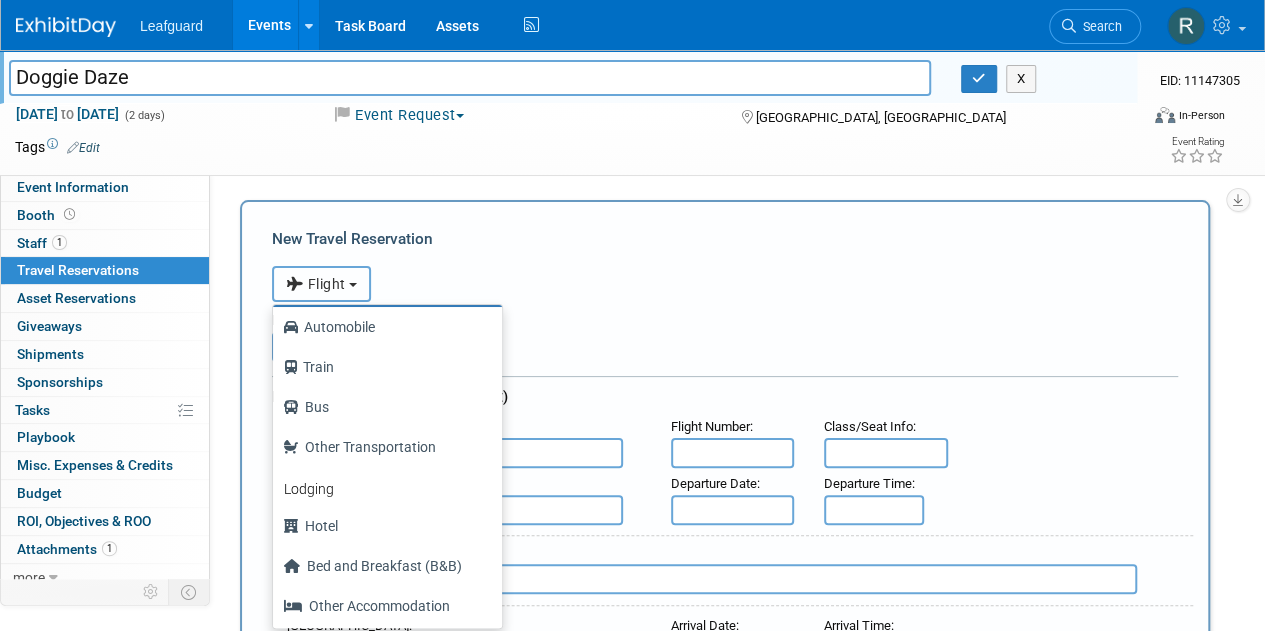 scroll, scrollTop: 84, scrollLeft: 0, axis: vertical 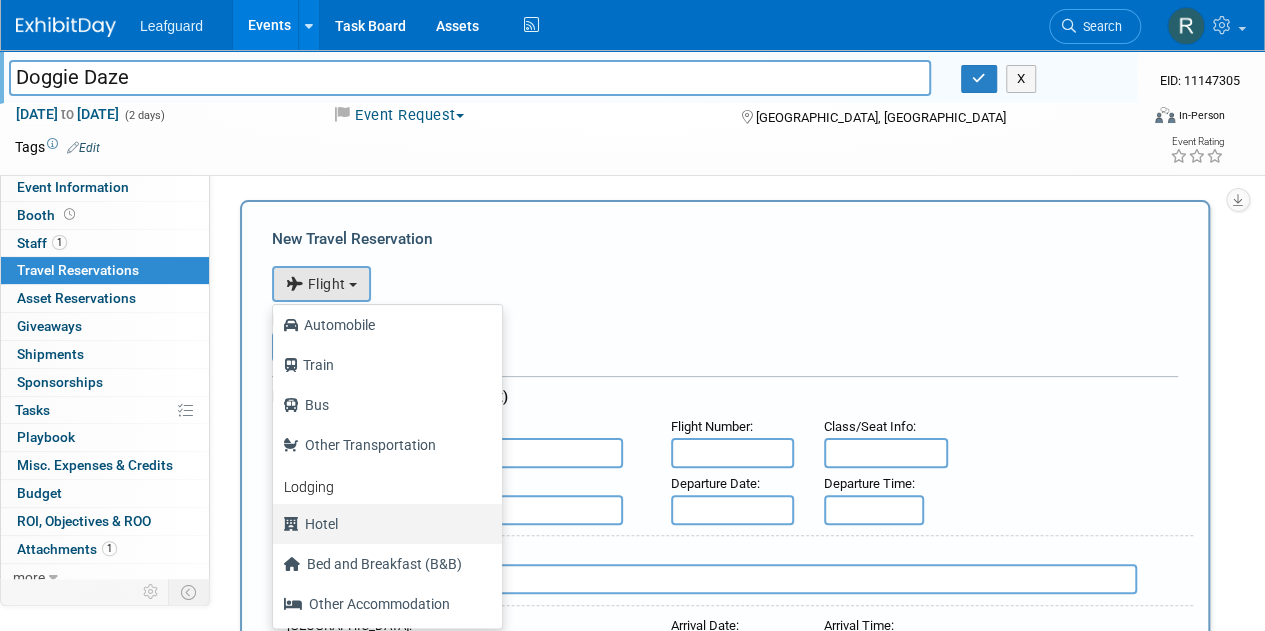 click on "Hotel" at bounding box center (382, 524) 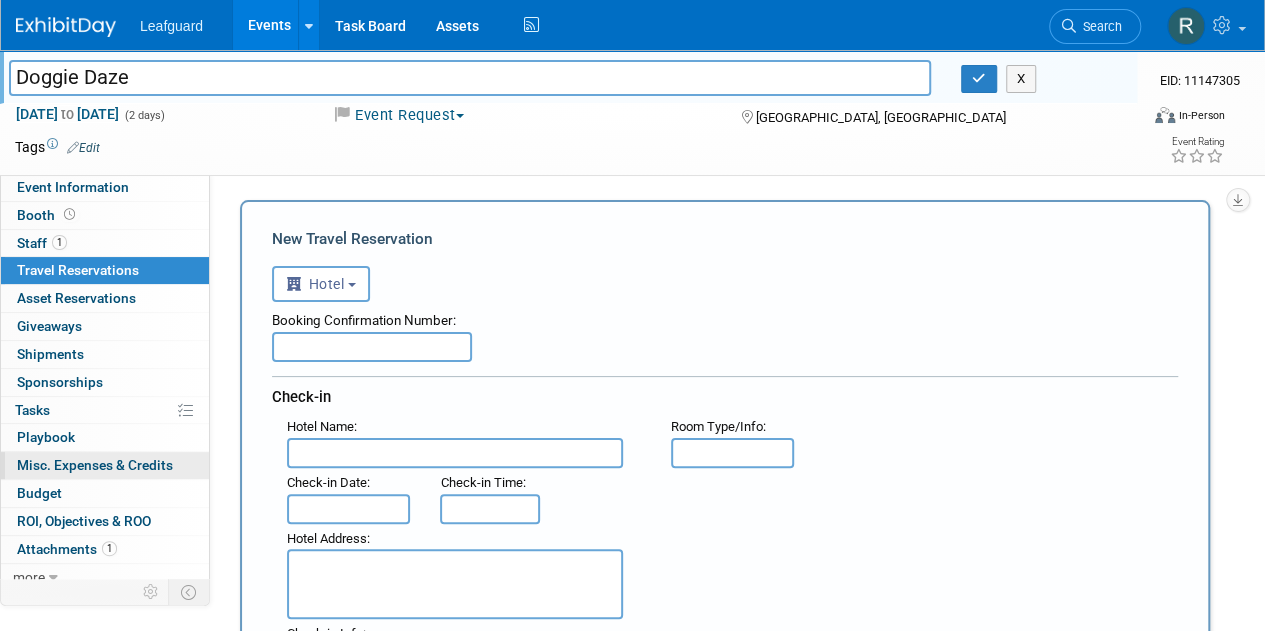 click on "Misc. Expenses & Credits 0" at bounding box center [95, 465] 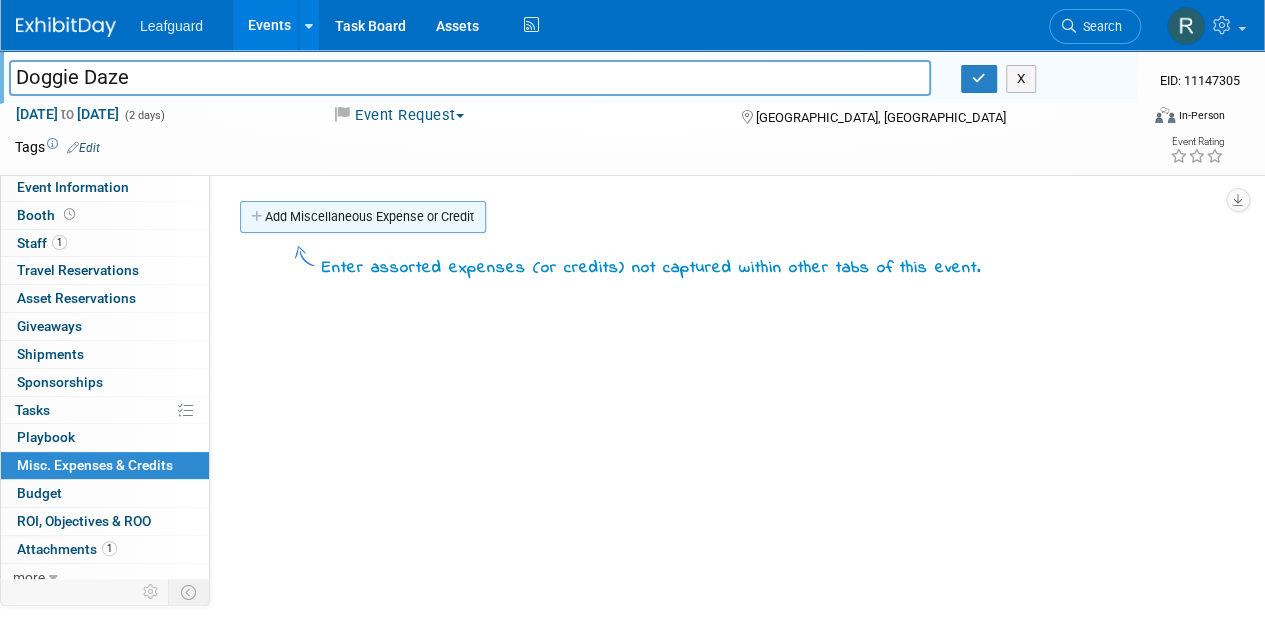 click on "Add Miscellaneous Expense or Credit" at bounding box center (363, 217) 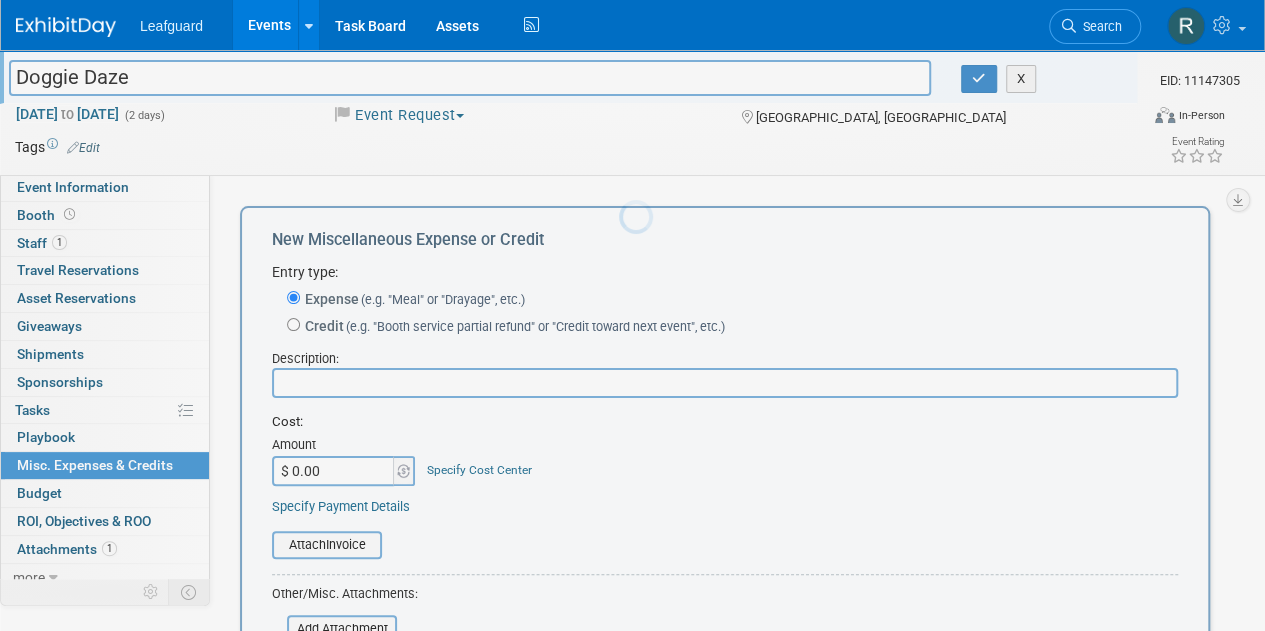 scroll, scrollTop: 0, scrollLeft: 0, axis: both 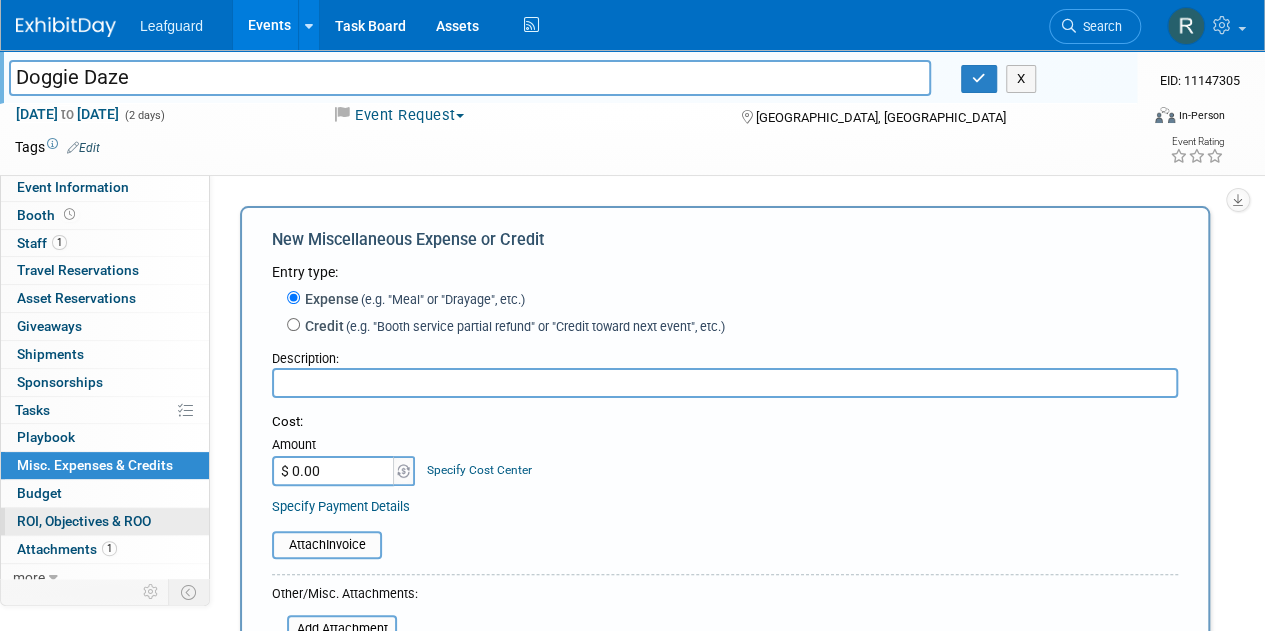 click on "ROI, Objectives & ROO 0" at bounding box center (84, 521) 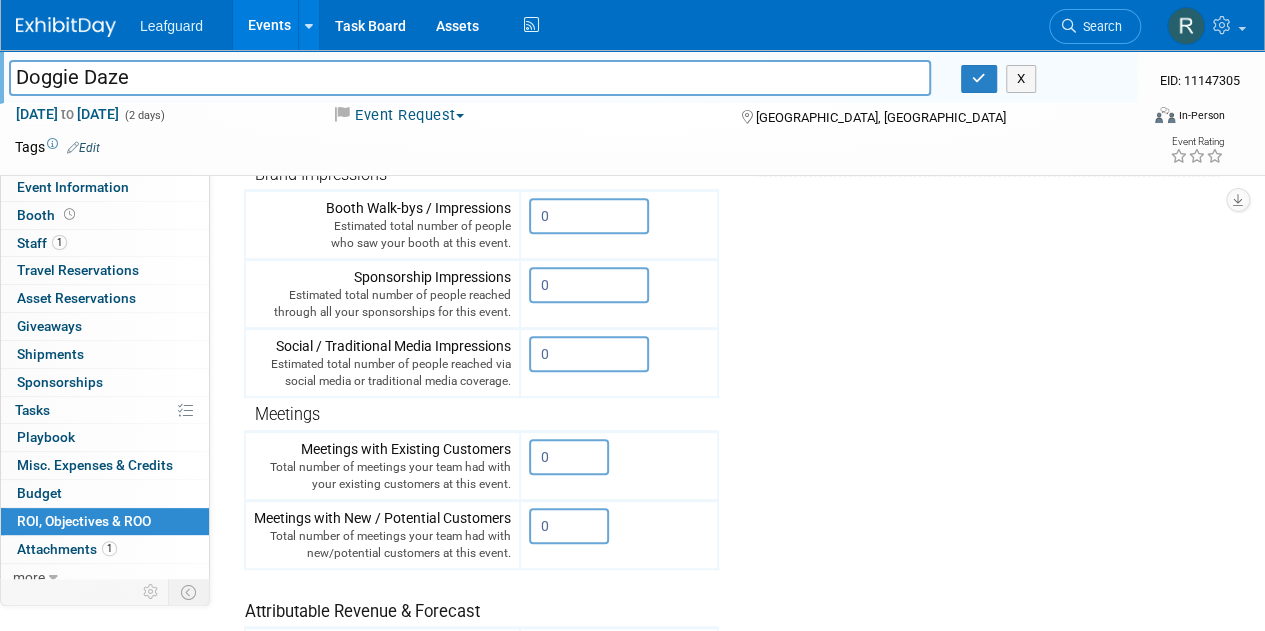scroll, scrollTop: 371, scrollLeft: 0, axis: vertical 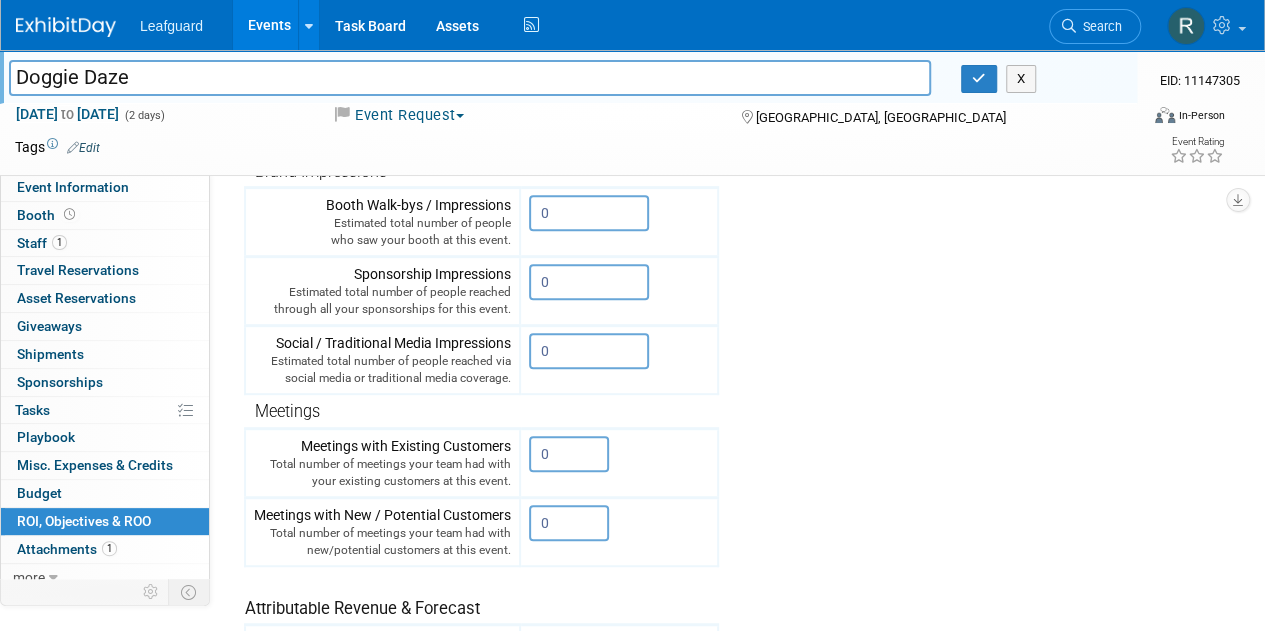drag, startPoint x: 1262, startPoint y: 341, endPoint x: 1260, endPoint y: 393, distance: 52.03845 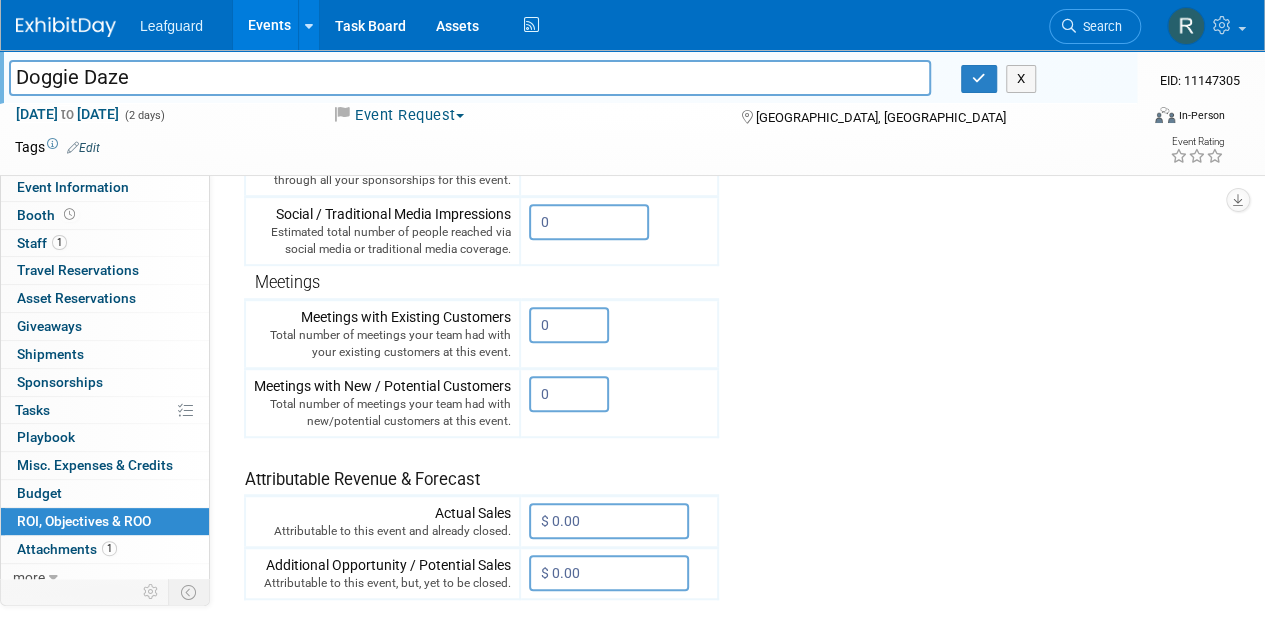 scroll, scrollTop: 506, scrollLeft: 0, axis: vertical 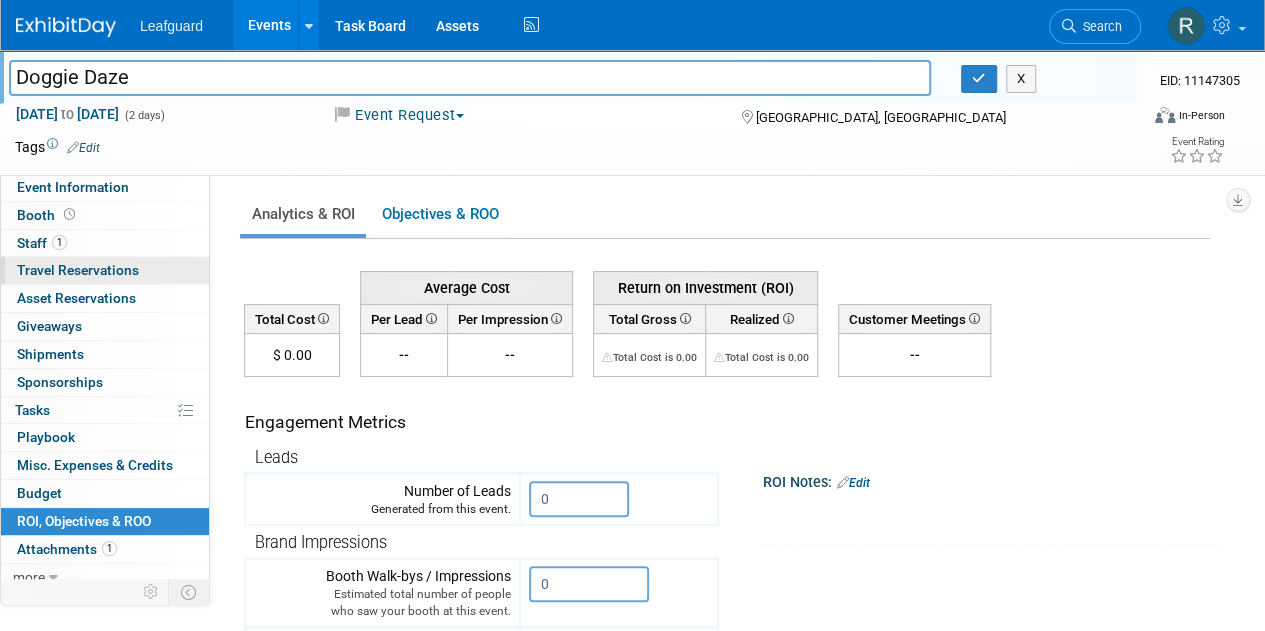 click on "Travel Reservations 0" at bounding box center [78, 270] 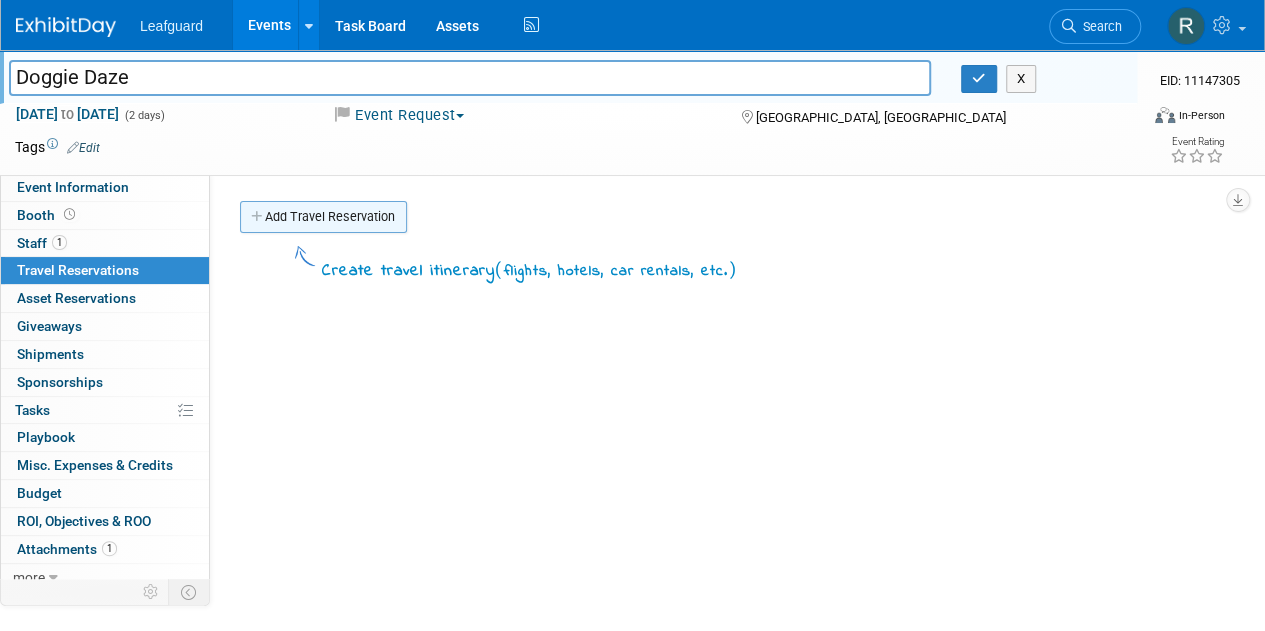click on "Add Travel Reservation" at bounding box center (323, 217) 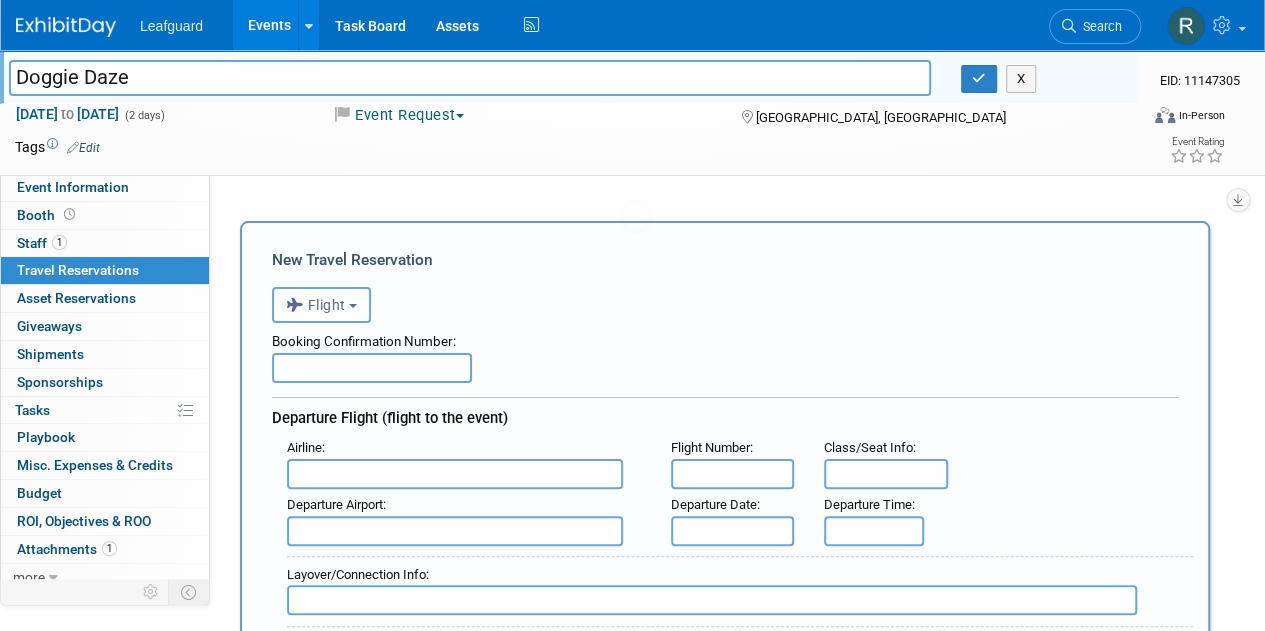scroll, scrollTop: 0, scrollLeft: 0, axis: both 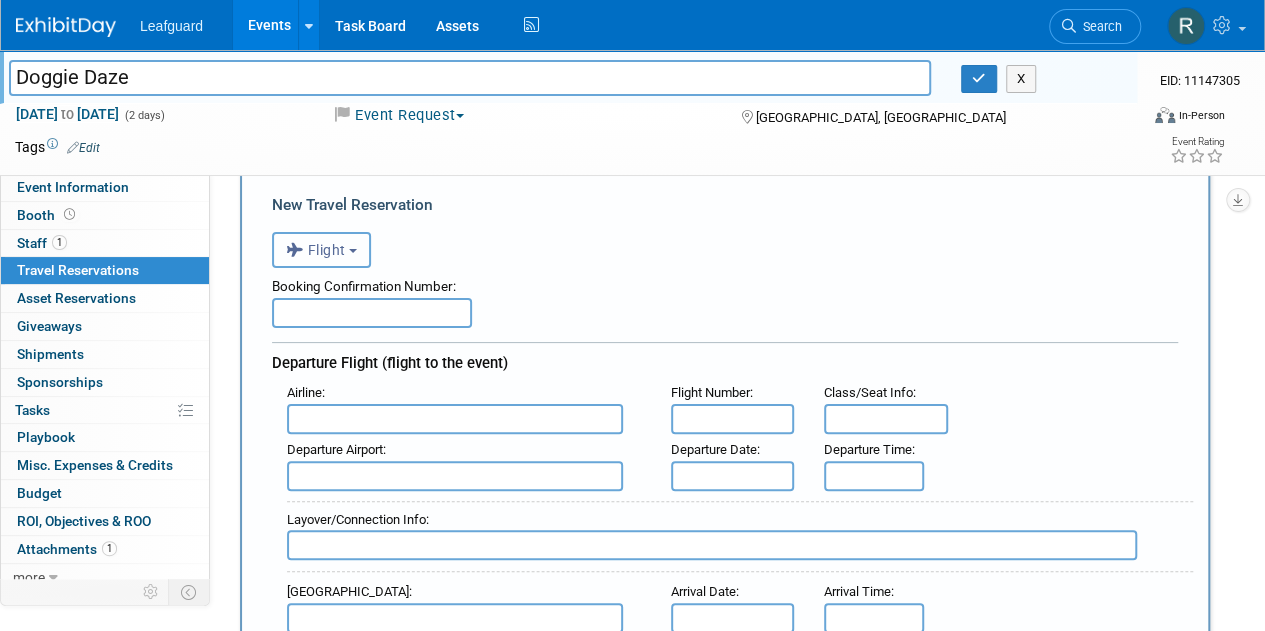 click at bounding box center (353, 251) 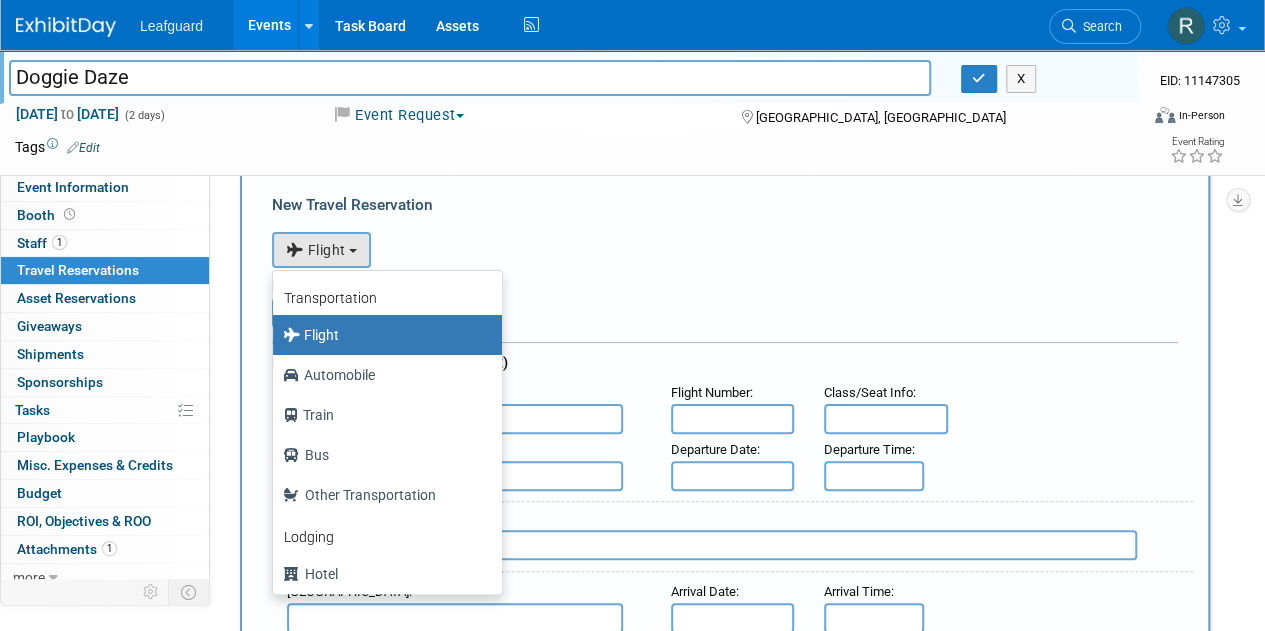 click on "<i class="fas fa-plane" style="padding: 6px 4px 6px 1px;"></i> Flight
<i class="fas fa-car" style="padding: 6px 6px 6px 1px;"></i> Automobile
<i class="fas fa-subway" style="padding: 6px 6px 6px 2px;"></i> Train
<i class="fas fa-bus" style="padding: 6px 7px 6px 1px;"></i> Bus
<i class="fas fa-baby-carriage" style="padding: 6px 7px 6px 1px;"></i> Other Transportation
<i class="fas fa-hotel" style="padding: 6px 7px 6px 1px;"></i> Hotel
<i class="fas fa-home" style="padding: 6px 7px 6px 1px;"></i> Bed and Breakfast (B&B)
<i class="fas fa-bed" style="padding: 6px 7px 6px 1px;"></i> Other Accommodation" at bounding box center [725, 247] 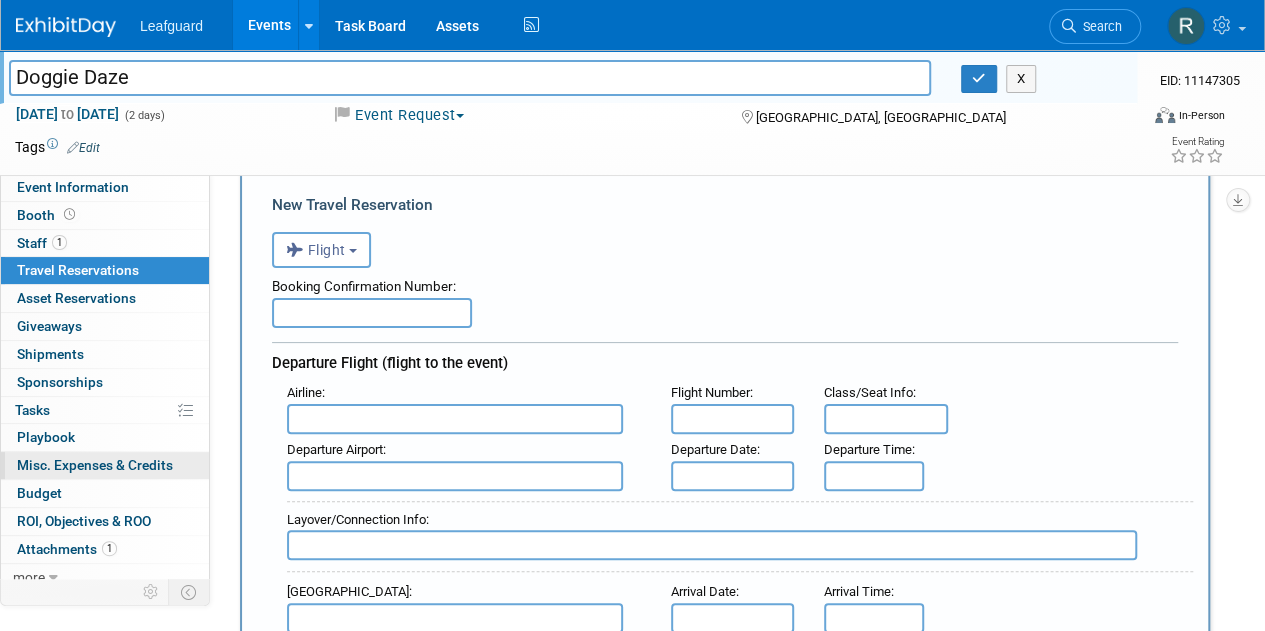 click on "Misc. Expenses & Credits 0" at bounding box center (95, 465) 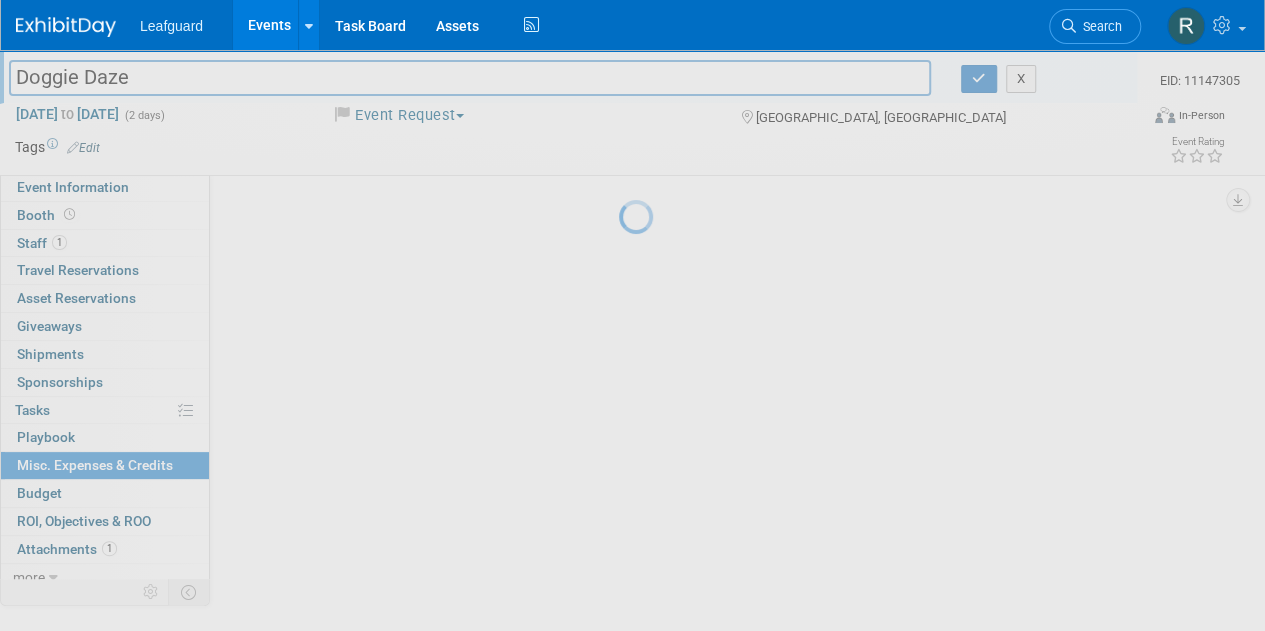scroll, scrollTop: 0, scrollLeft: 0, axis: both 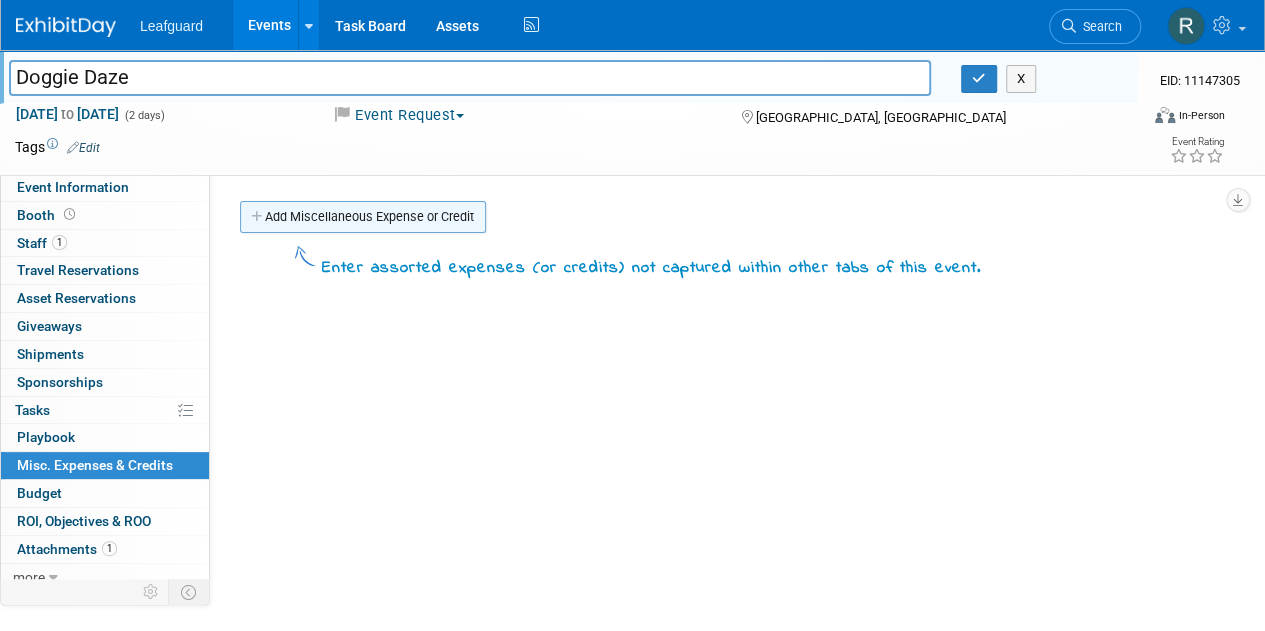 click on "Add Miscellaneous Expense or Credit" at bounding box center (363, 217) 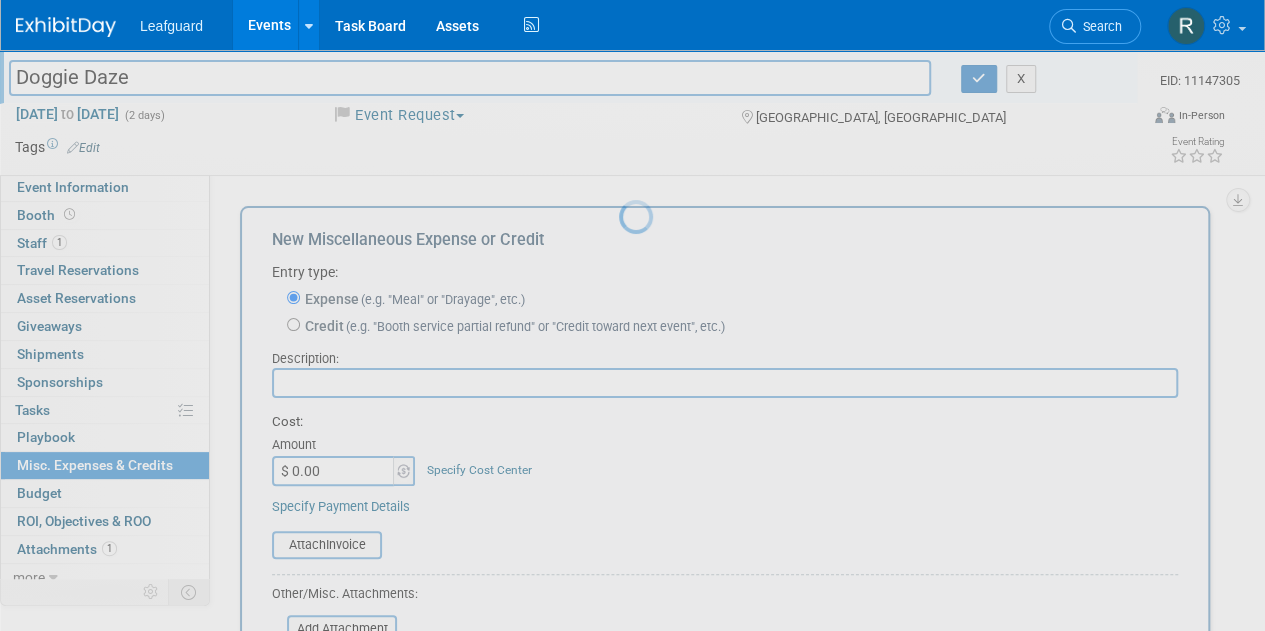 scroll, scrollTop: 0, scrollLeft: 0, axis: both 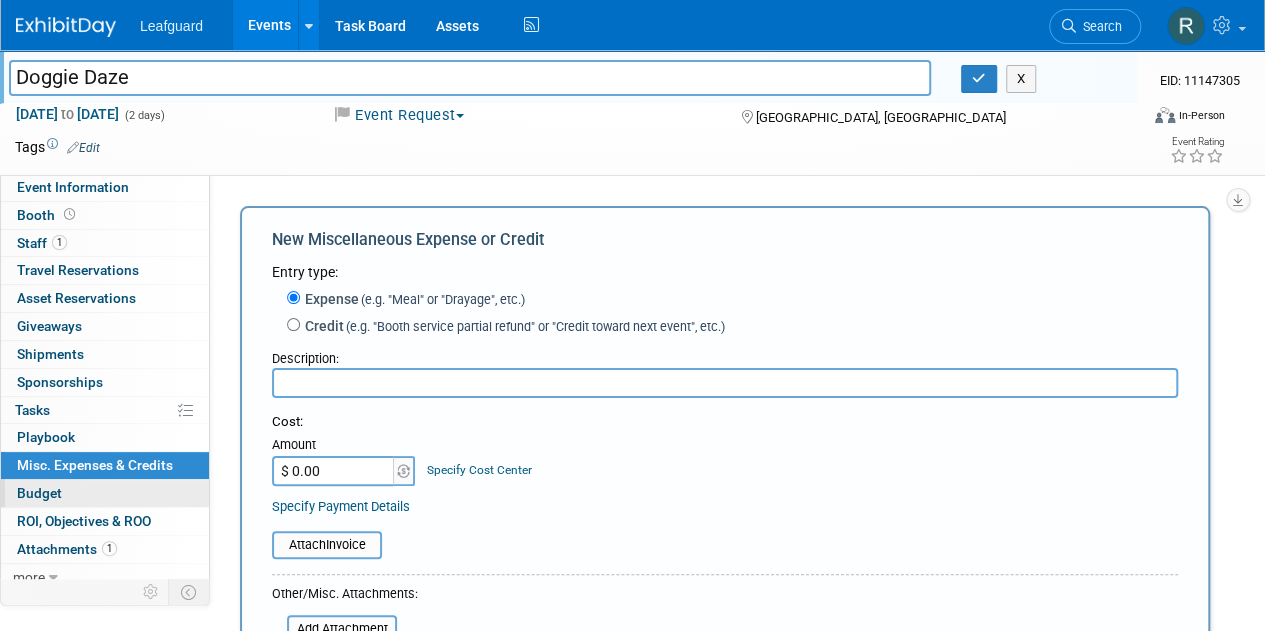 click on "Budget" at bounding box center (39, 493) 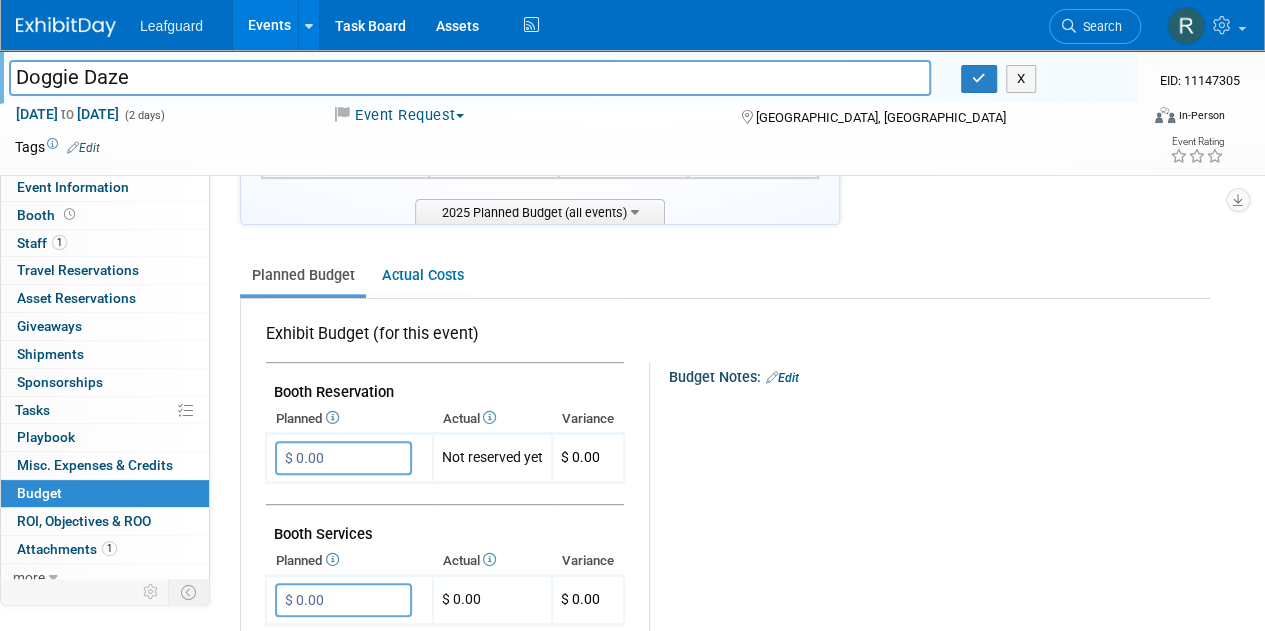 scroll, scrollTop: 295, scrollLeft: 0, axis: vertical 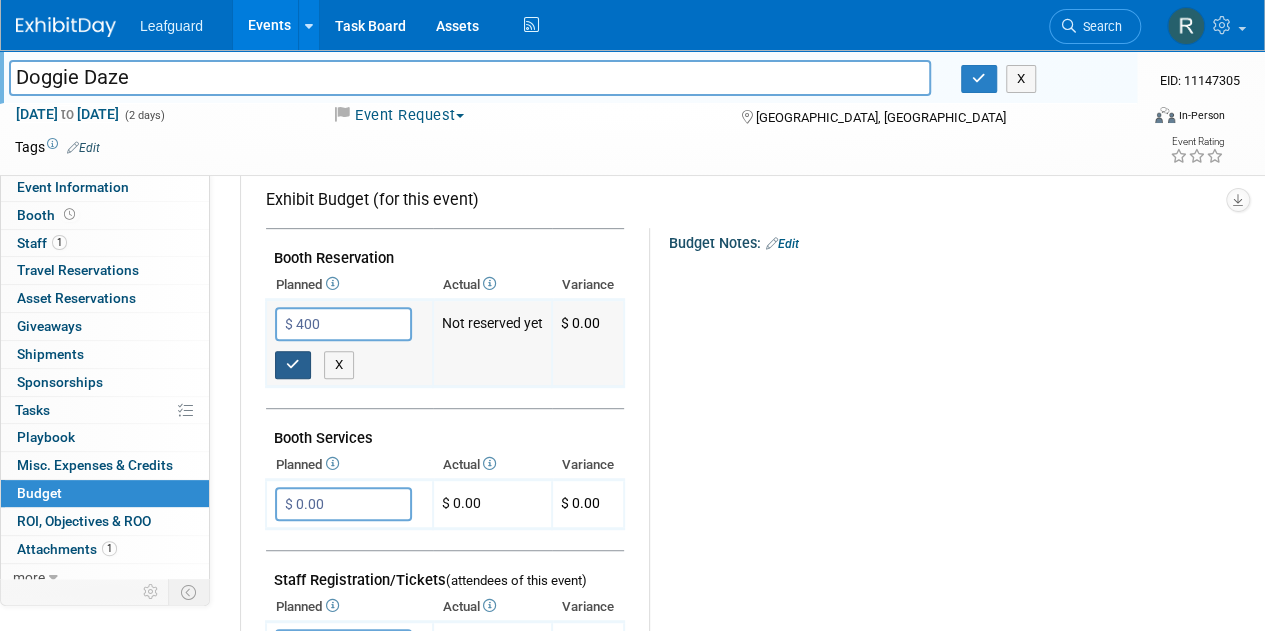 type on "$ 400.00" 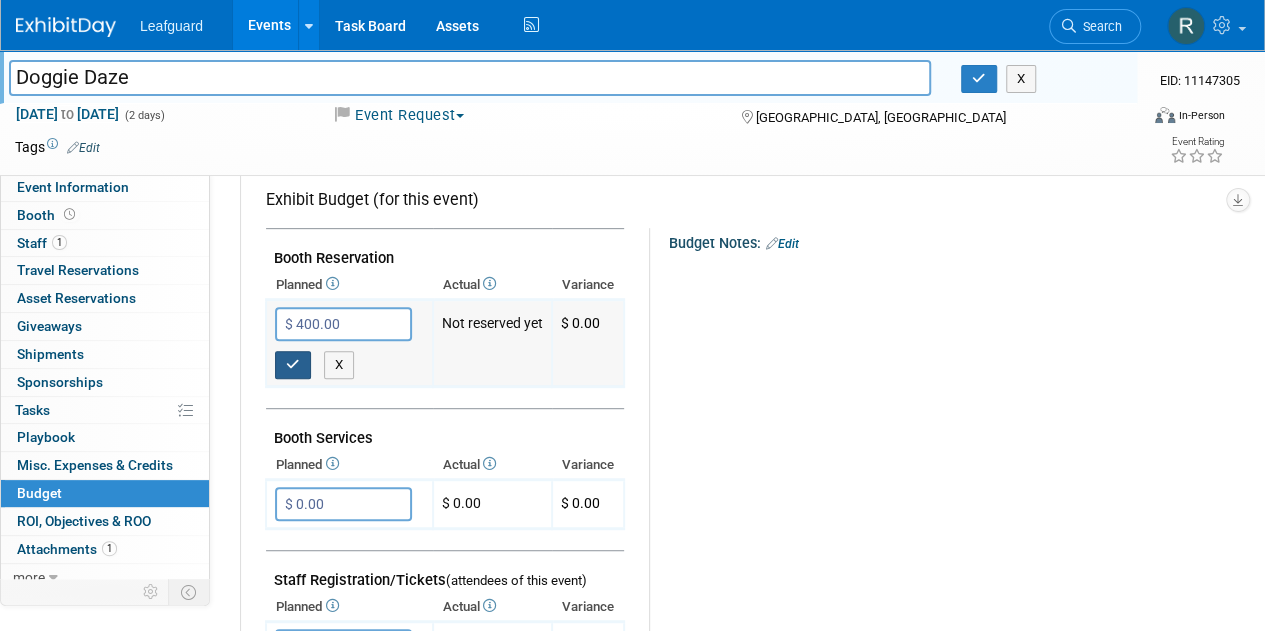click at bounding box center [293, 364] 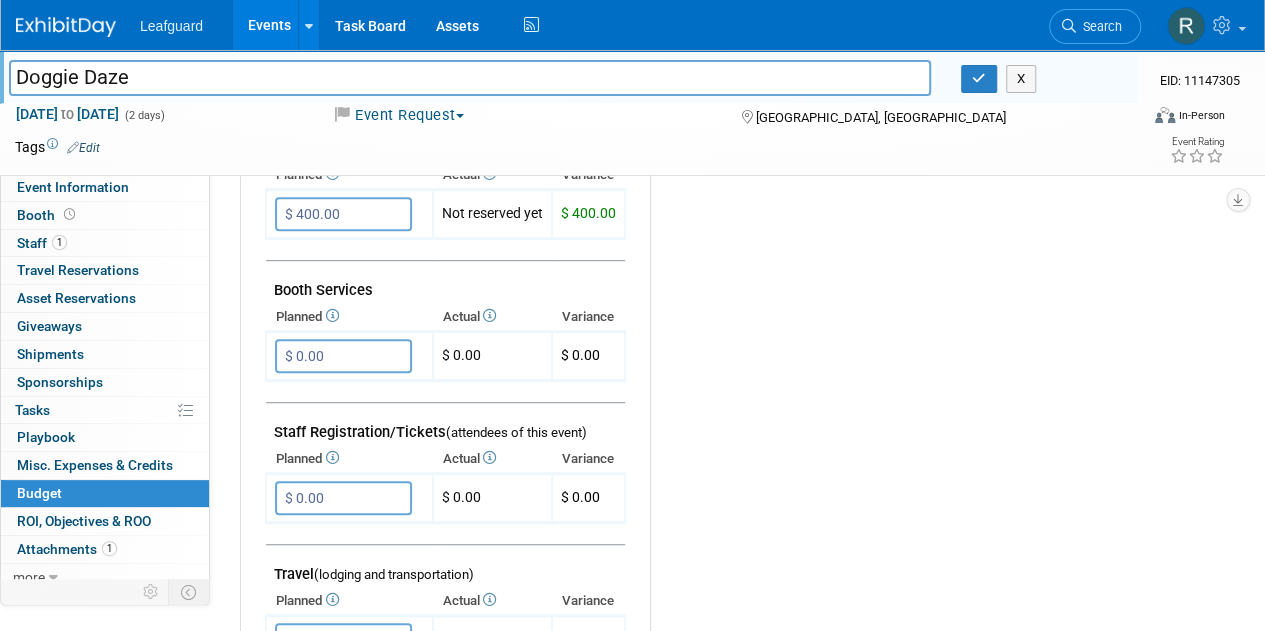 scroll, scrollTop: 458, scrollLeft: 0, axis: vertical 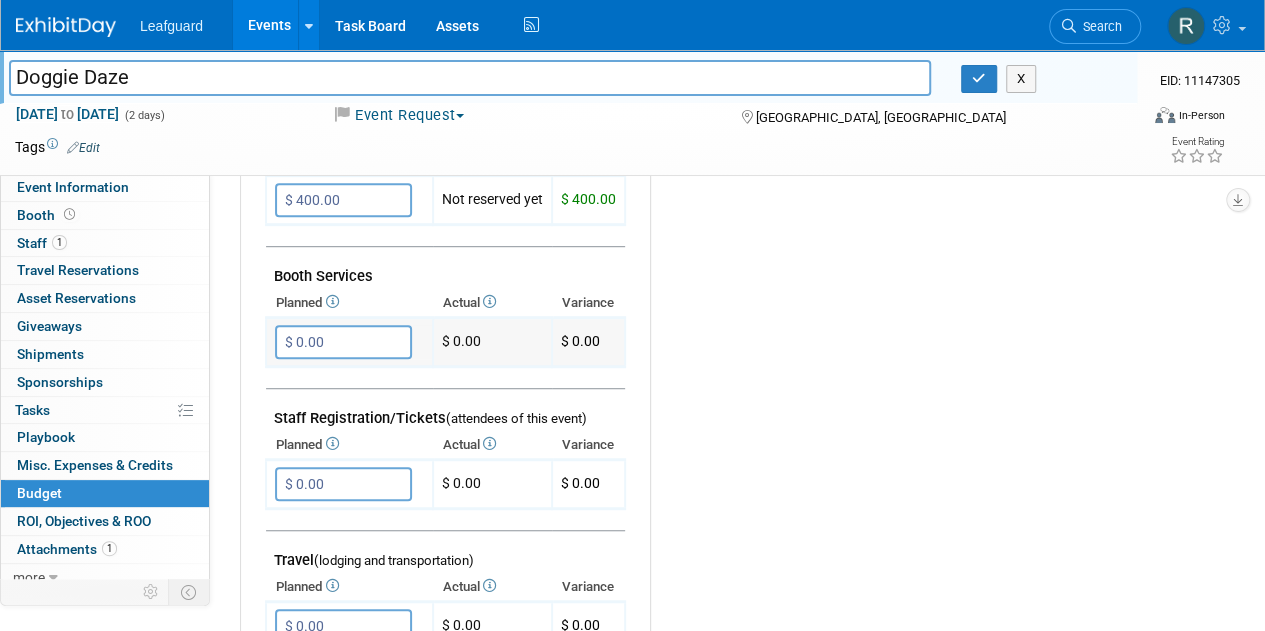 click on "$ 0.00" at bounding box center (343, 342) 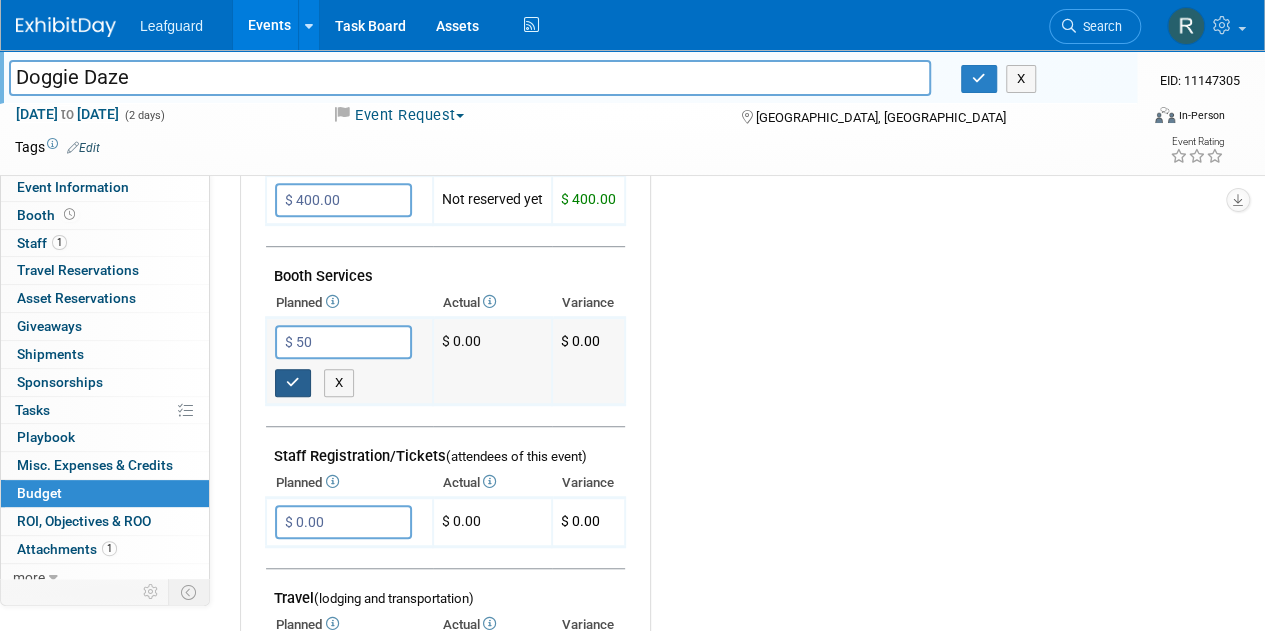 type on "$ 50.00" 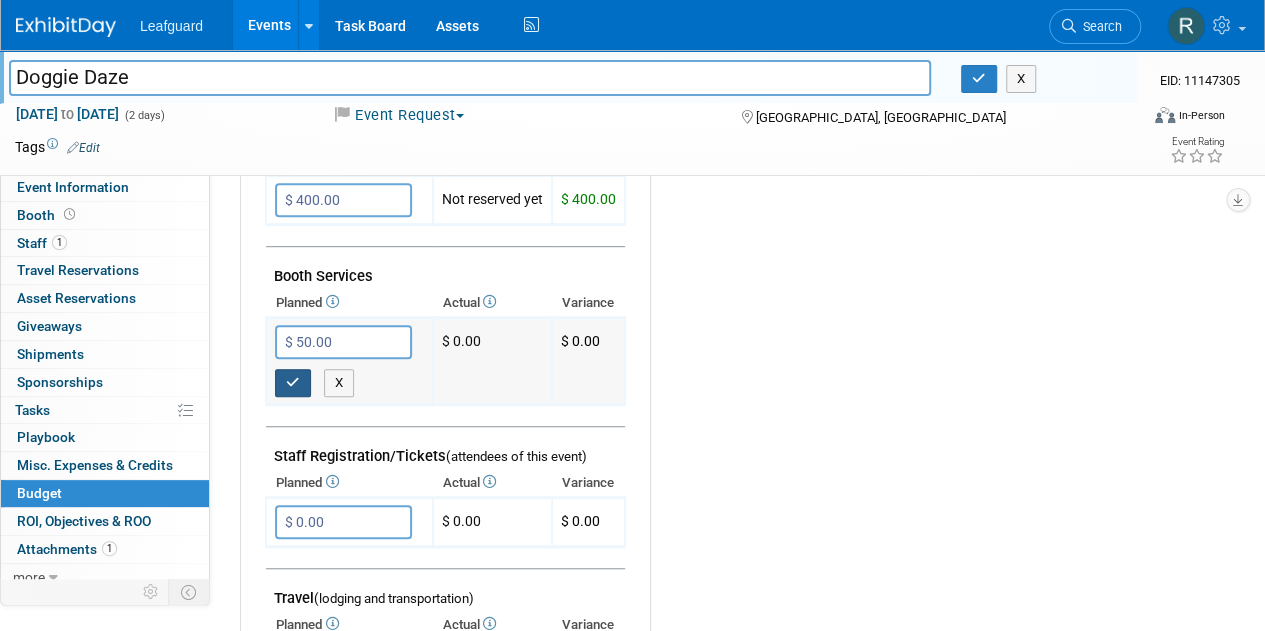 click at bounding box center (293, 382) 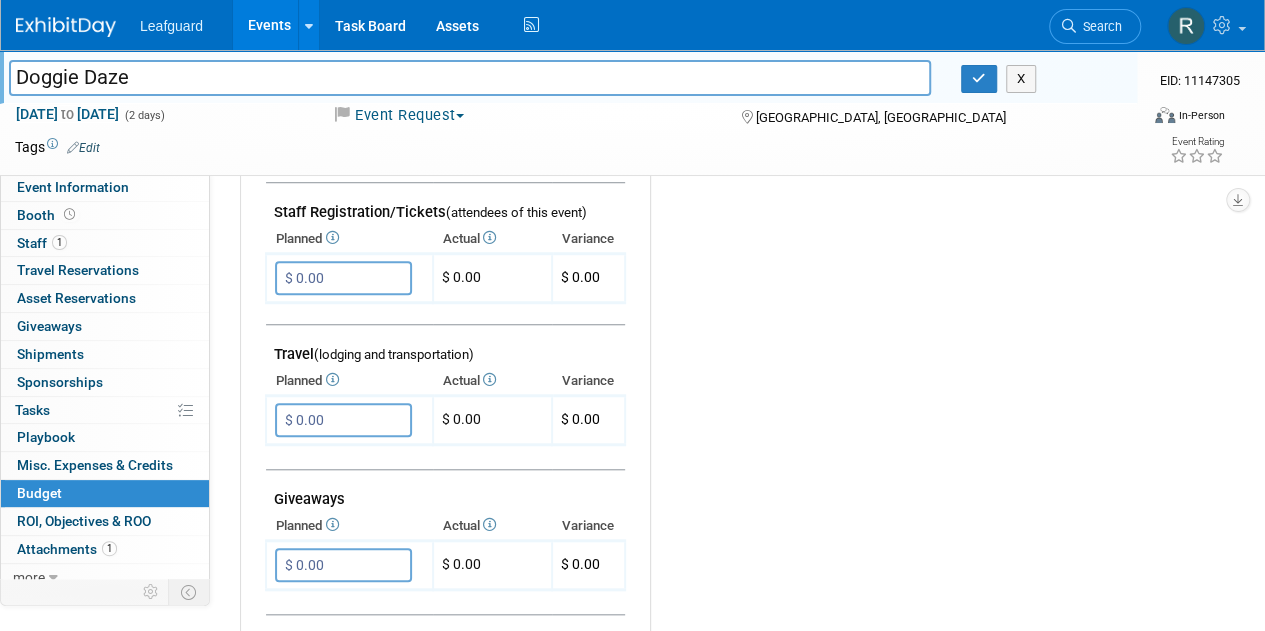 scroll, scrollTop: 672, scrollLeft: 0, axis: vertical 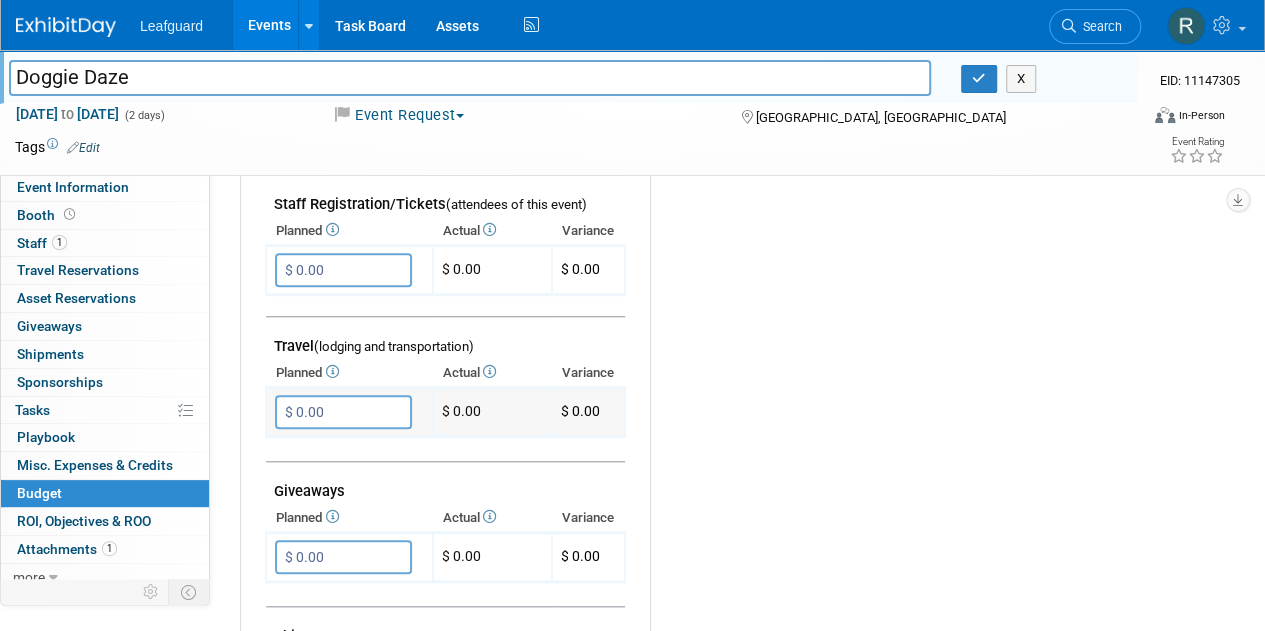 click on "$ 0.00" at bounding box center (343, 412) 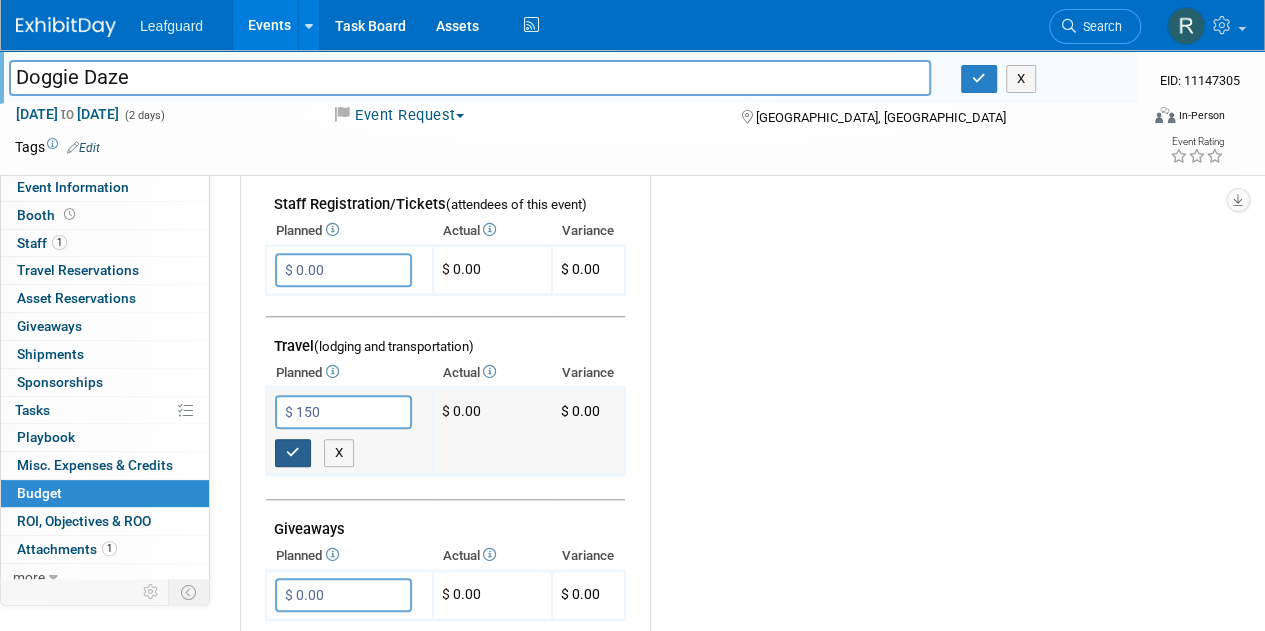 type on "$ 150.00" 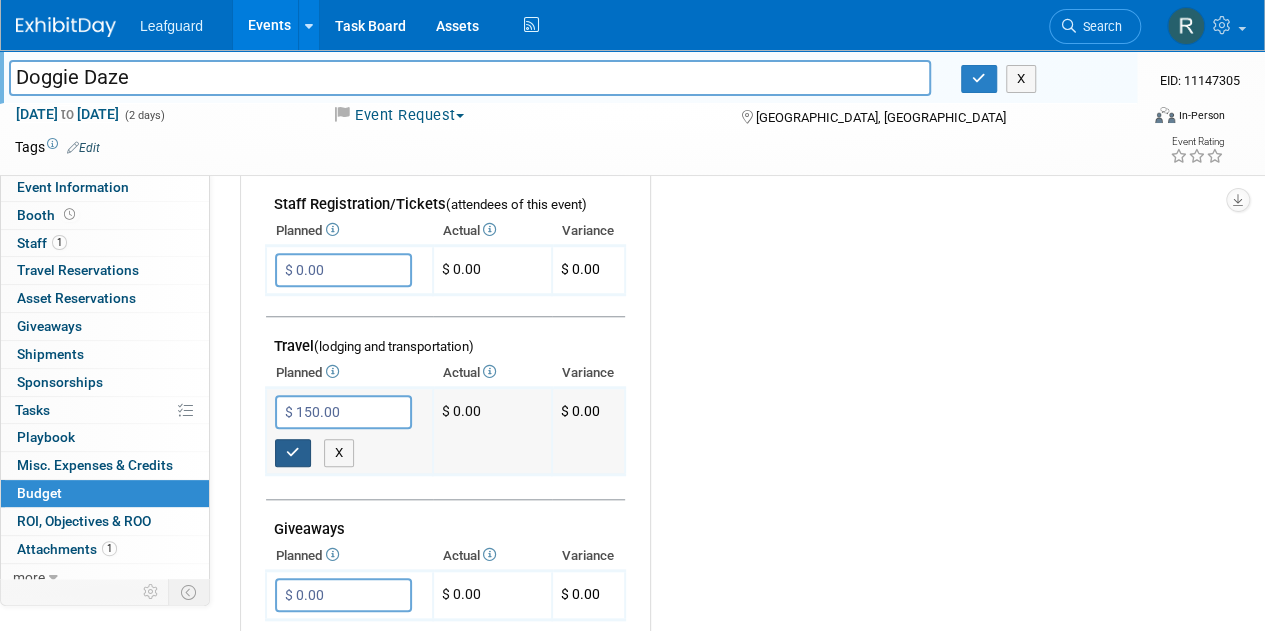 click at bounding box center [293, 453] 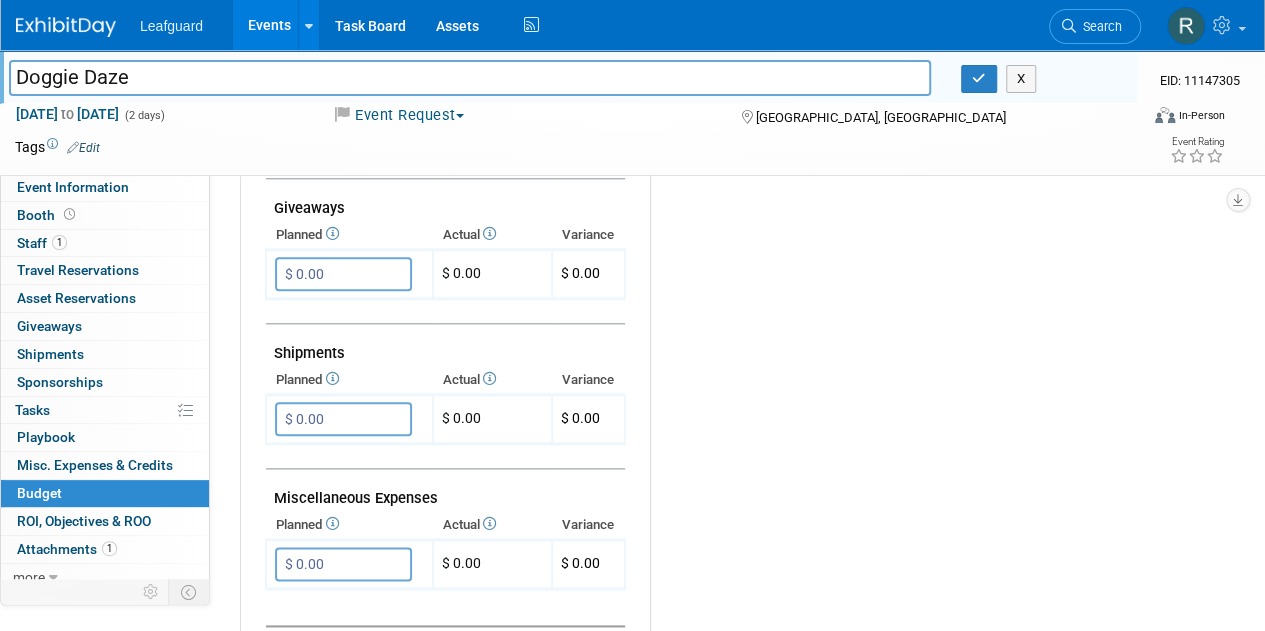 scroll, scrollTop: 958, scrollLeft: 0, axis: vertical 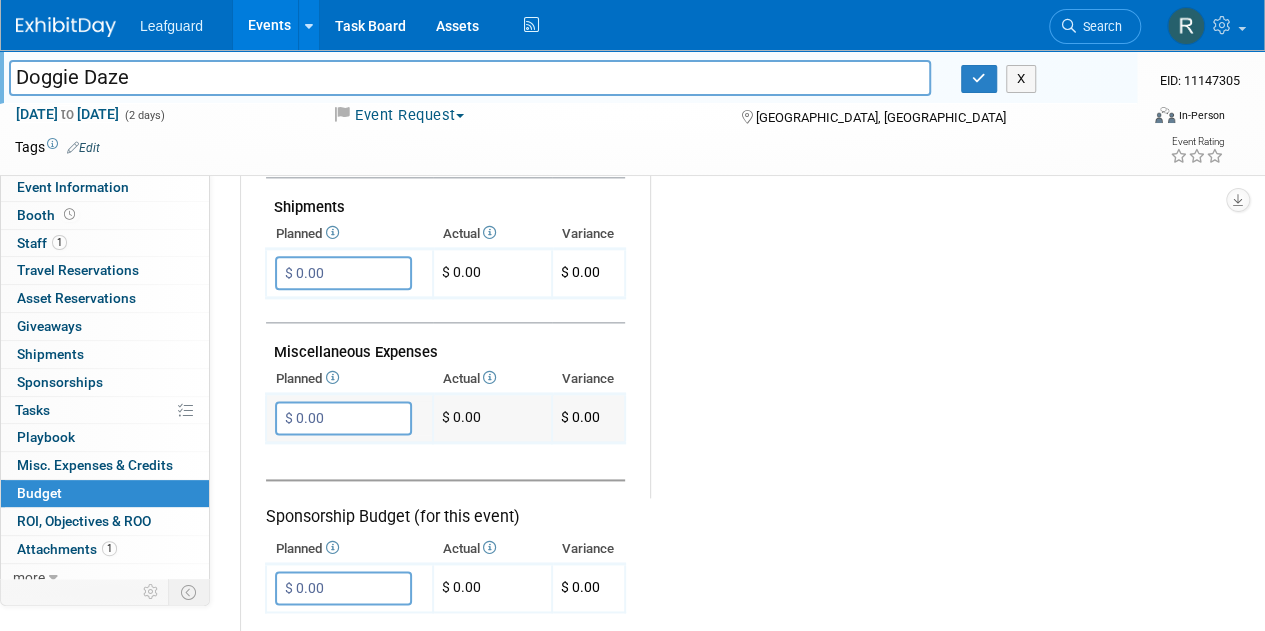 click on "$ 0.00" at bounding box center [343, 418] 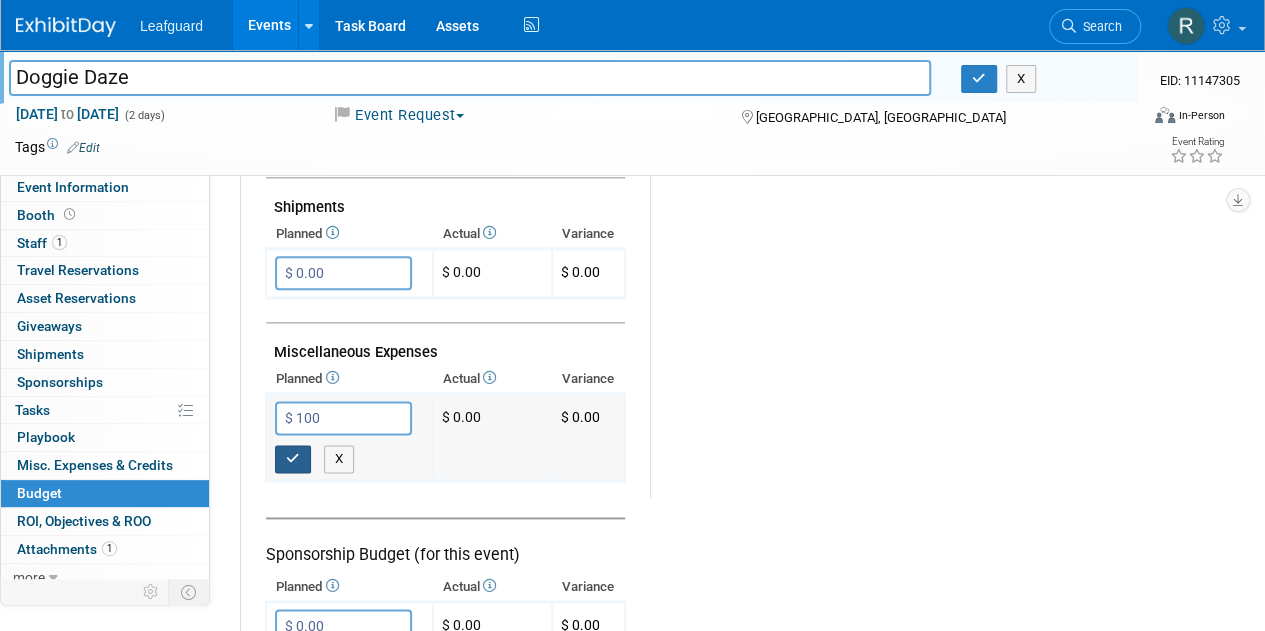 type on "$ 100.00" 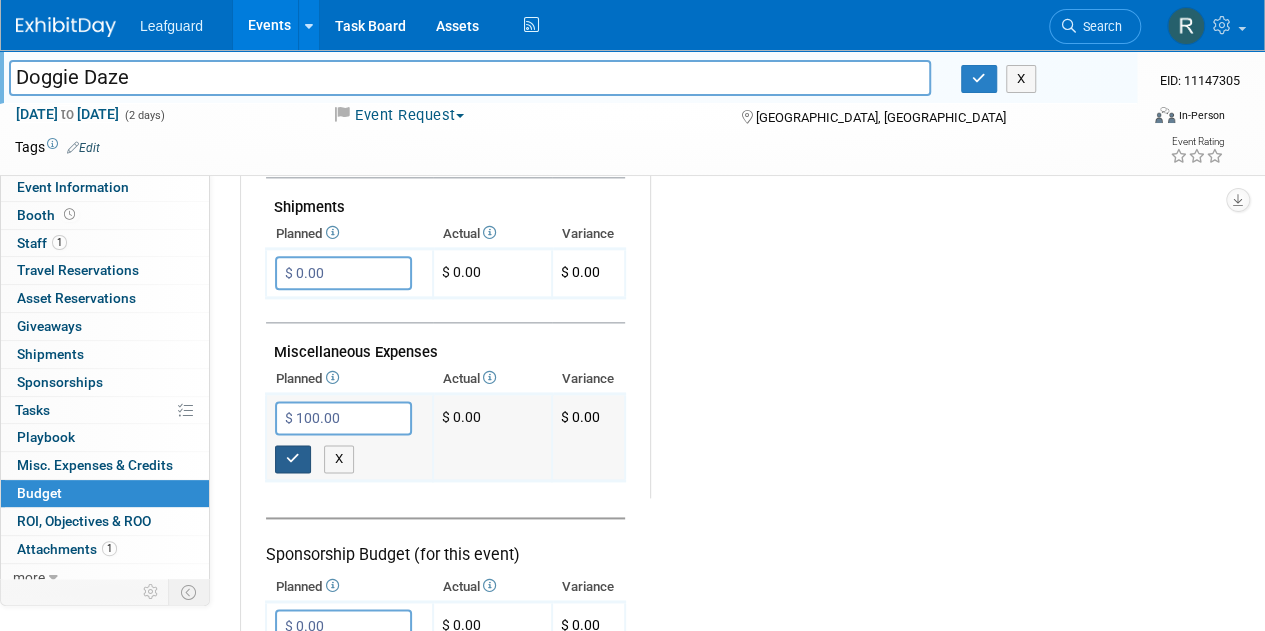 click at bounding box center [293, 459] 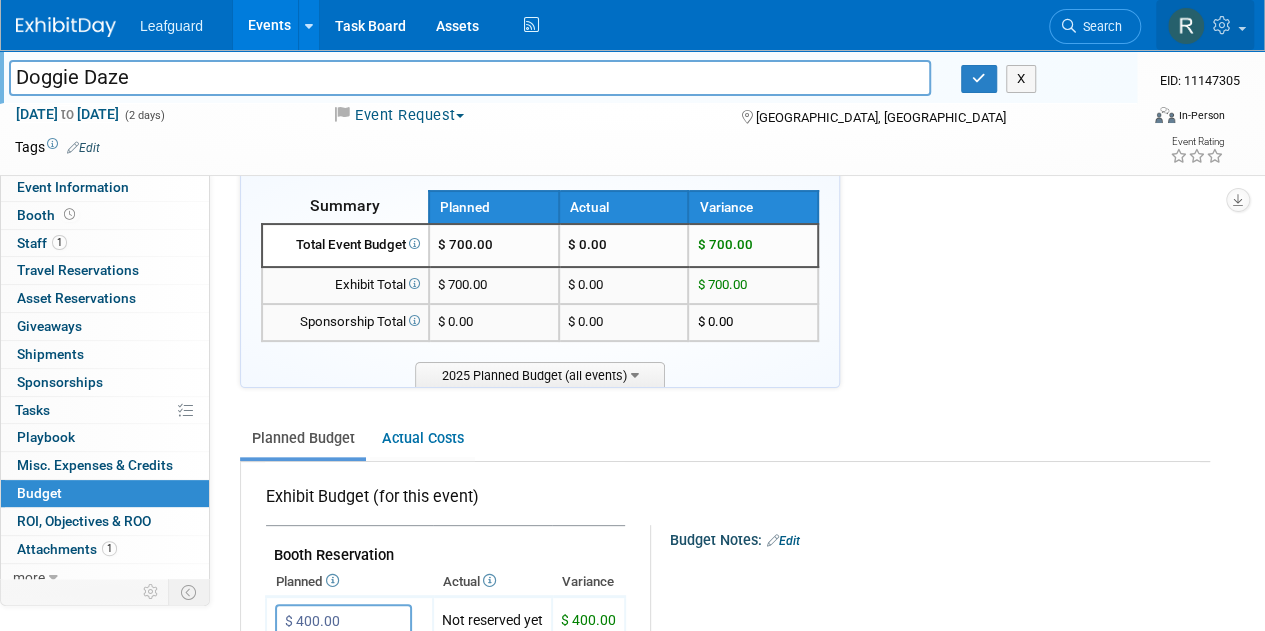 scroll, scrollTop: 39, scrollLeft: 0, axis: vertical 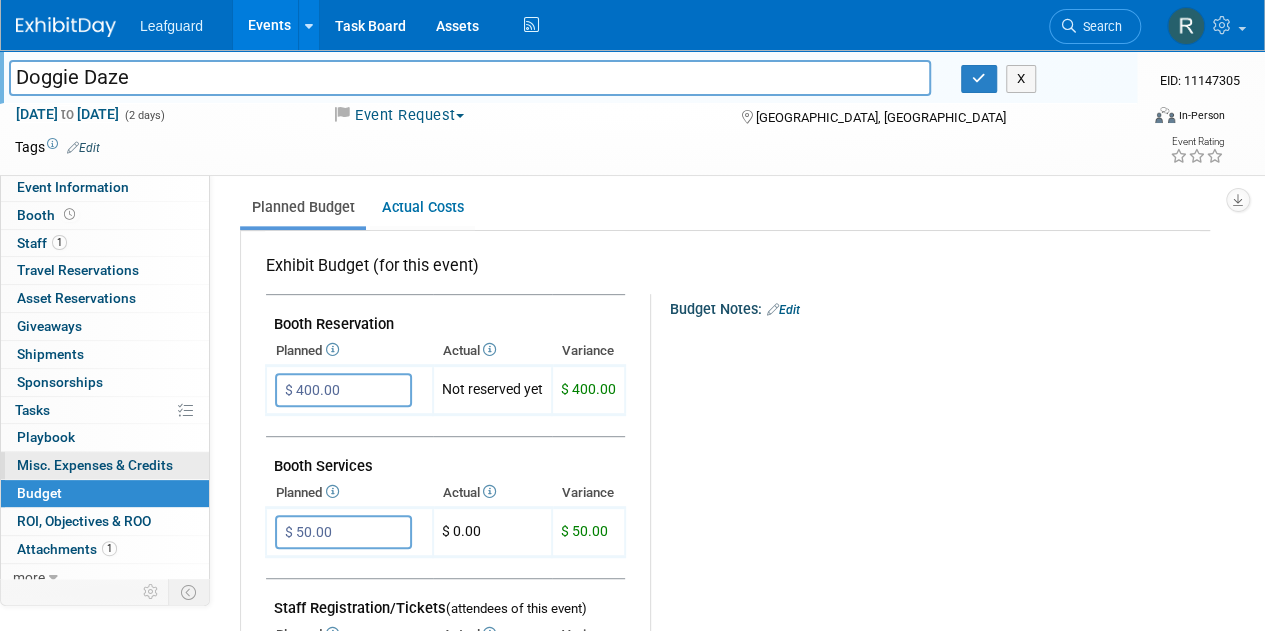click on "Misc. Expenses & Credits 0" at bounding box center (95, 465) 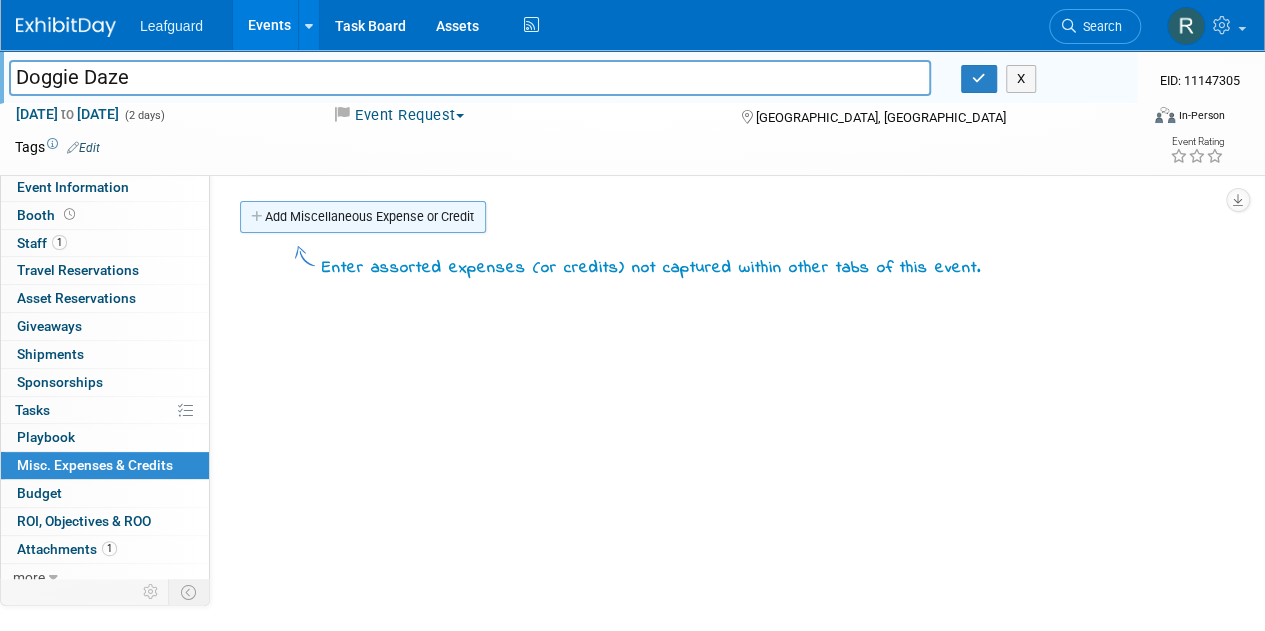click on "Add Miscellaneous Expense or Credit" at bounding box center [363, 217] 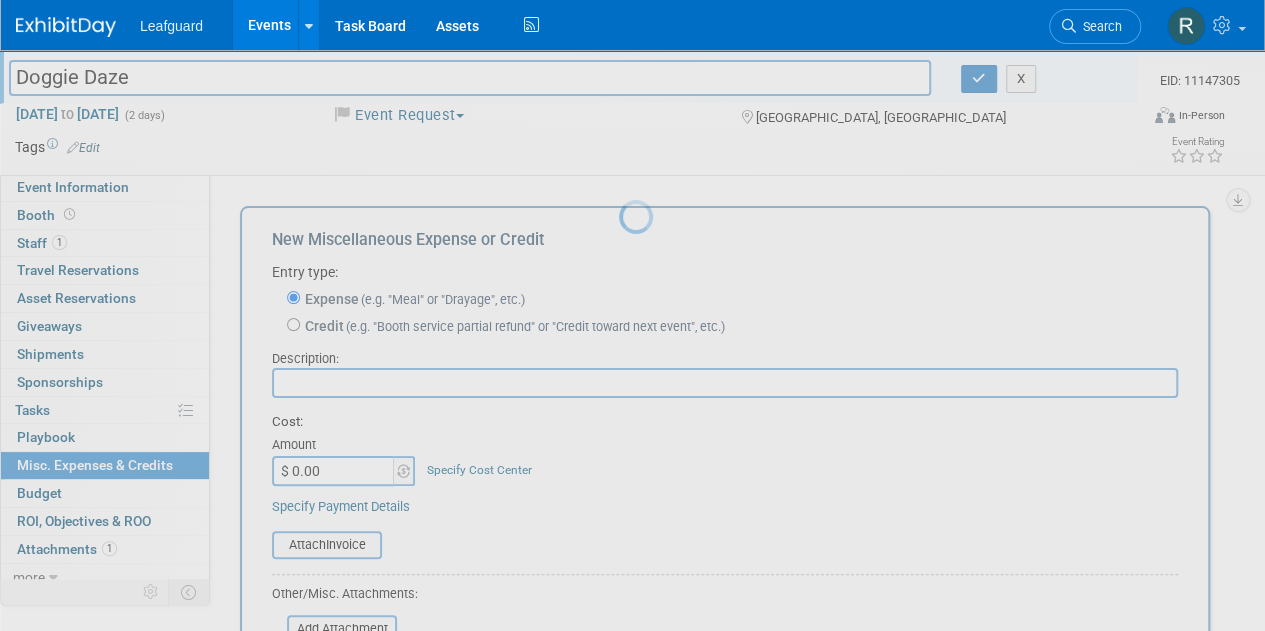 scroll, scrollTop: 0, scrollLeft: 0, axis: both 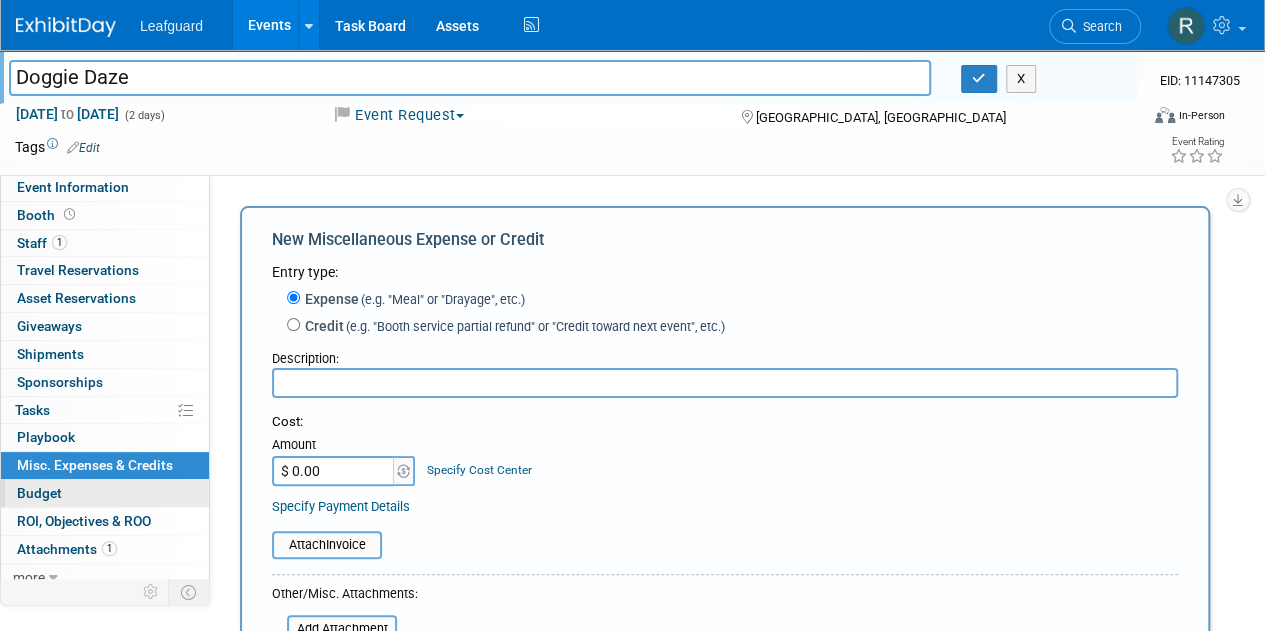 click on "Budget" at bounding box center [39, 493] 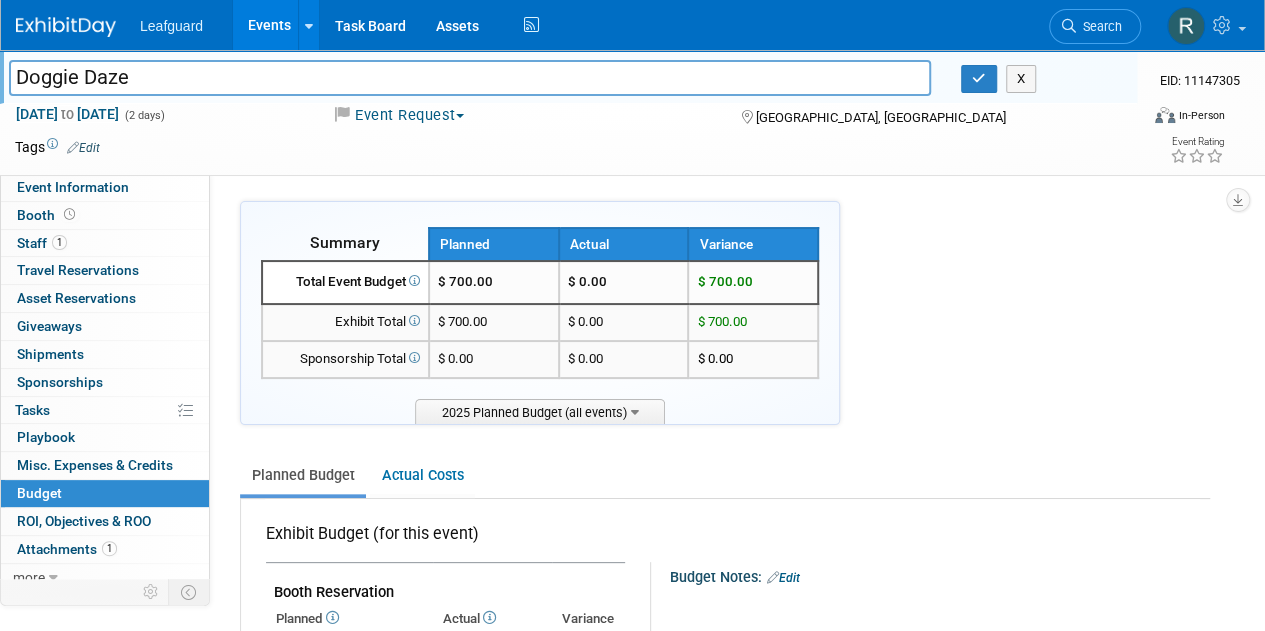 scroll, scrollTop: 1, scrollLeft: 0, axis: vertical 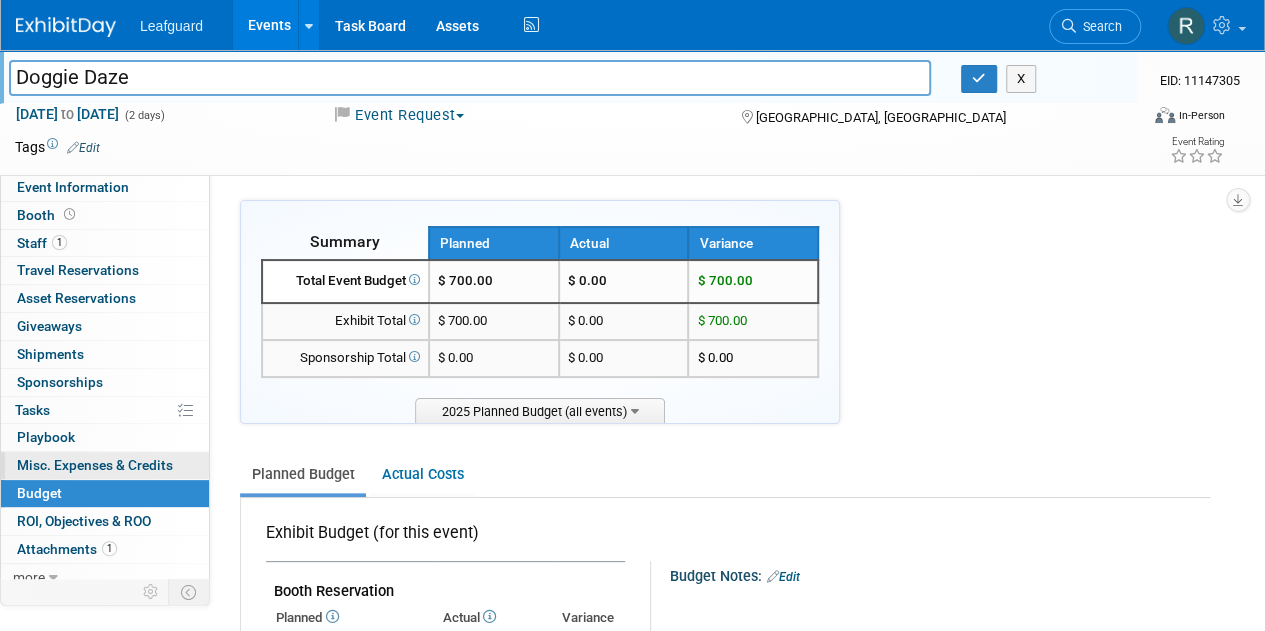 click on "Misc. Expenses & Credits 0" at bounding box center [95, 465] 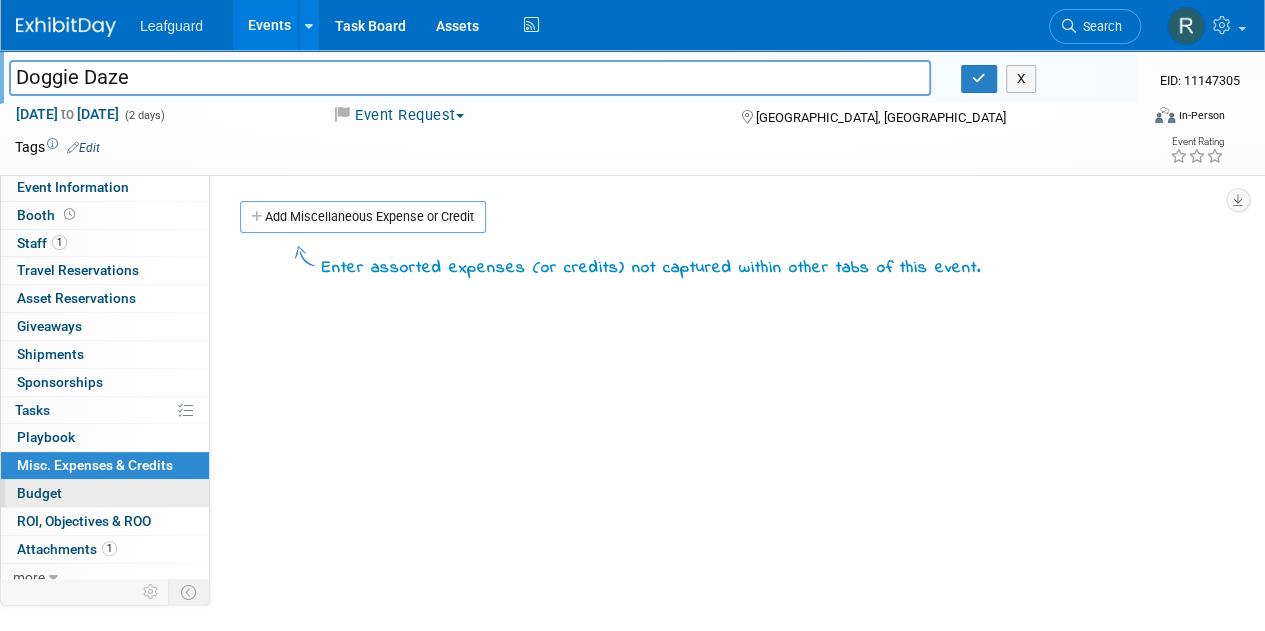click on "Budget" at bounding box center [39, 493] 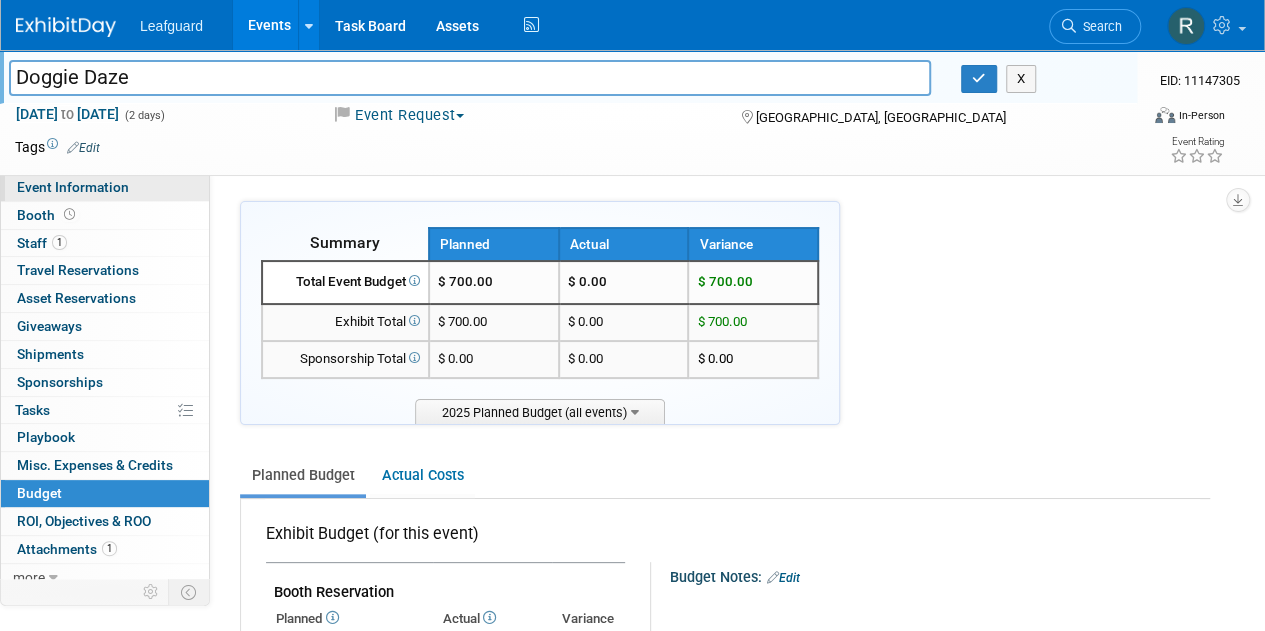 click on "Event Information" at bounding box center [73, 187] 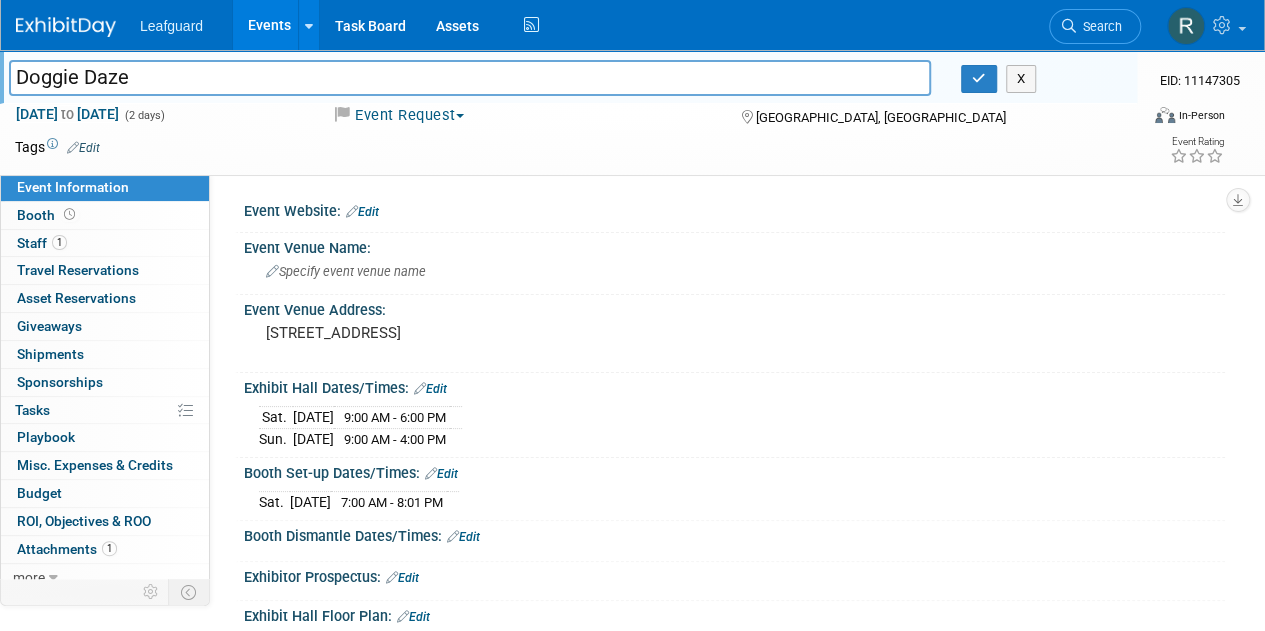 click on "Event Request" at bounding box center (398, 115) 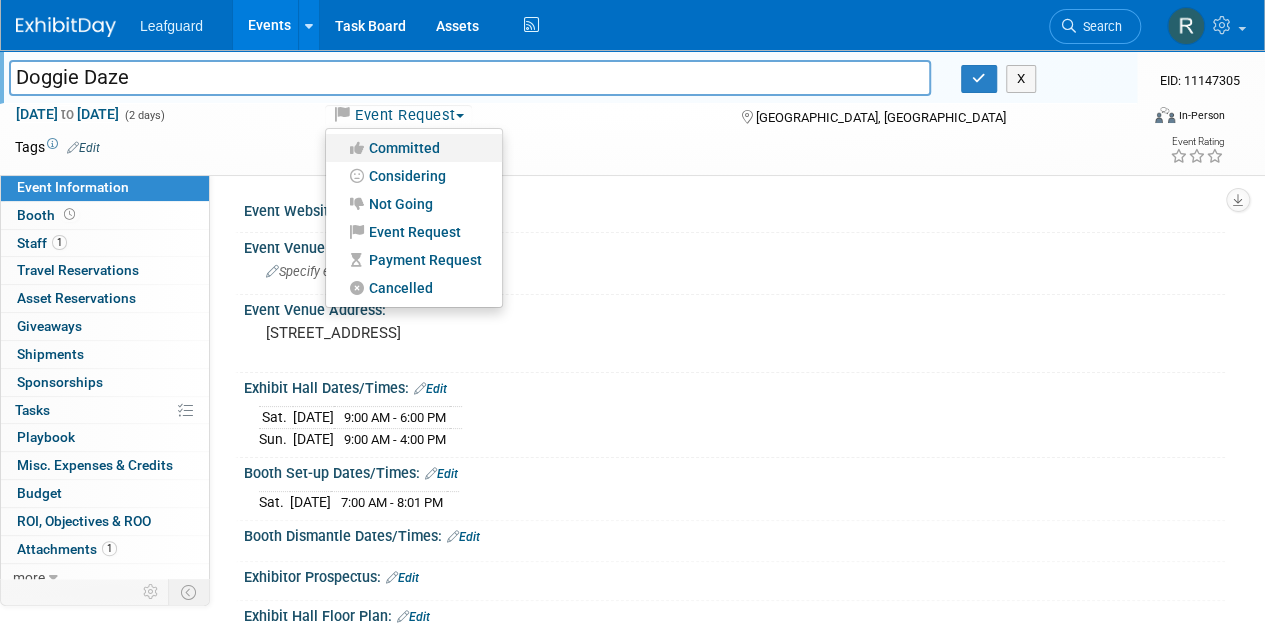 click on "Committed" at bounding box center (414, 148) 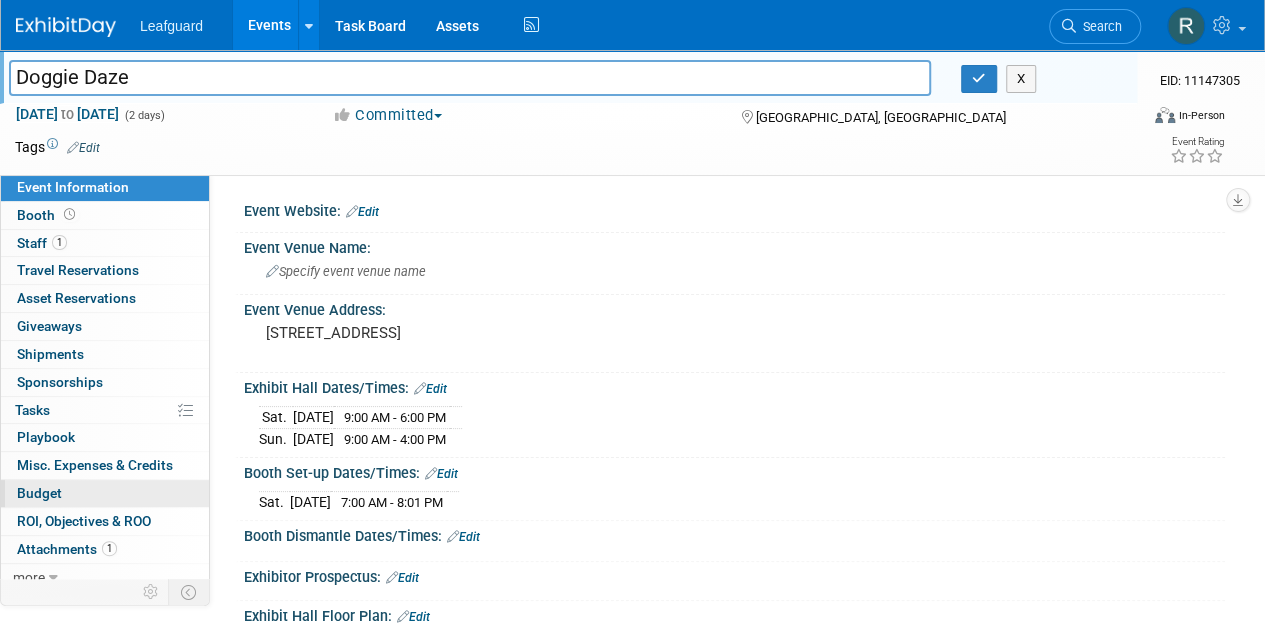 click on "Budget" at bounding box center [39, 493] 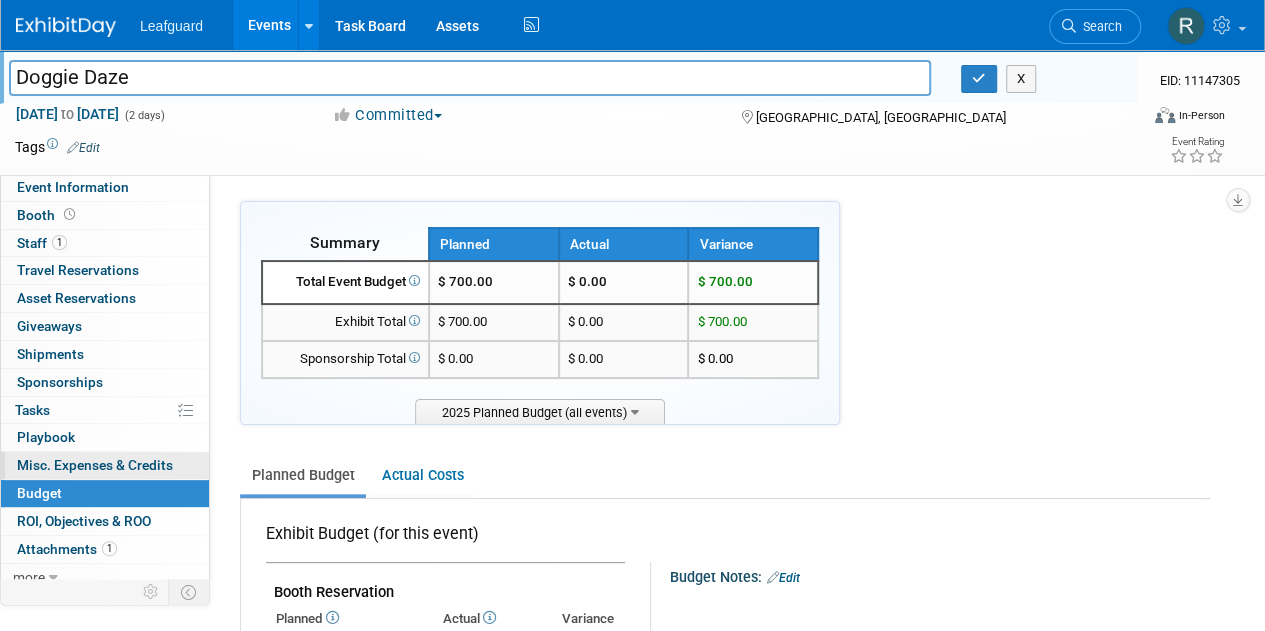 click on "Misc. Expenses & Credits 0" at bounding box center (95, 465) 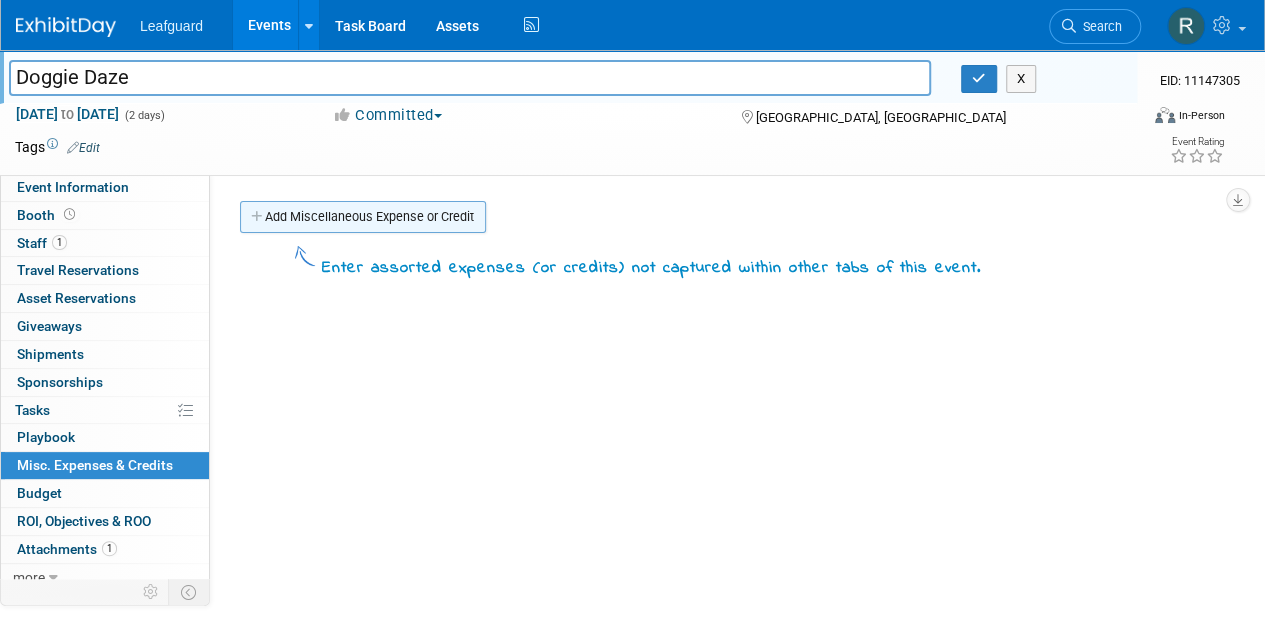click on "Add Miscellaneous Expense or Credit" at bounding box center (363, 217) 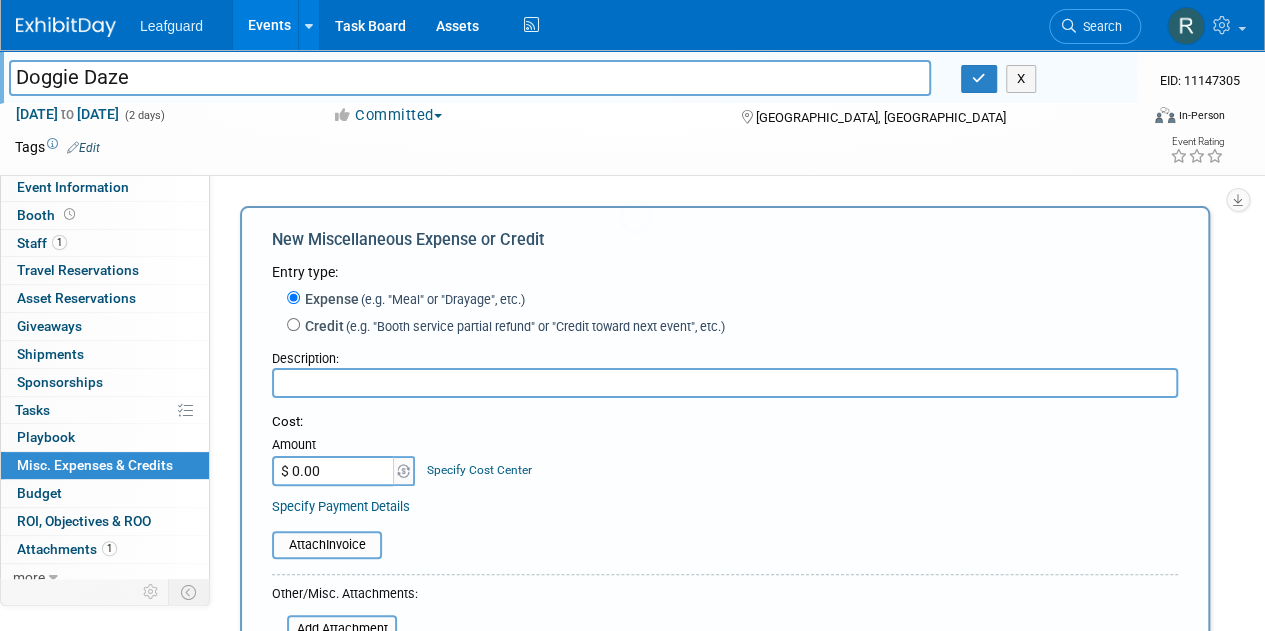 scroll, scrollTop: 0, scrollLeft: 0, axis: both 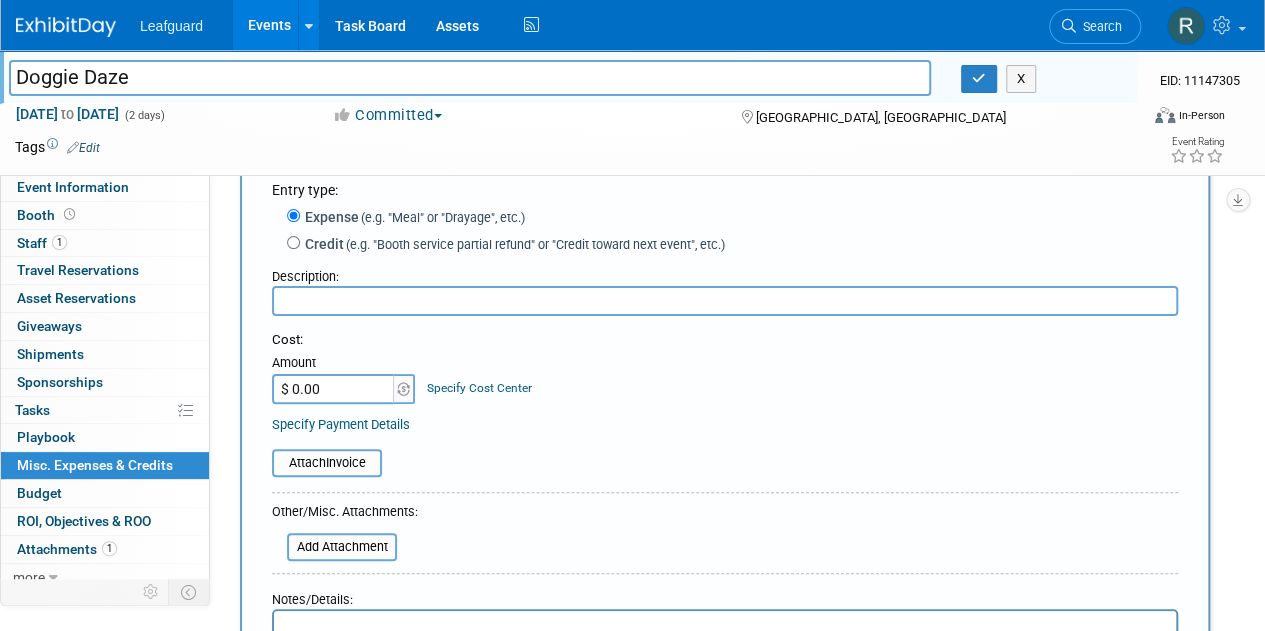 click on "New Miscellaneous Expense or Credit
Entry type:
Expense  (e.g. "Meal" or "Drayage", etc.)
Credit  (e.g. "Booth service partial refund" or "Credit toward next event", etc.)
Description:" at bounding box center [725, 470] 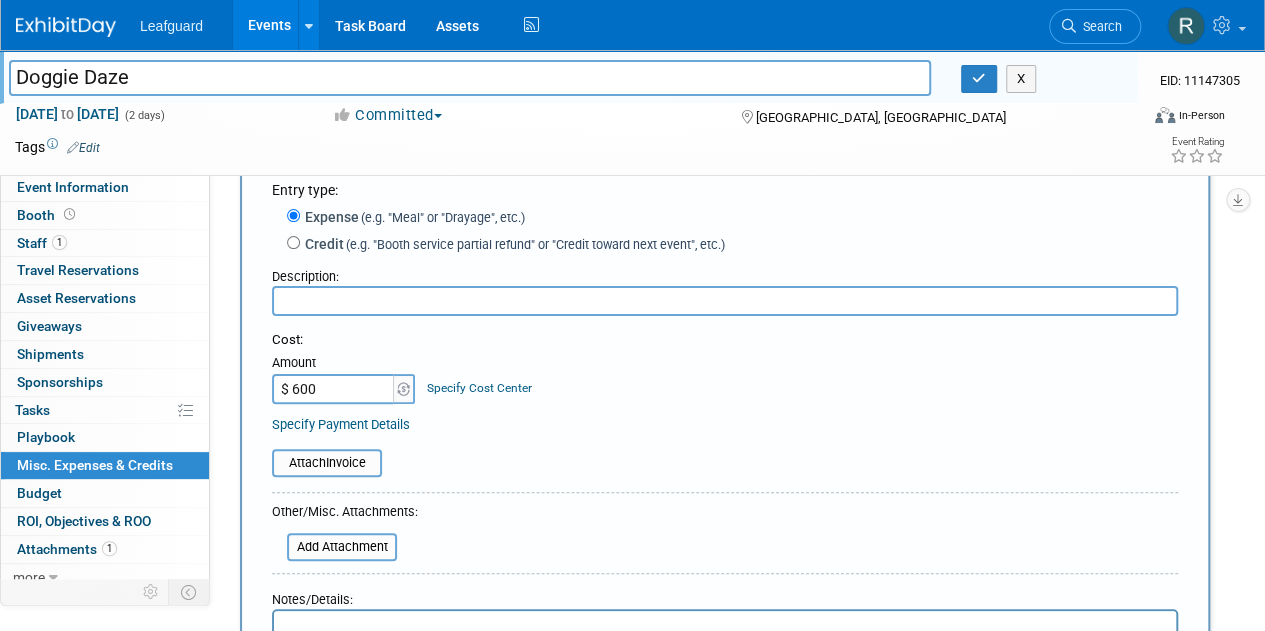 type on "$ 600.00" 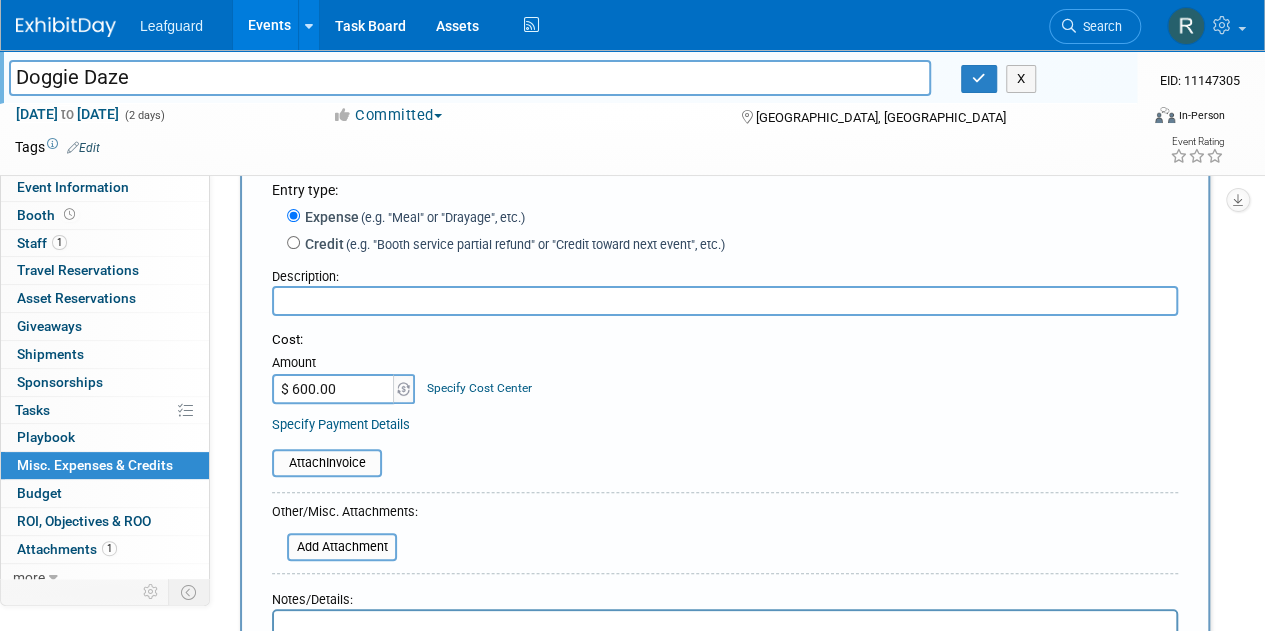 click on "Attach  Invoice" at bounding box center (725, 452) 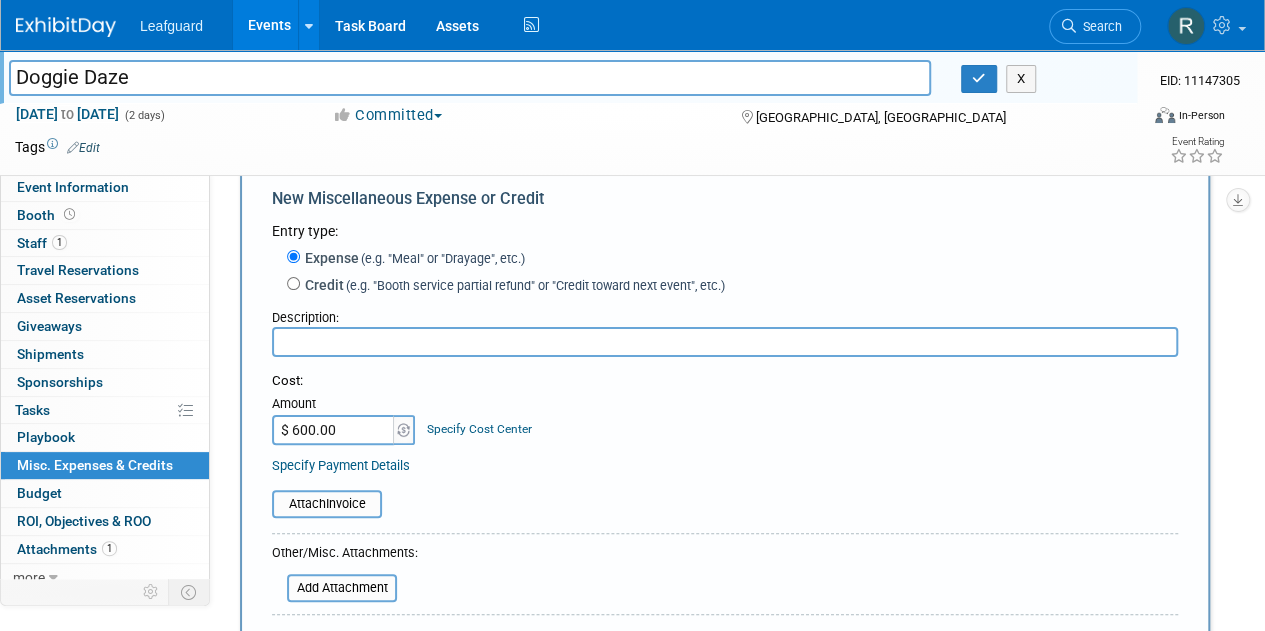 scroll, scrollTop: 70, scrollLeft: 0, axis: vertical 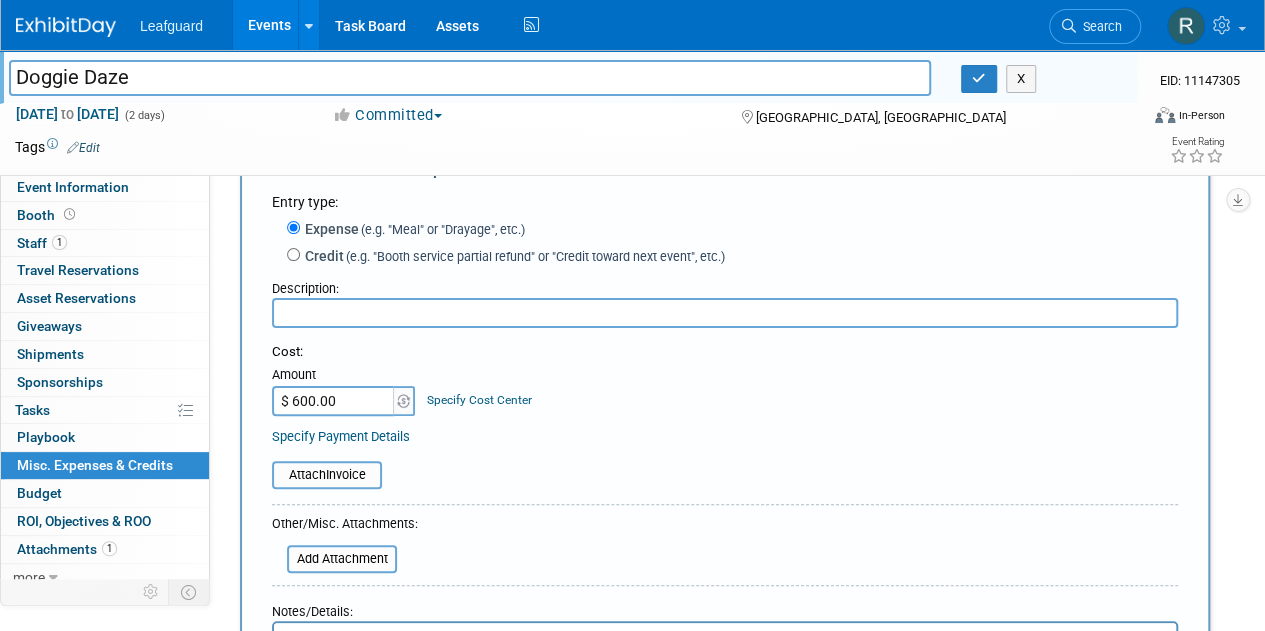 click at bounding box center [725, 313] 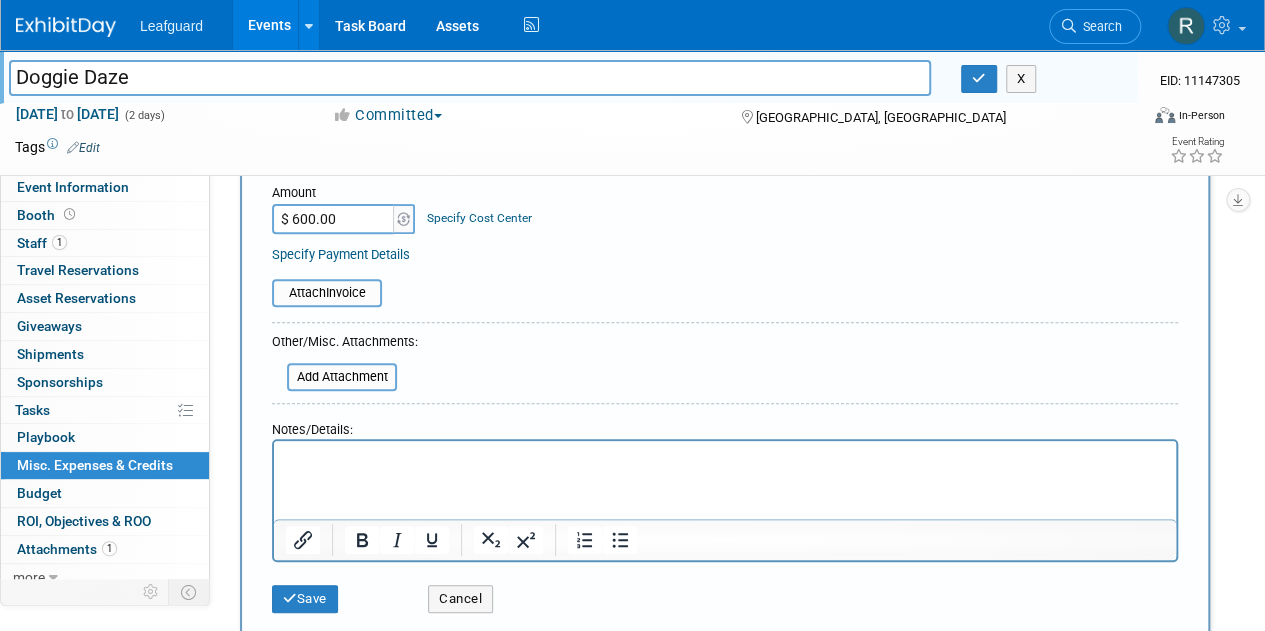 scroll, scrollTop: 251, scrollLeft: 0, axis: vertical 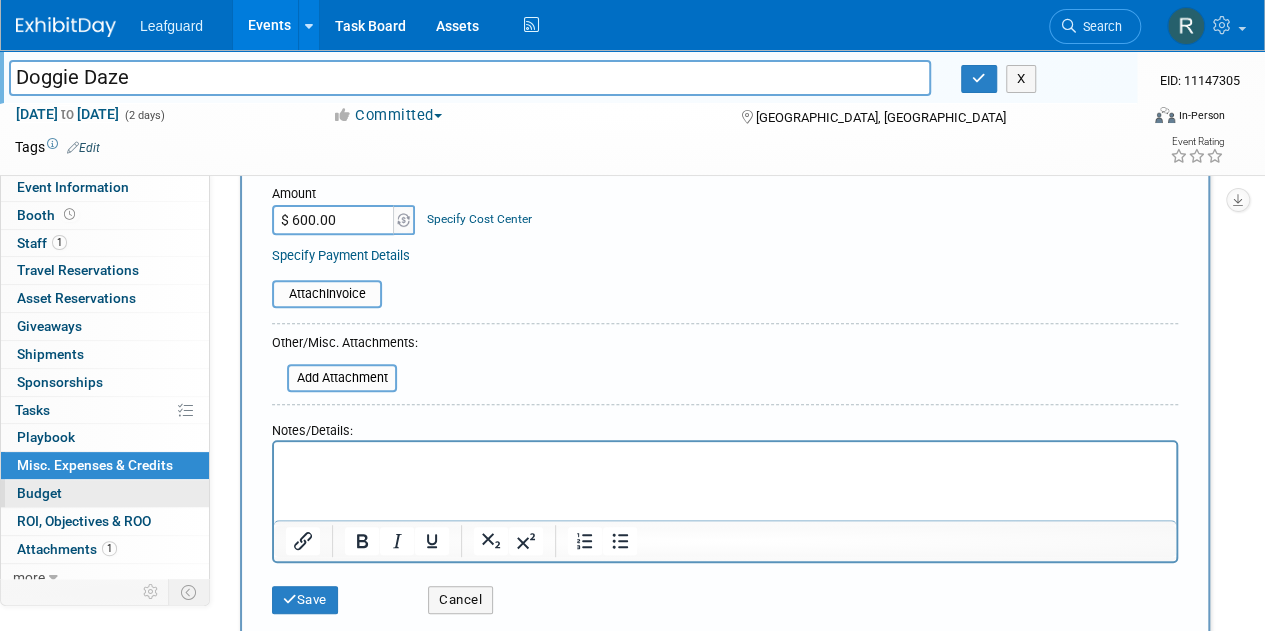 type on "Booth fee" 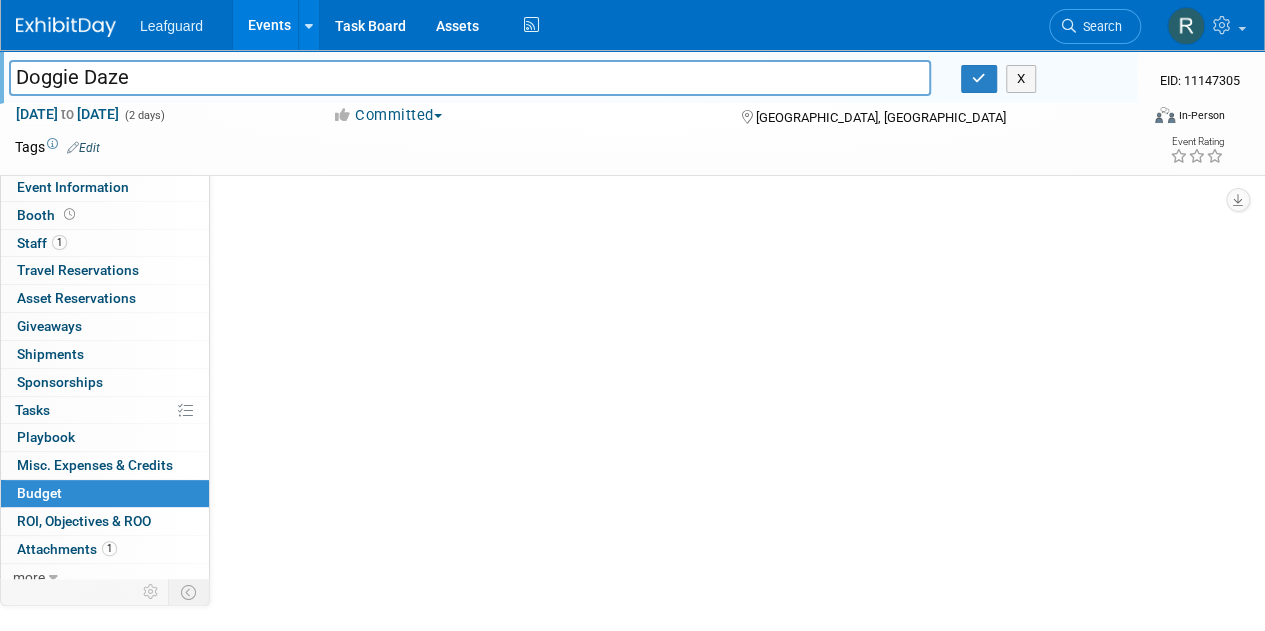 scroll, scrollTop: 0, scrollLeft: 0, axis: both 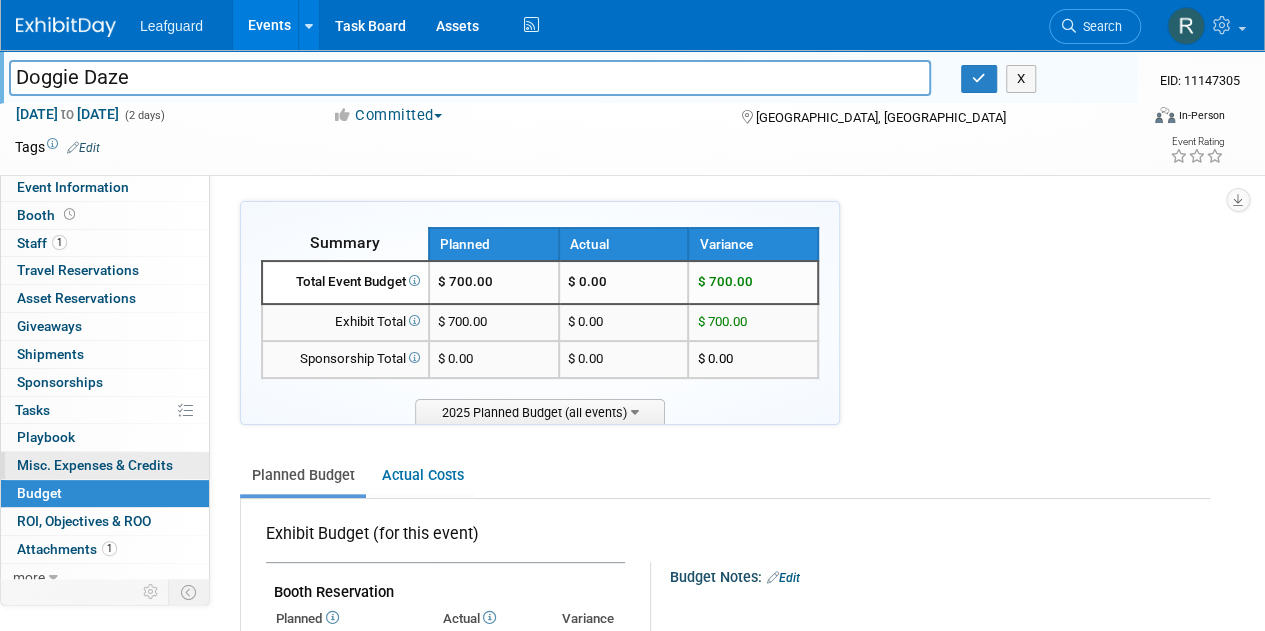 click on "Misc. Expenses & Credits 0" at bounding box center (95, 465) 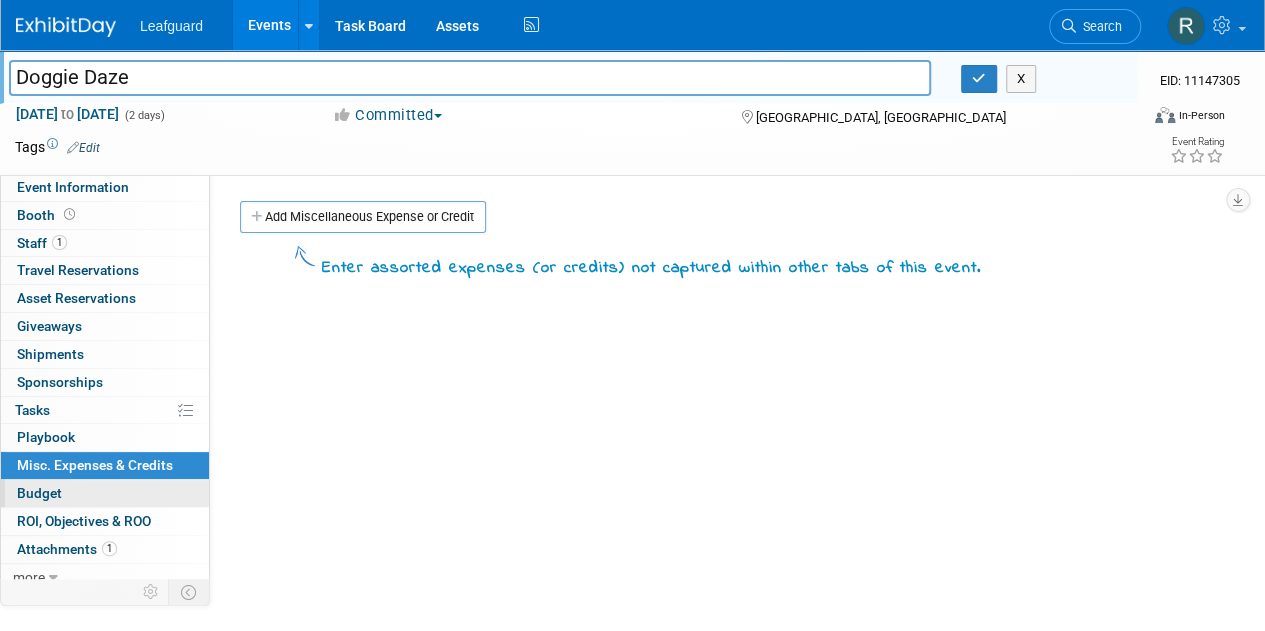click on "Budget" at bounding box center (39, 493) 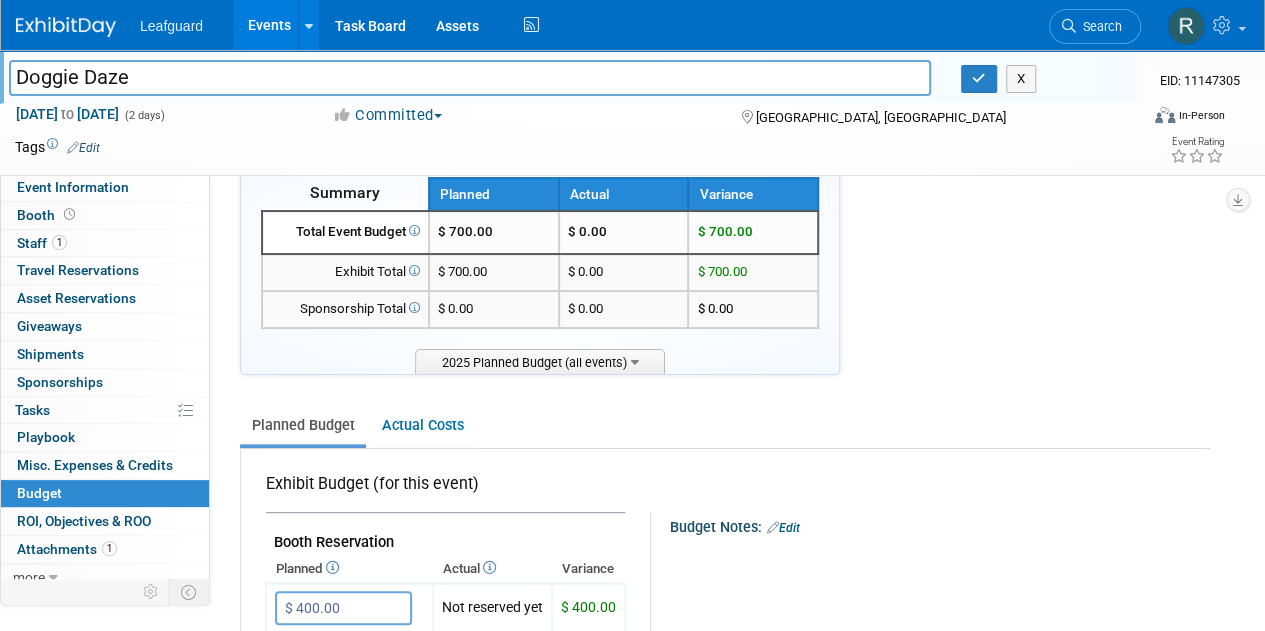 scroll, scrollTop: 55, scrollLeft: 0, axis: vertical 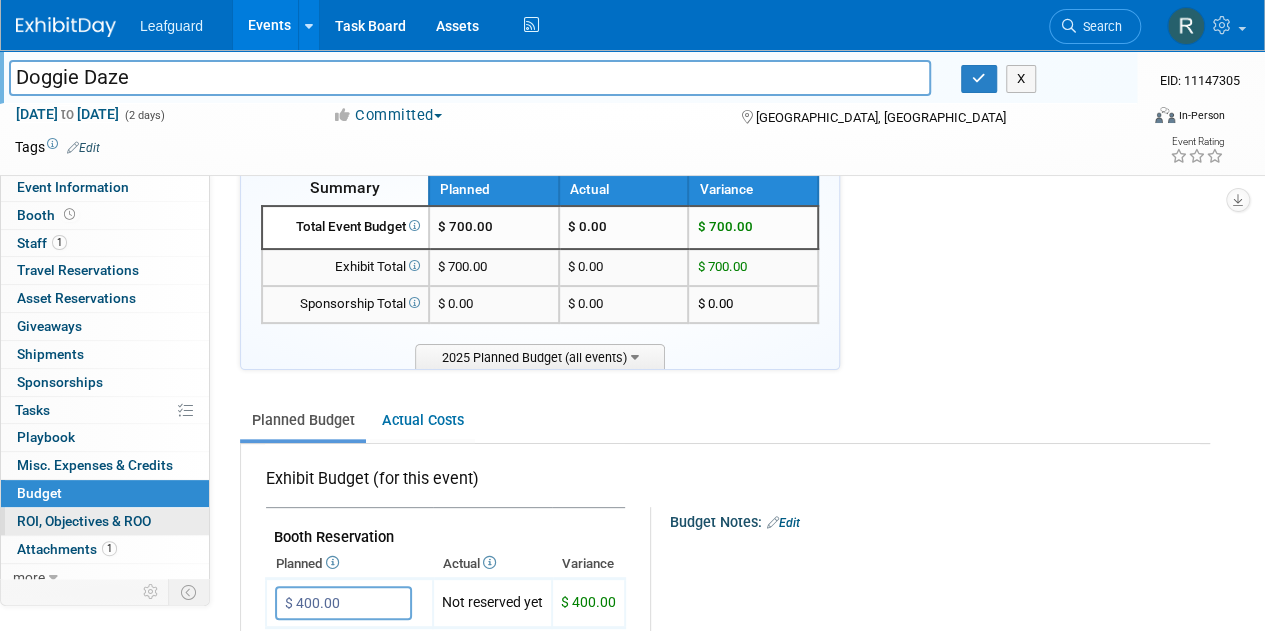 click on "ROI, Objectives & ROO 0" at bounding box center [84, 521] 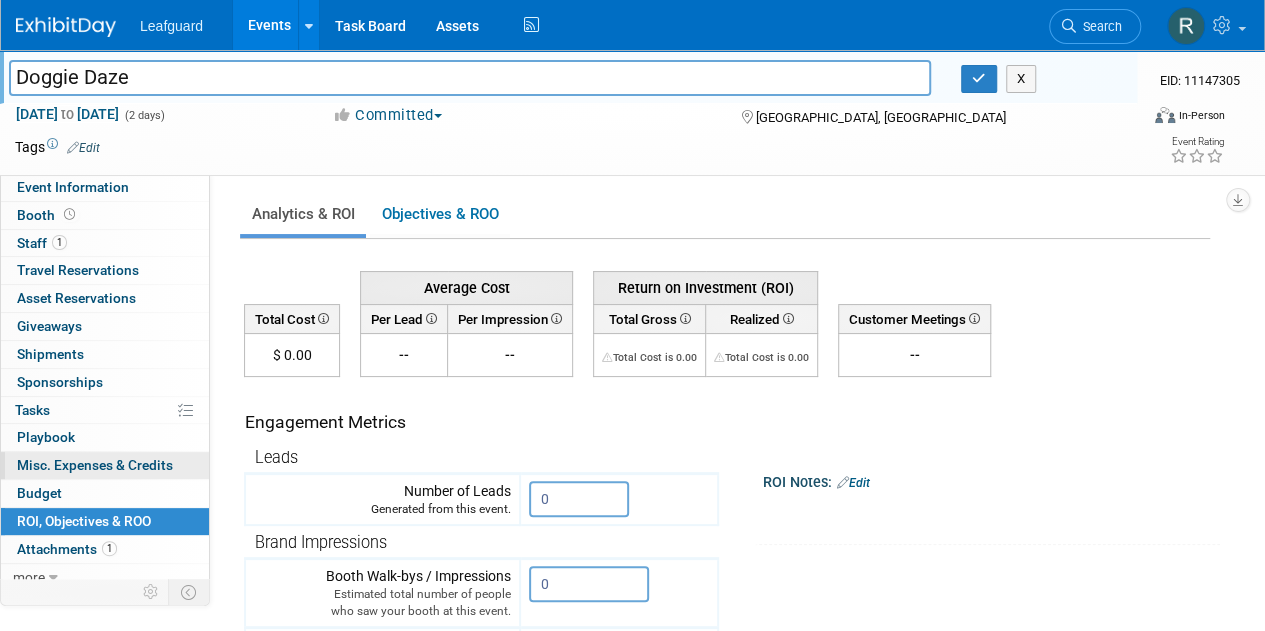 click on "Misc. Expenses & Credits 0" at bounding box center [95, 465] 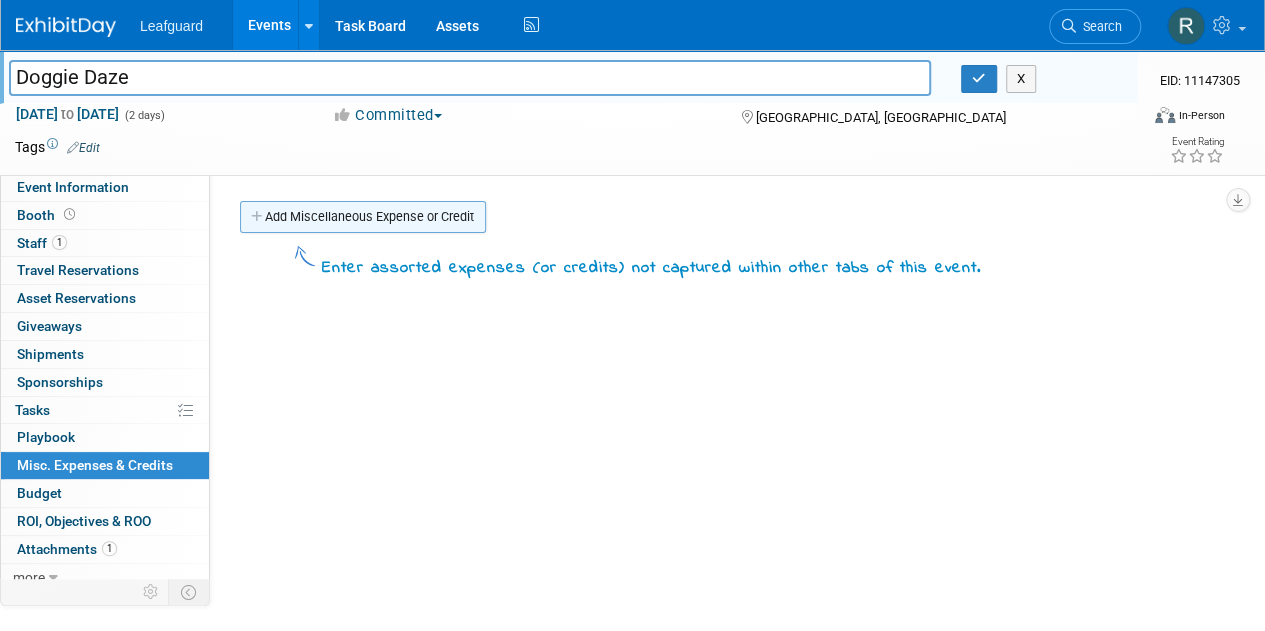 click on "Add Miscellaneous Expense or Credit" at bounding box center (363, 217) 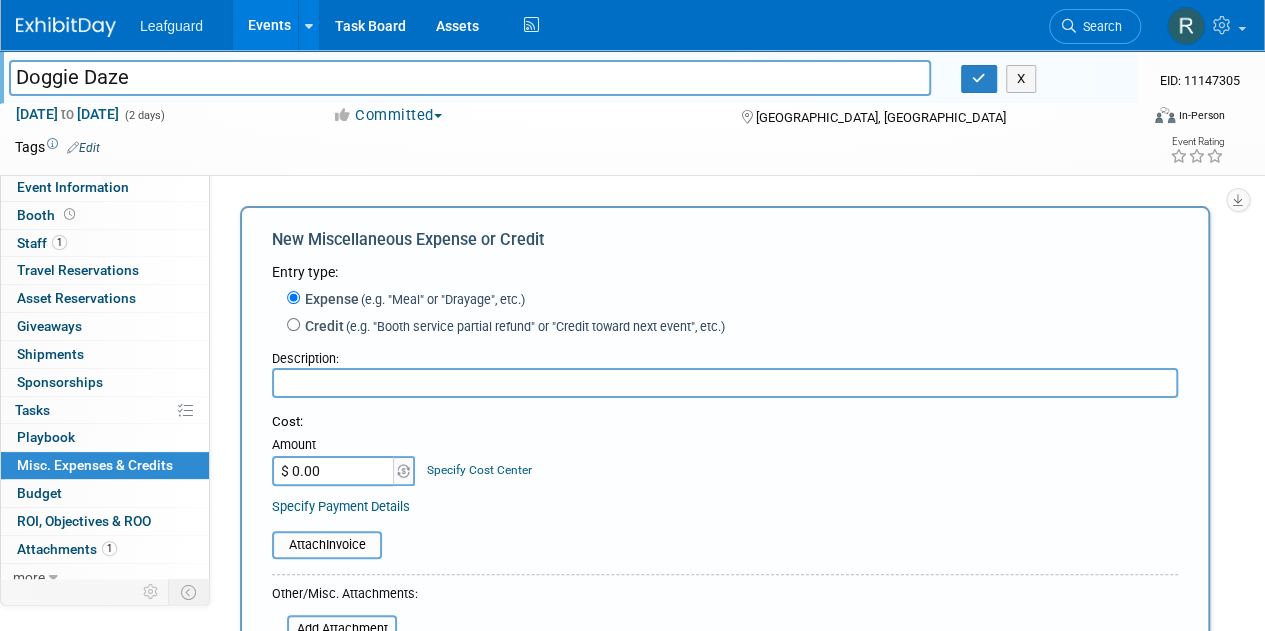 scroll, scrollTop: 0, scrollLeft: 0, axis: both 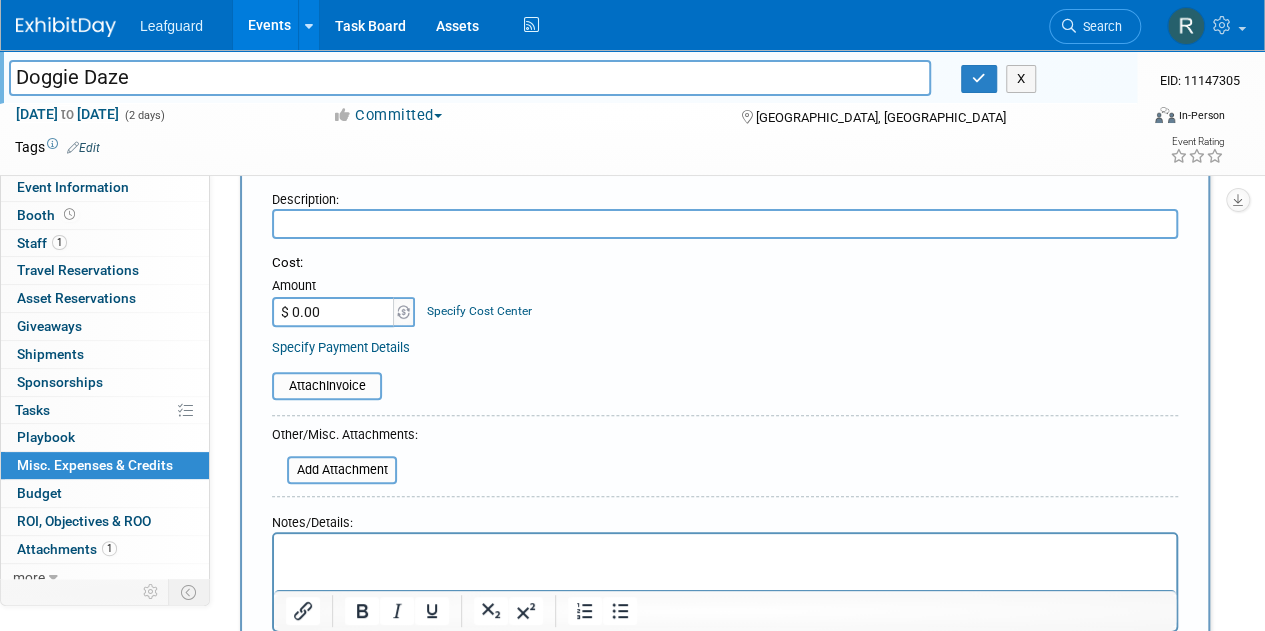 click on "Specify Cost Center" at bounding box center (479, 311) 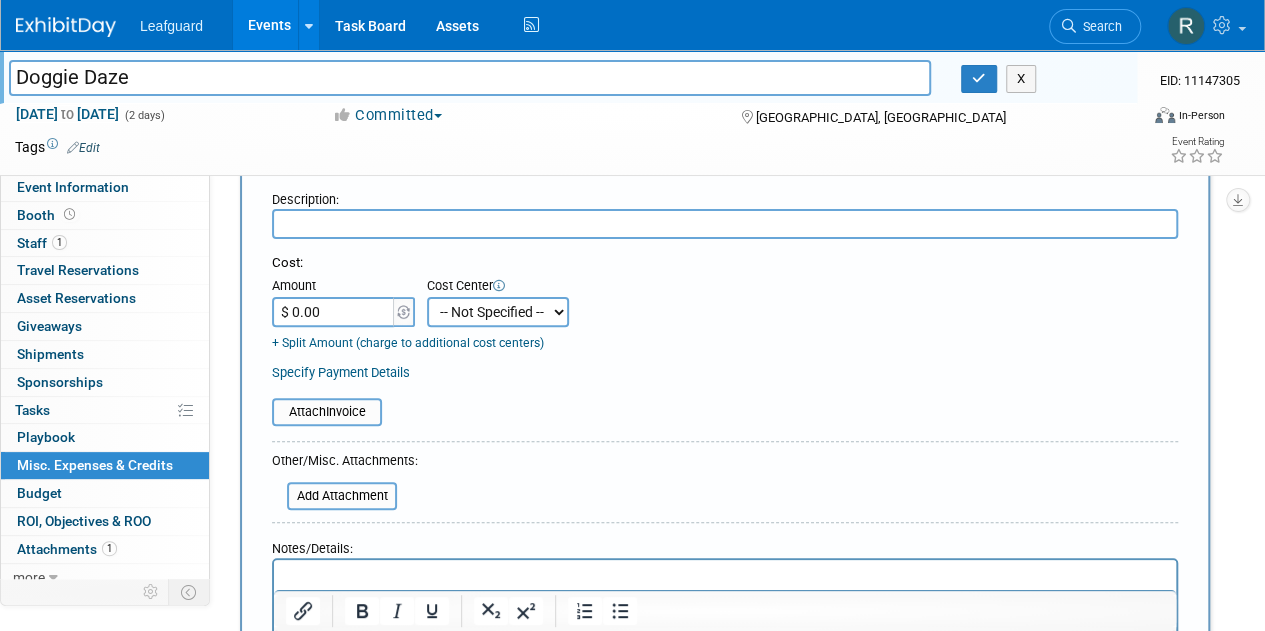 click on "-- Not Specified --" at bounding box center (498, 312) 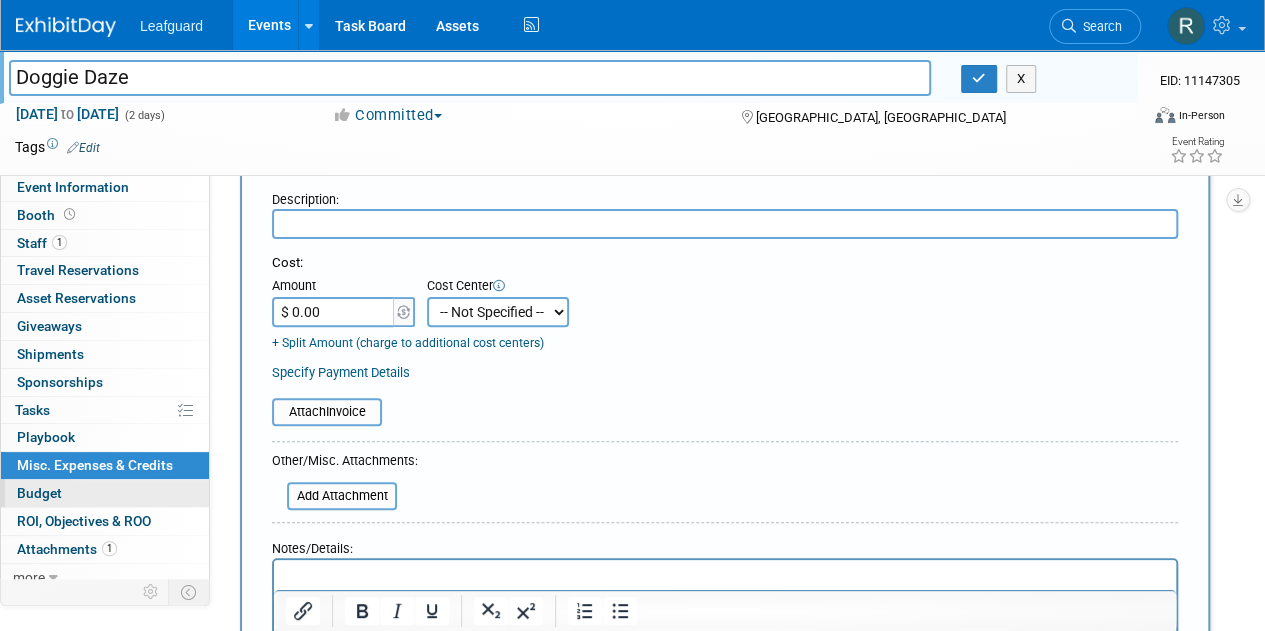 click on "Budget" at bounding box center (39, 493) 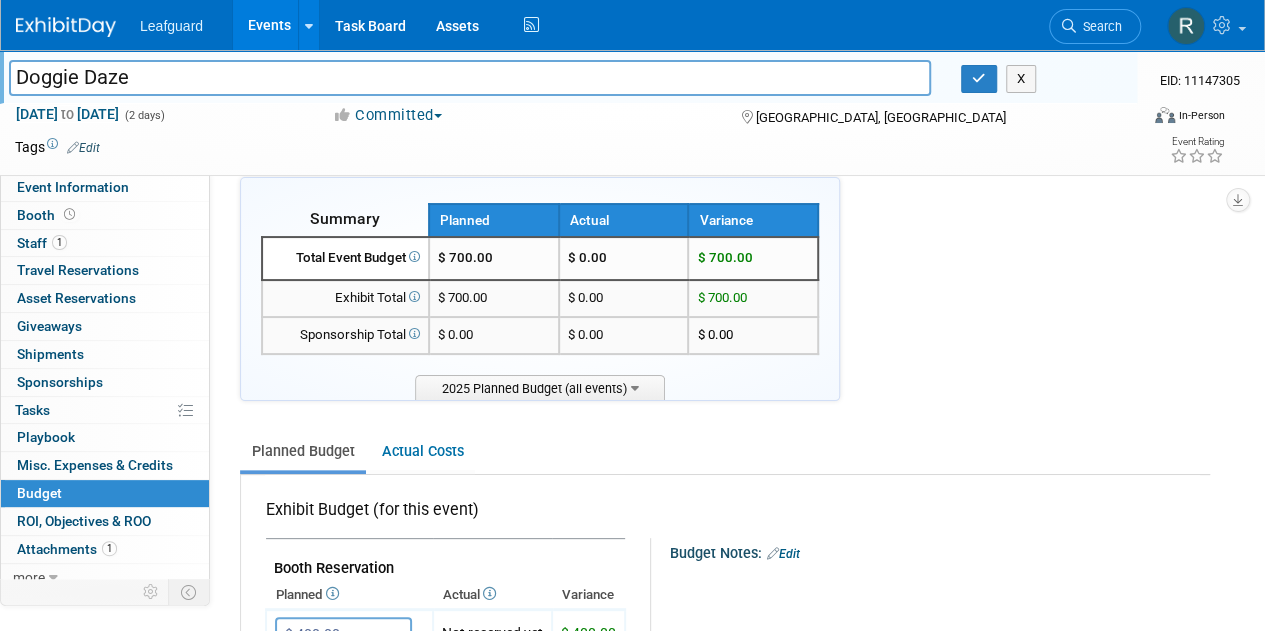 scroll, scrollTop: 0, scrollLeft: 0, axis: both 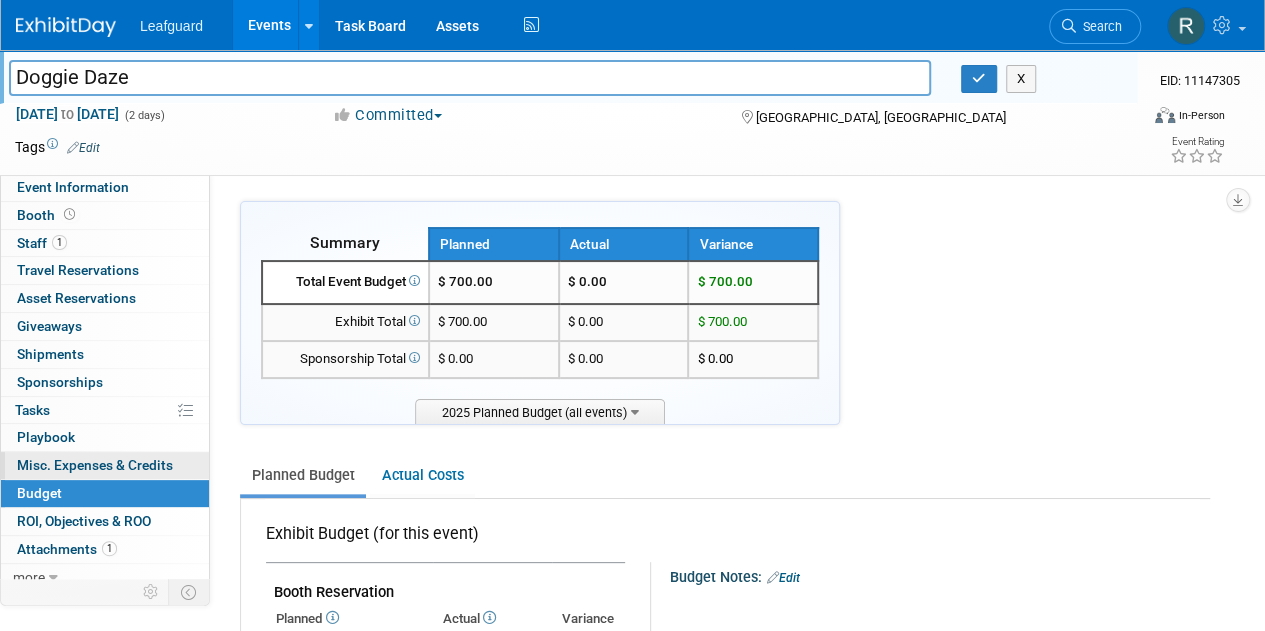 click on "Misc. Expenses & Credits 0" at bounding box center [95, 465] 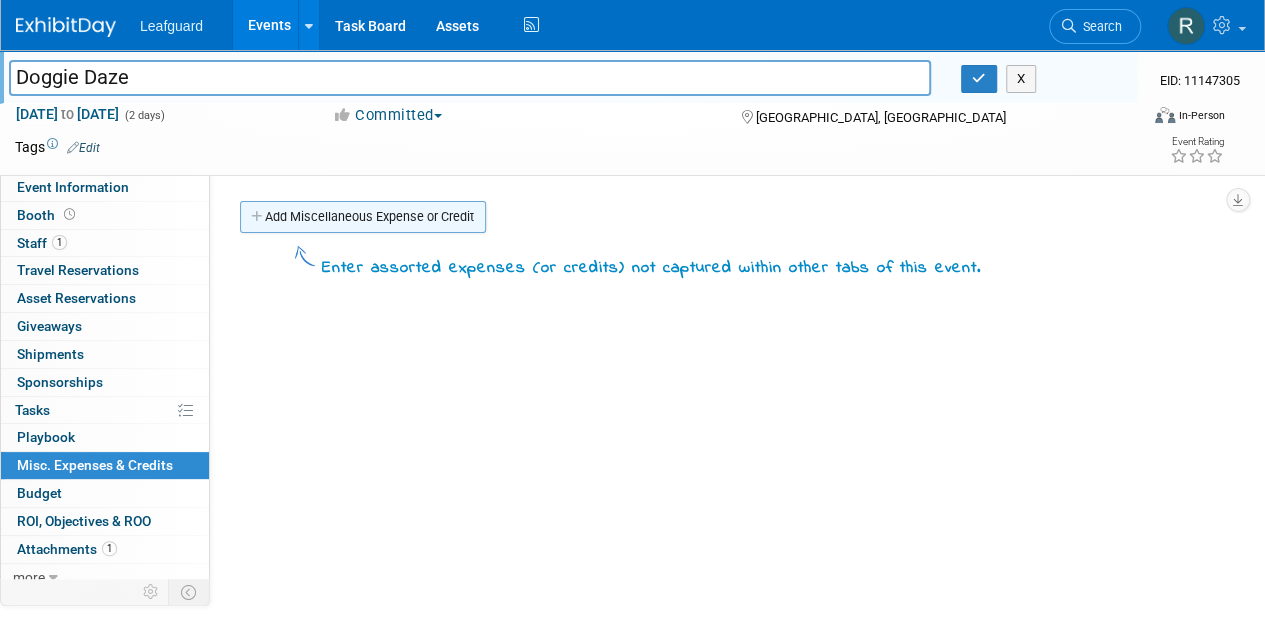 click on "Add Miscellaneous Expense or Credit" at bounding box center (363, 217) 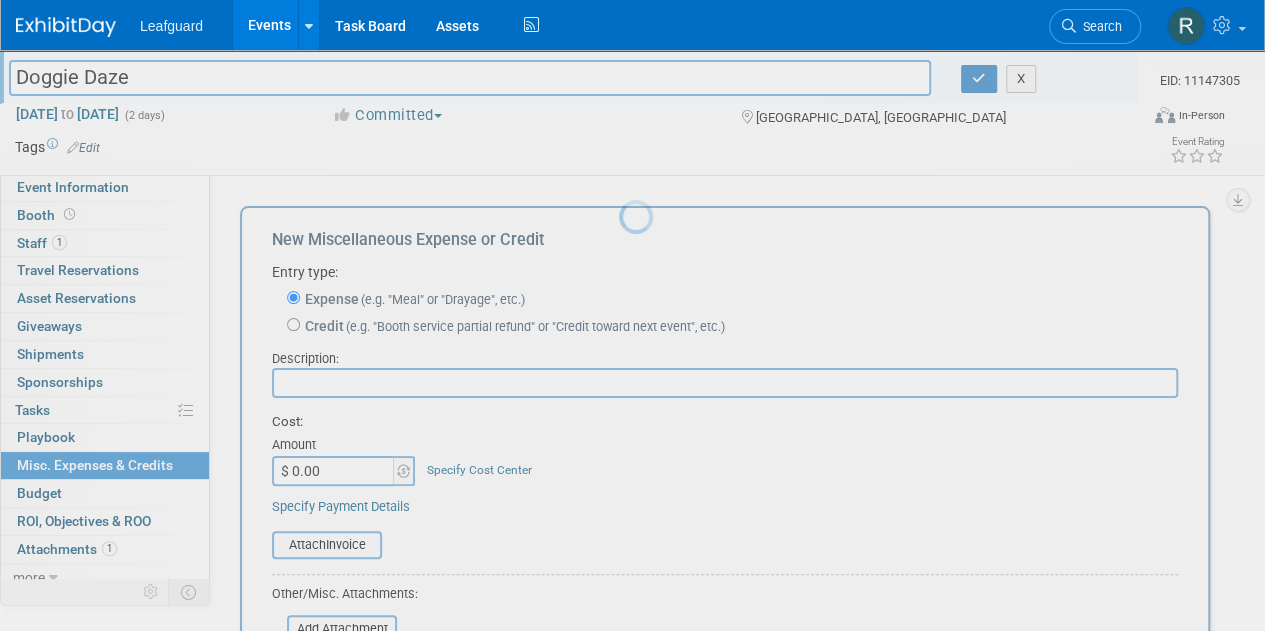 scroll, scrollTop: 0, scrollLeft: 0, axis: both 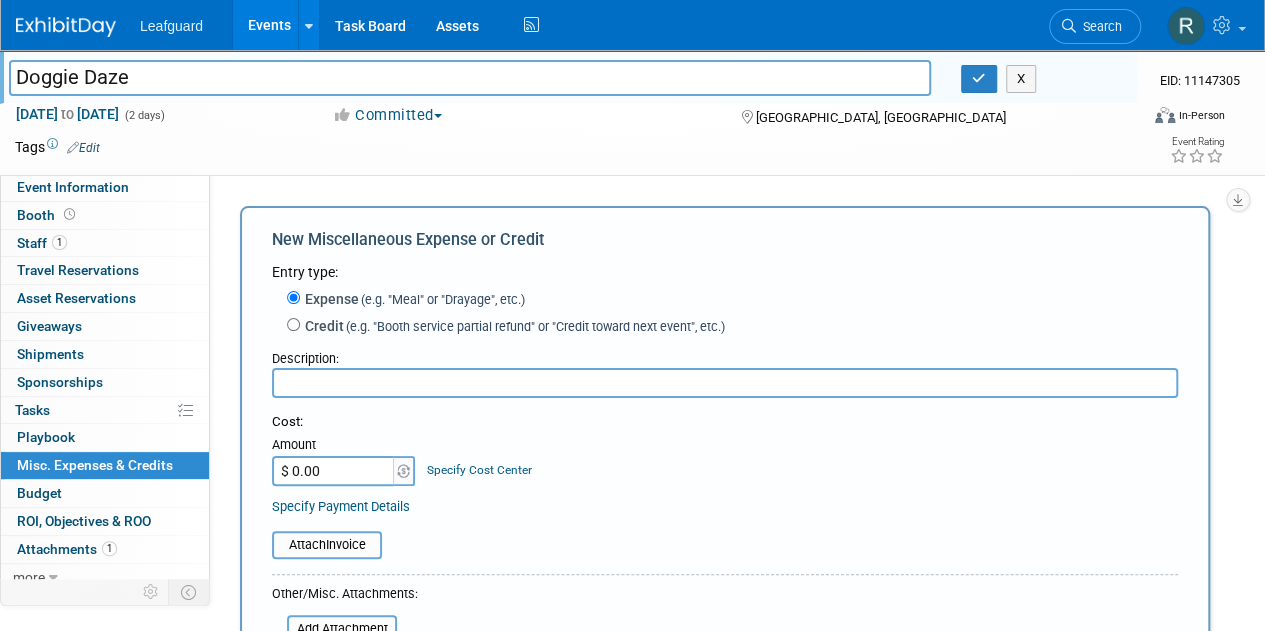 click on "$ 0.00" at bounding box center [334, 471] 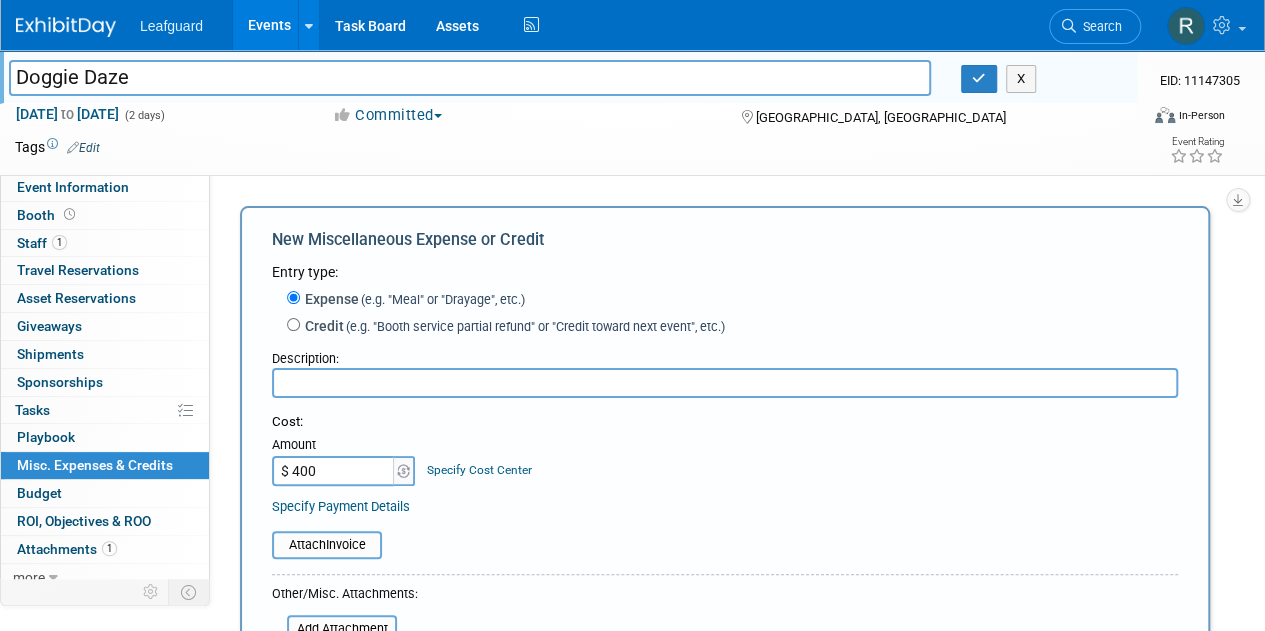 scroll, scrollTop: 4, scrollLeft: 0, axis: vertical 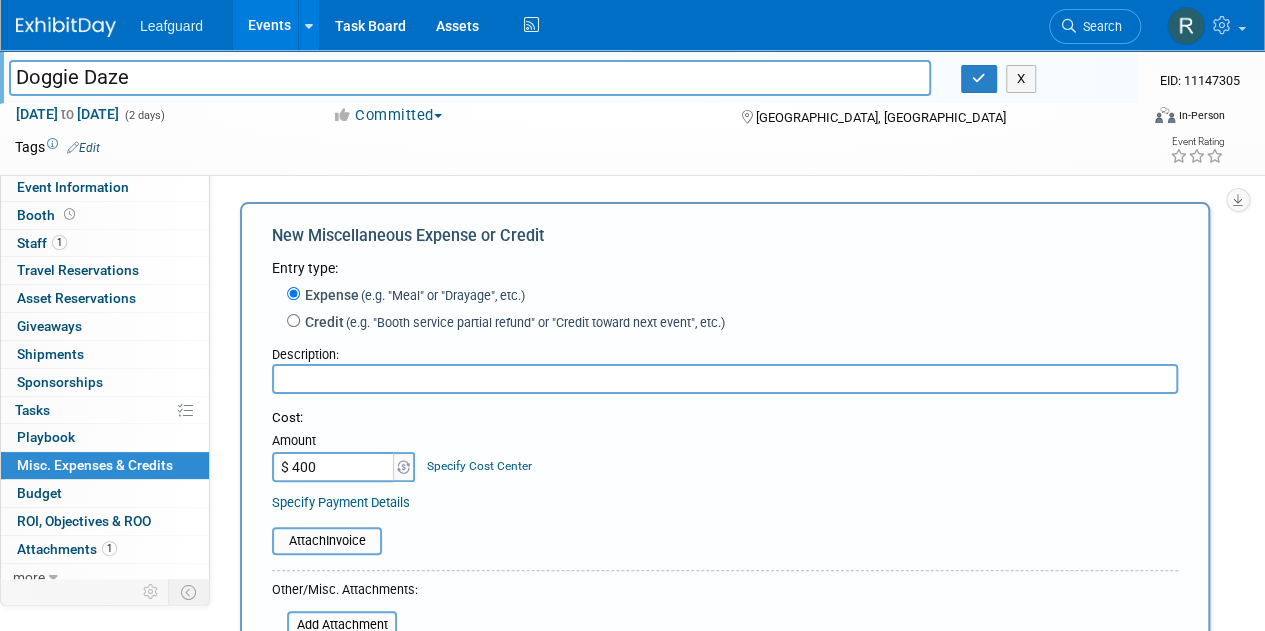 type on "$ 400.00" 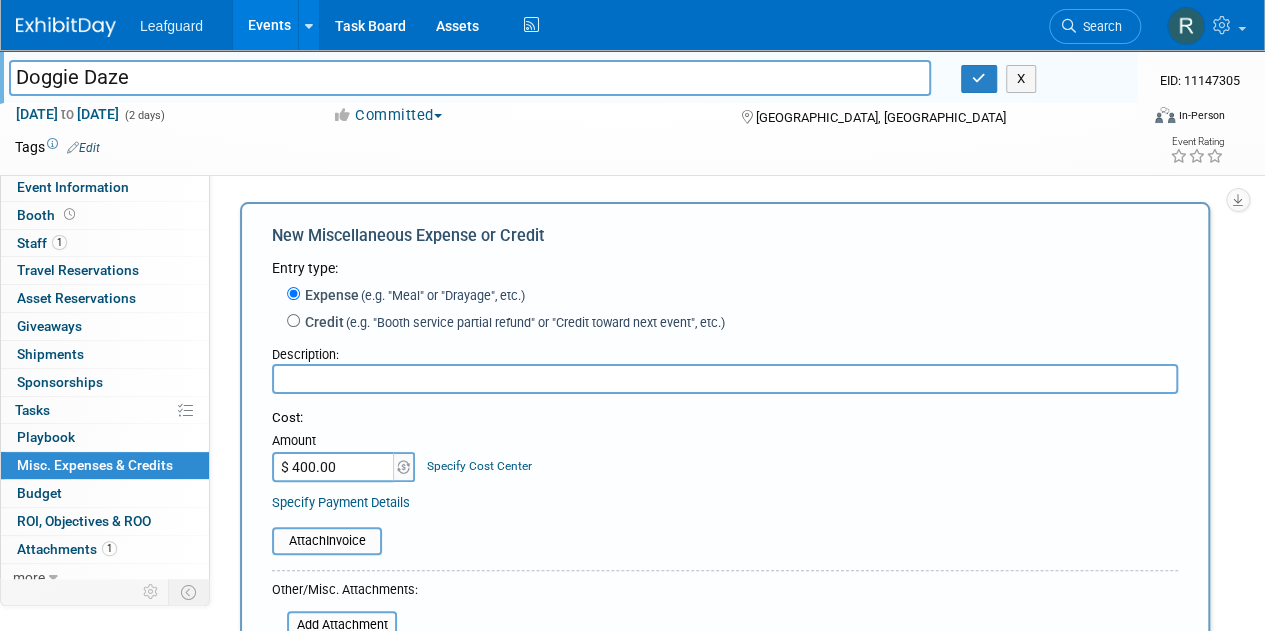 click at bounding box center [725, 379] 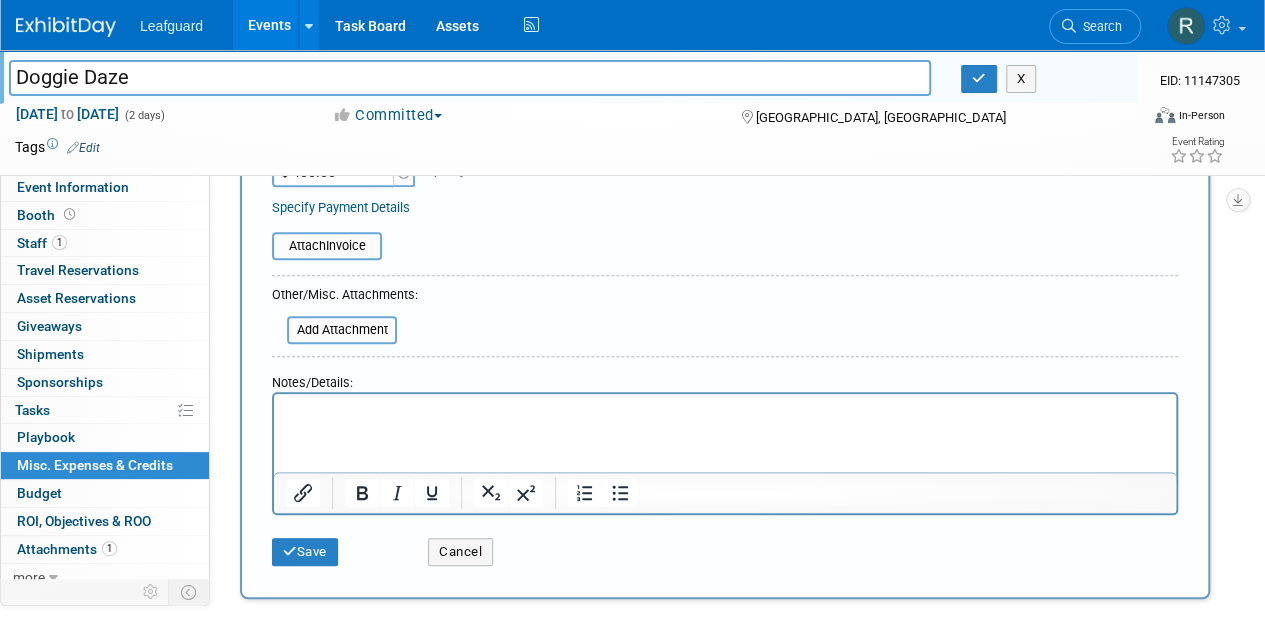 scroll, scrollTop: 300, scrollLeft: 0, axis: vertical 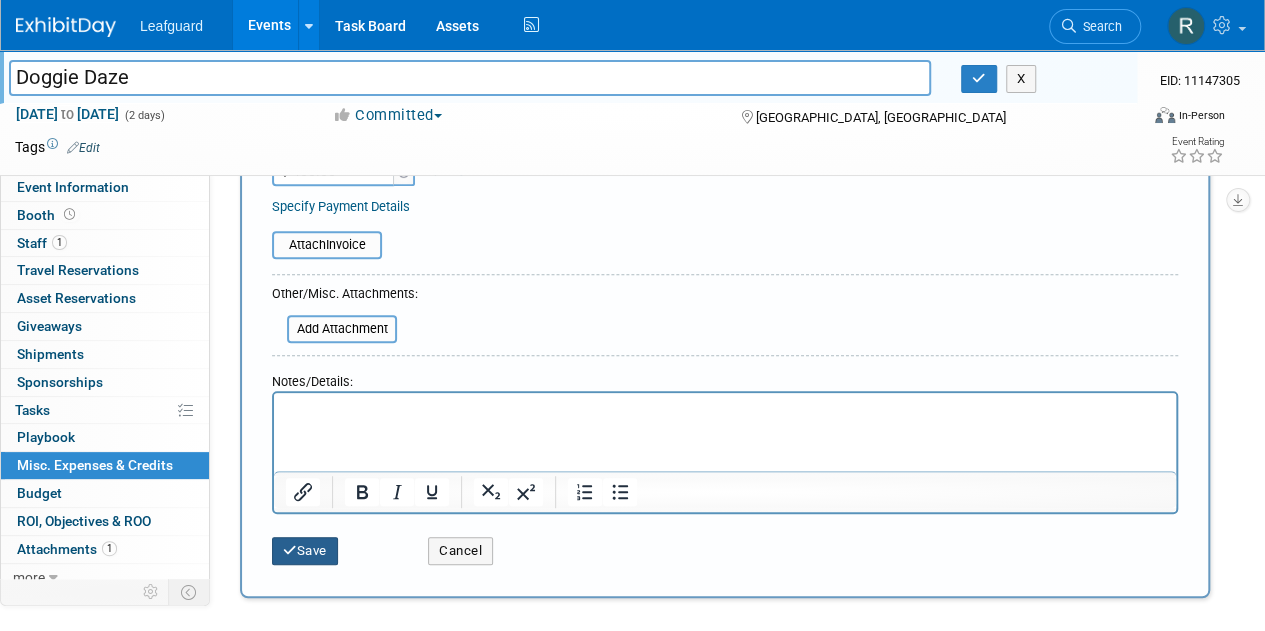 type on "Booth" 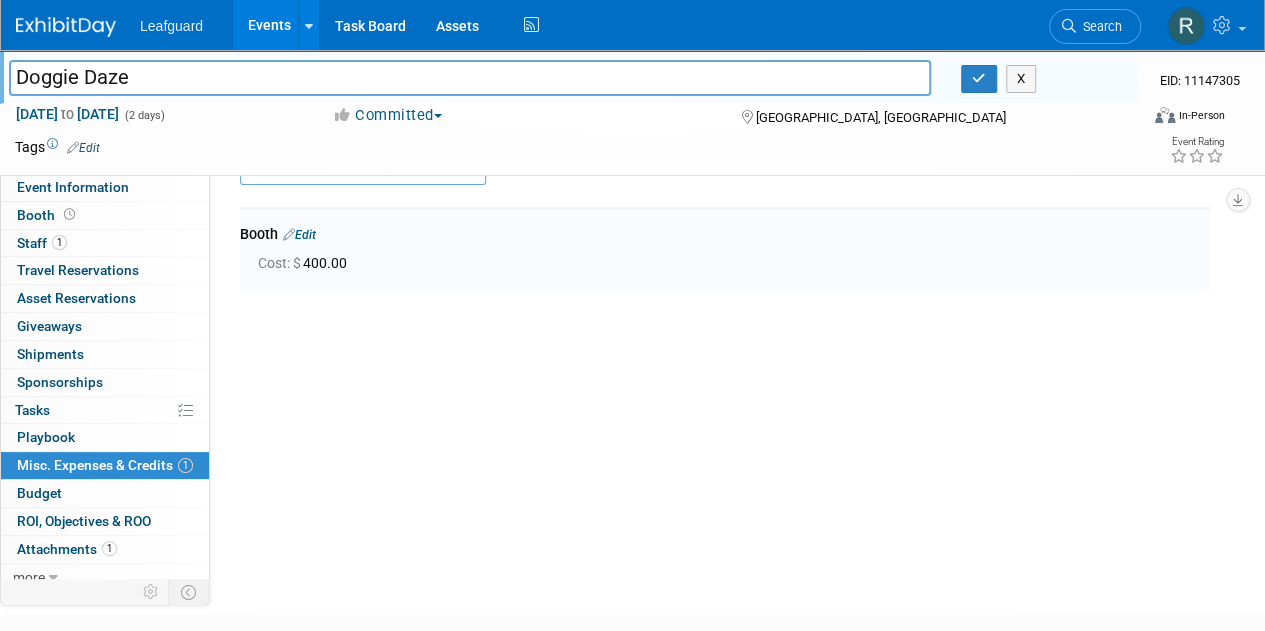 scroll, scrollTop: 44, scrollLeft: 0, axis: vertical 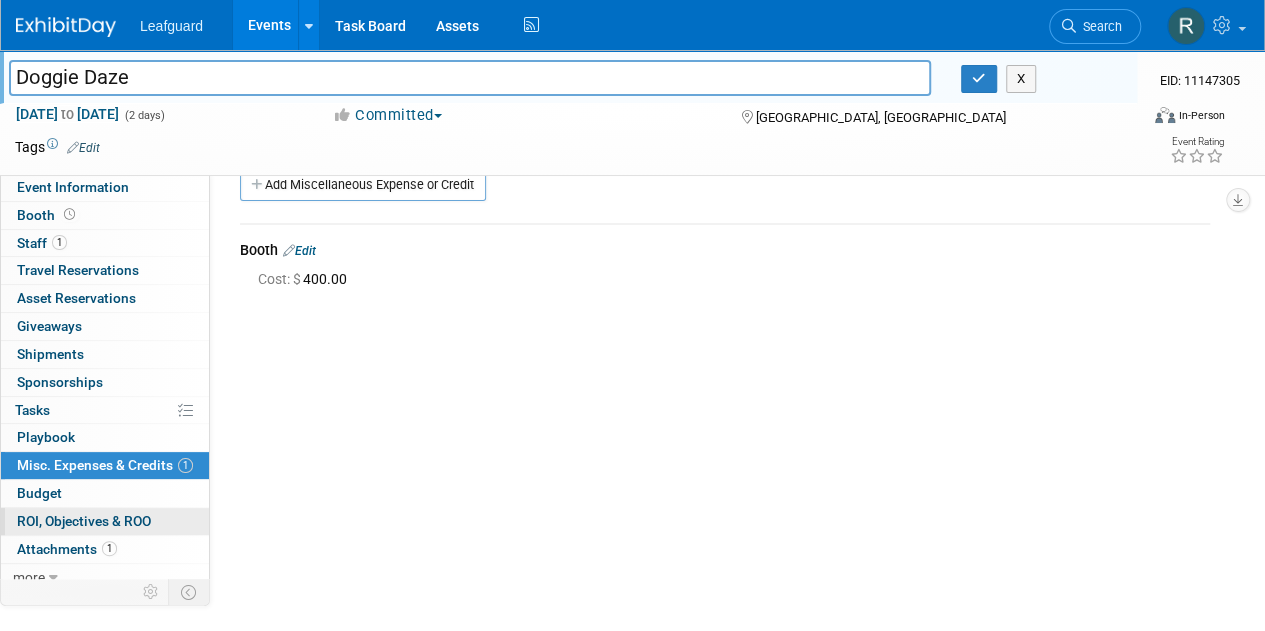 click on "ROI, Objectives & ROO 0" at bounding box center (84, 521) 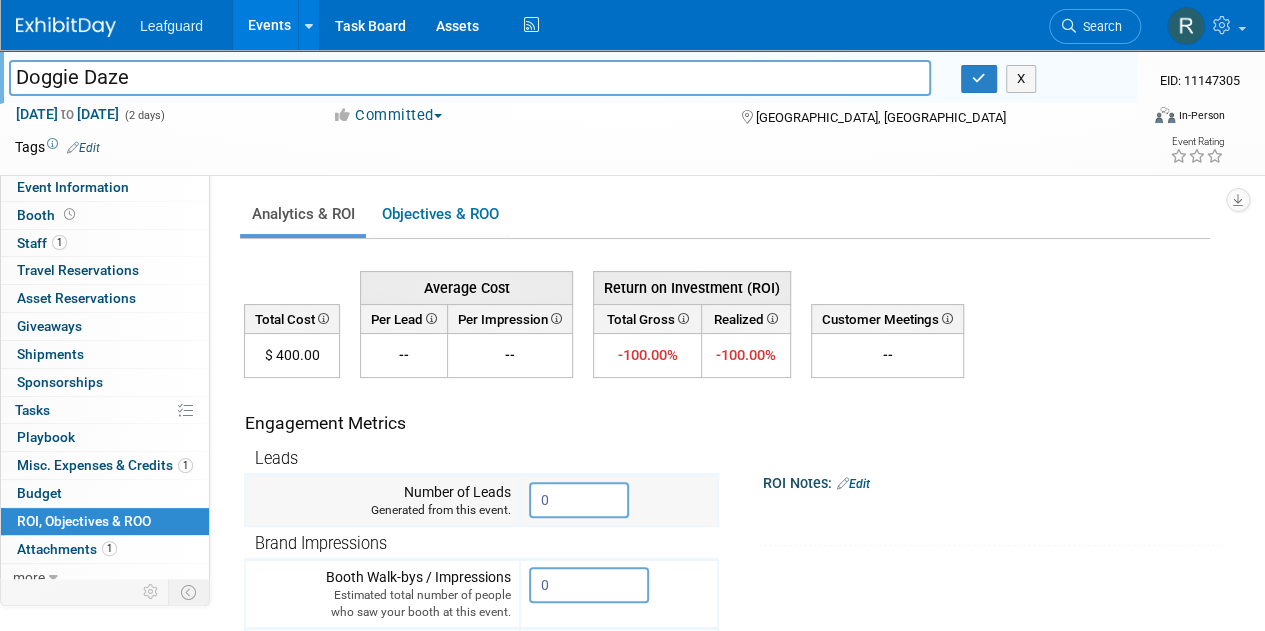 click on "0" at bounding box center [579, 500] 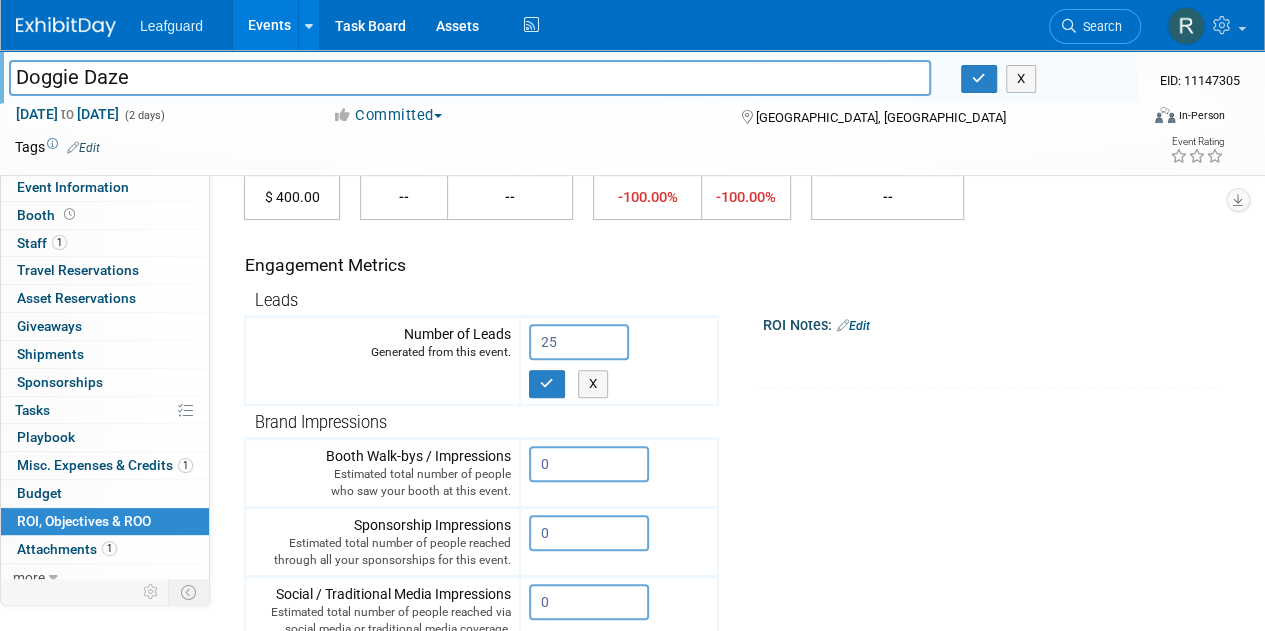 scroll, scrollTop: 167, scrollLeft: 0, axis: vertical 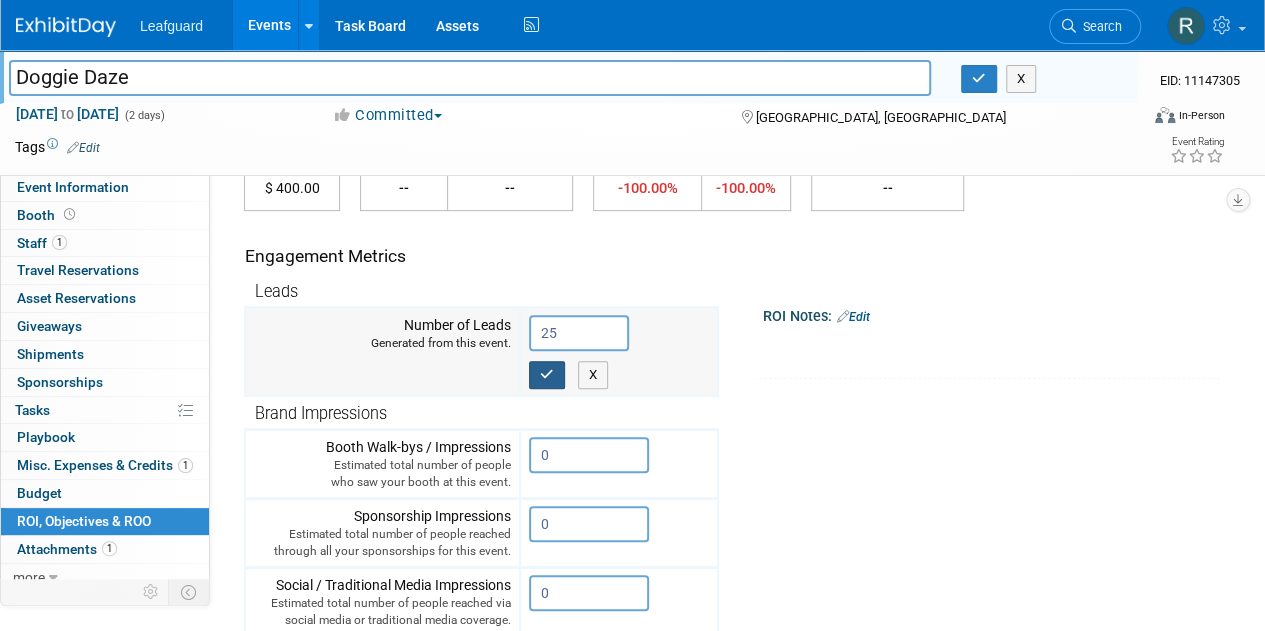 type on "25" 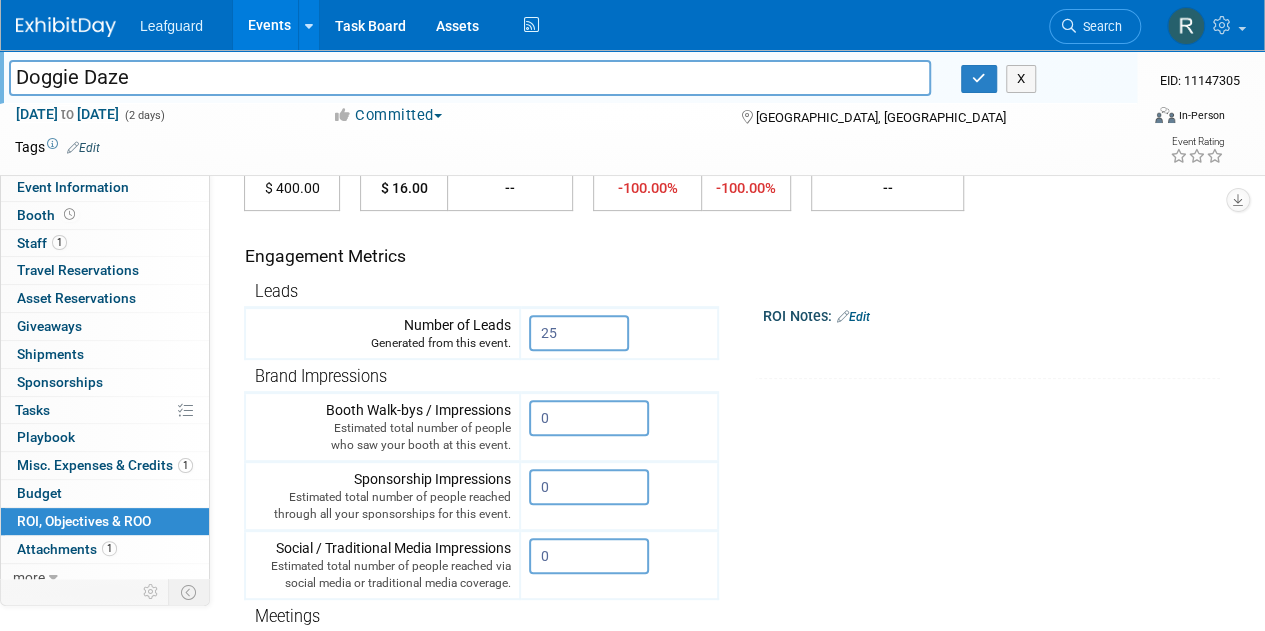 drag, startPoint x: 1262, startPoint y: 307, endPoint x: 1278, endPoint y: 369, distance: 64.03124 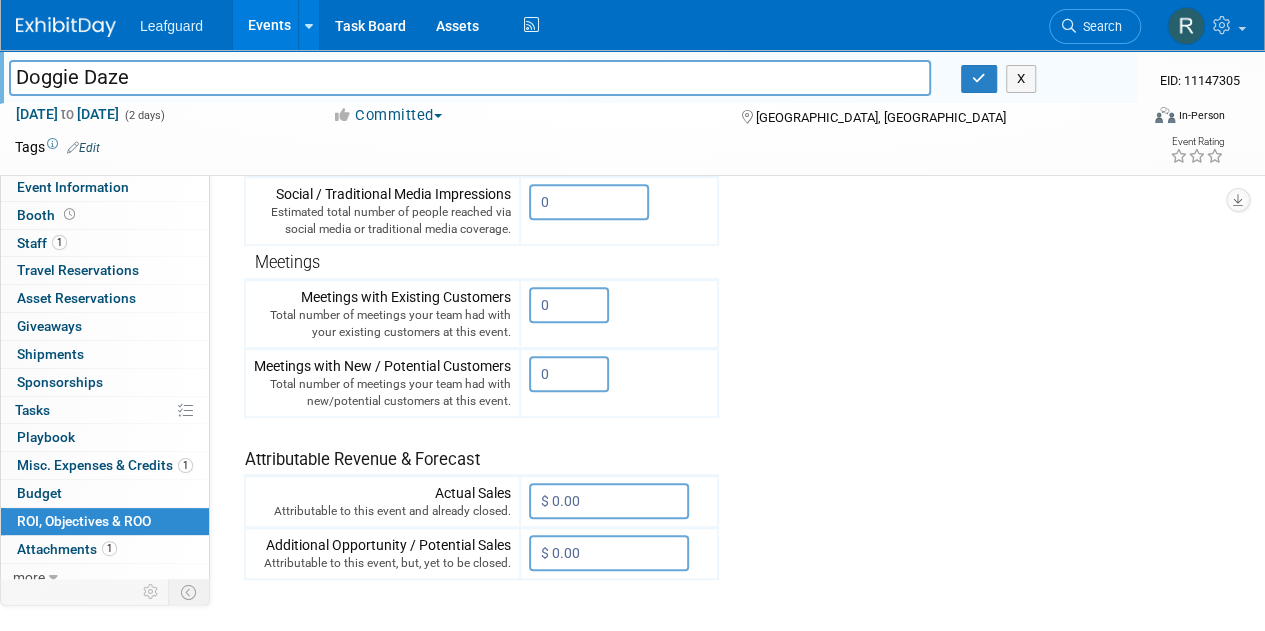 scroll, scrollTop: 532, scrollLeft: 0, axis: vertical 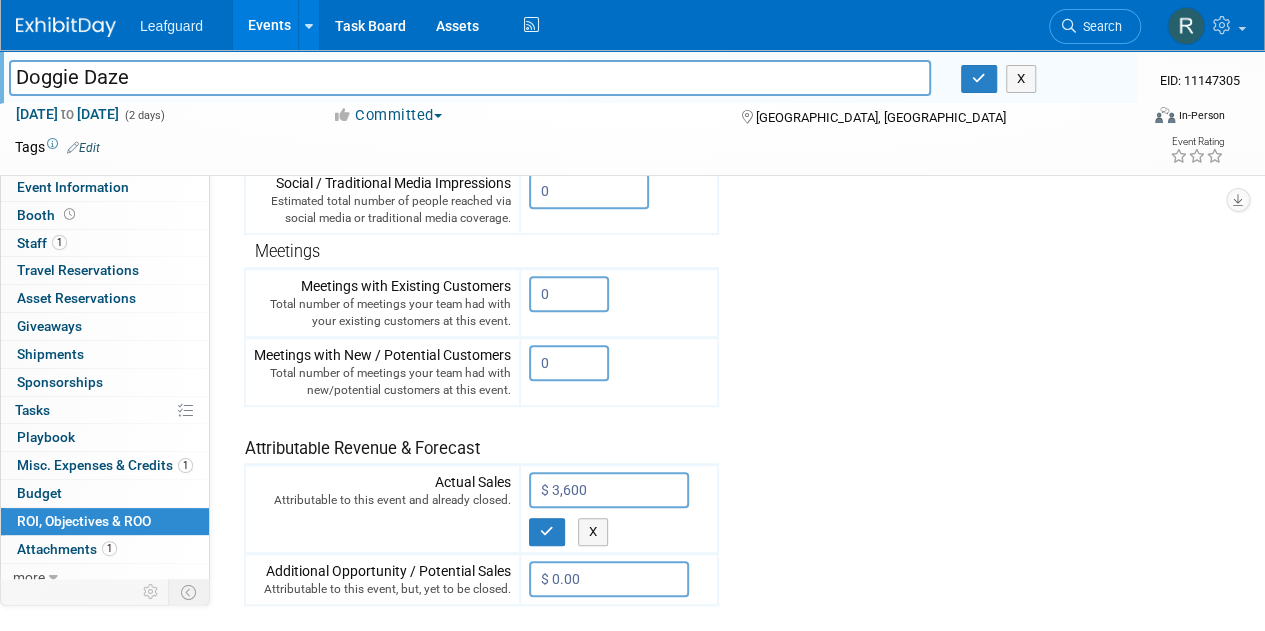 type on "$ 3,600.00" 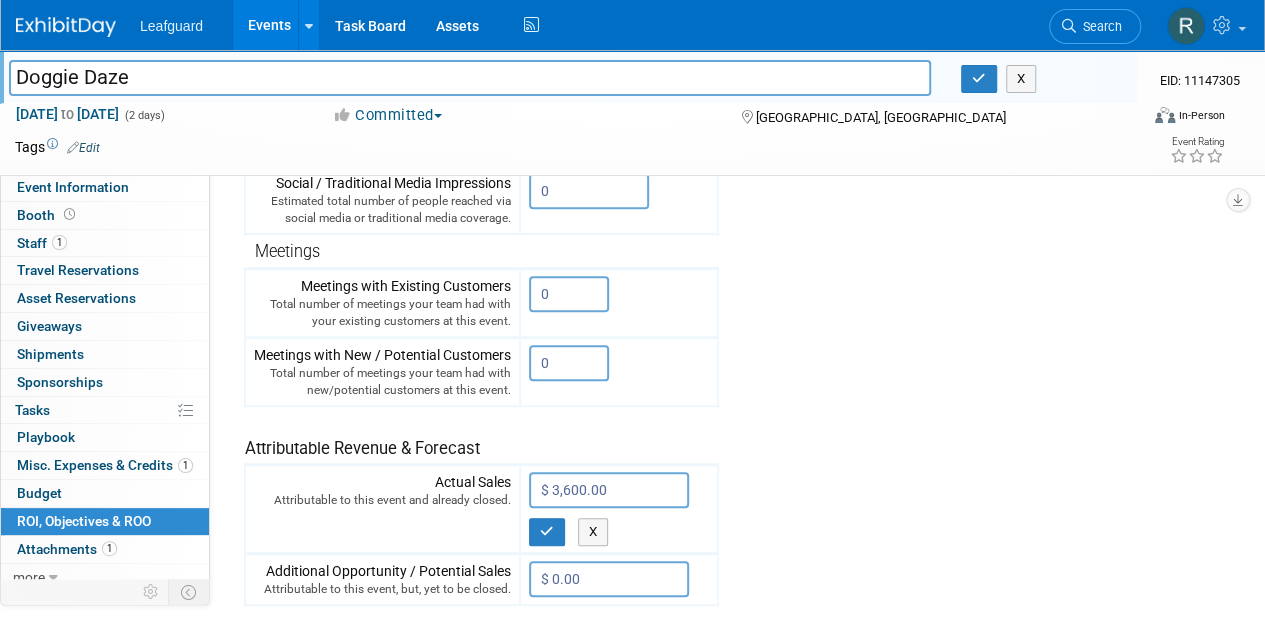 click on "Engagement Metrics
Leads
Generated from this event. 25 X Brand Impressions 0" at bounding box center [727, 226] 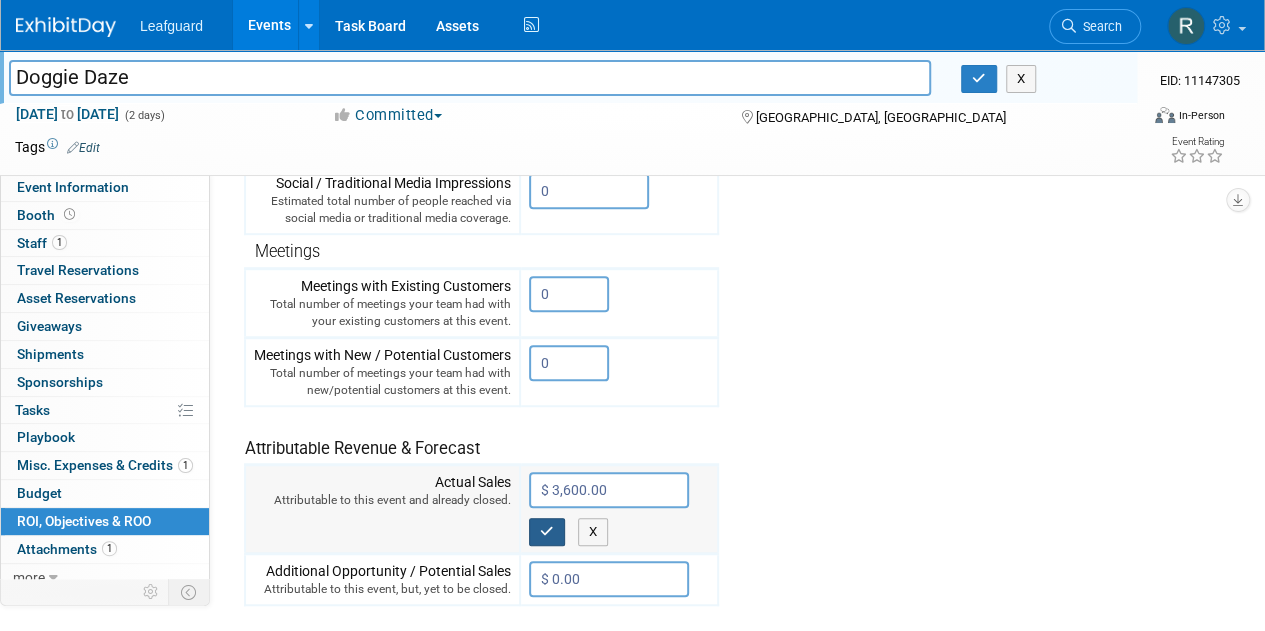 click at bounding box center [547, 532] 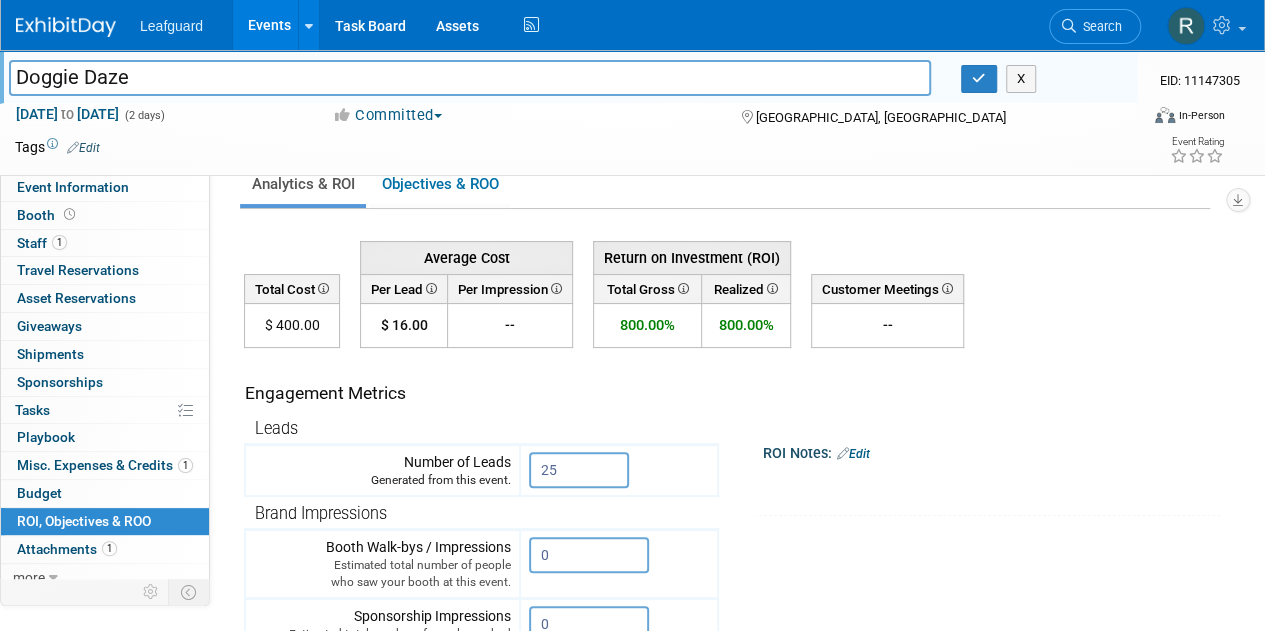 scroll, scrollTop: 29, scrollLeft: 0, axis: vertical 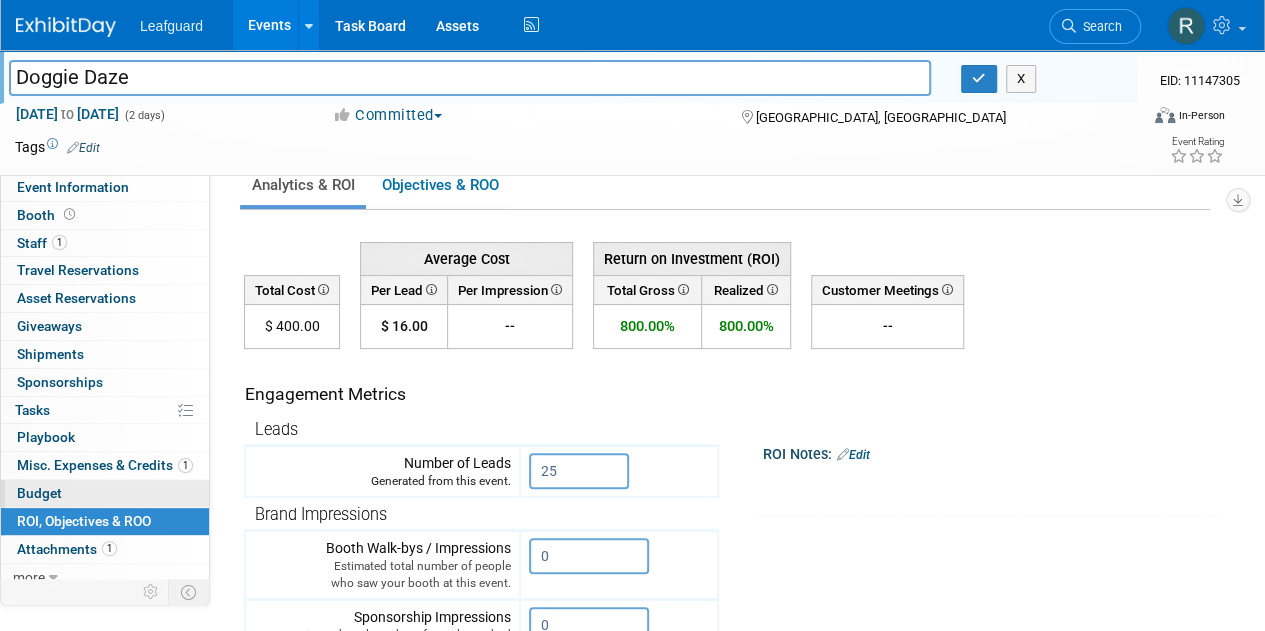 click on "Budget" at bounding box center (39, 493) 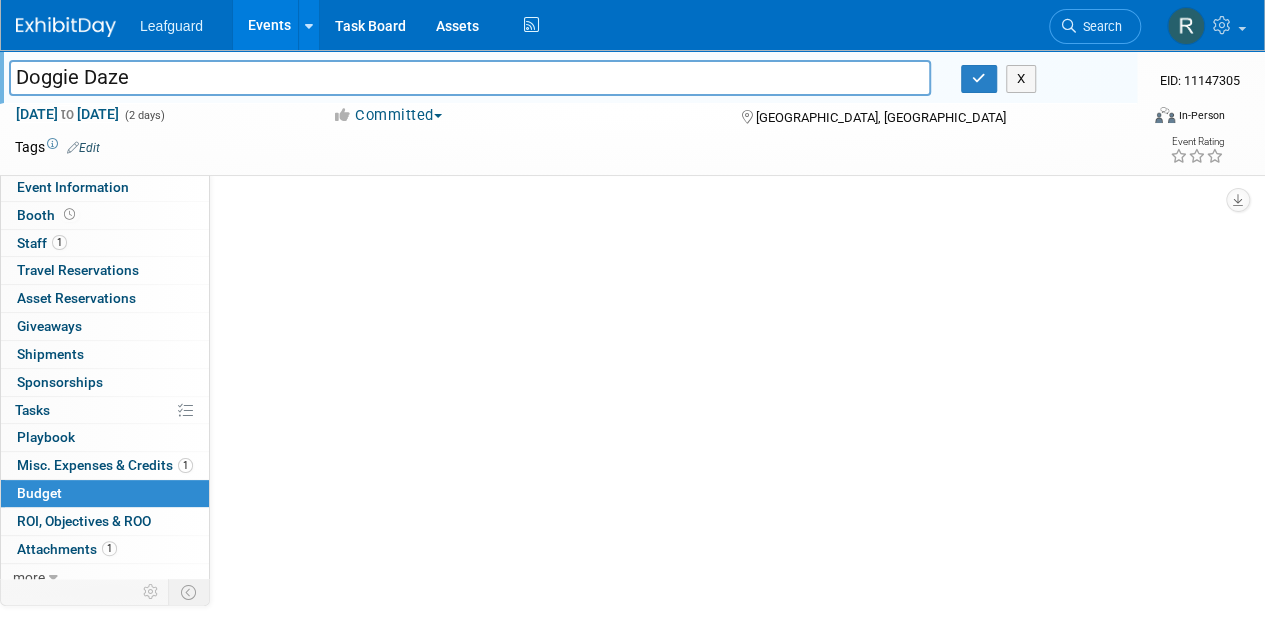 scroll, scrollTop: 0, scrollLeft: 0, axis: both 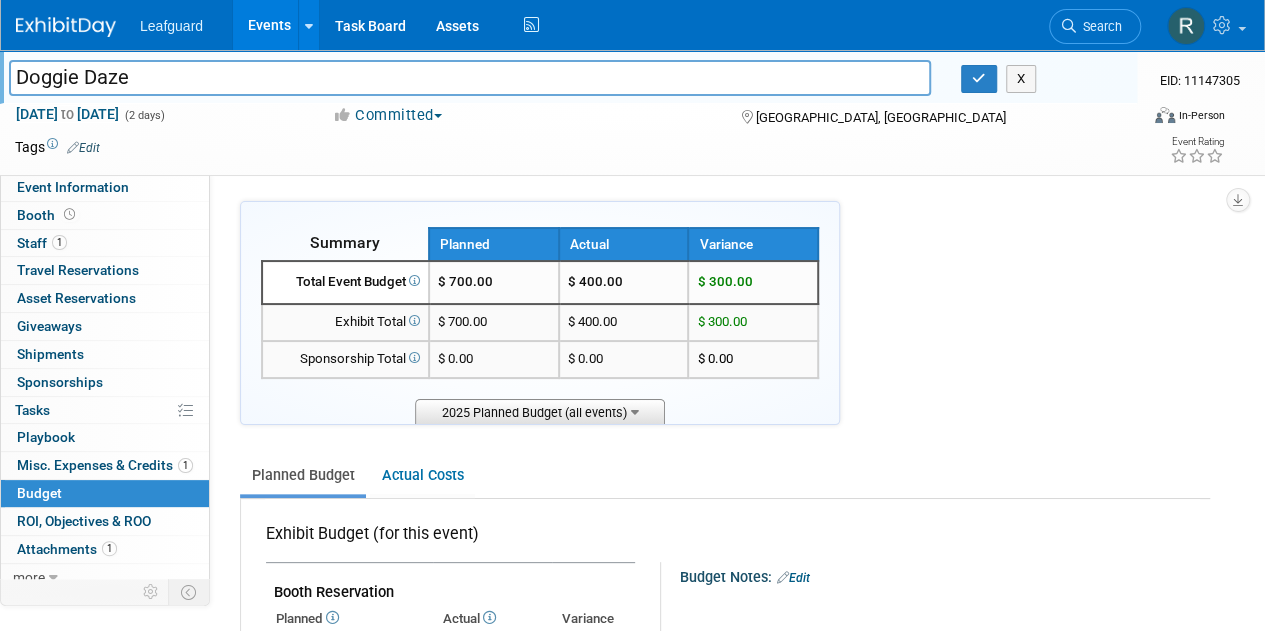 click on "2025 Planned Budget (all events)" at bounding box center (540, 411) 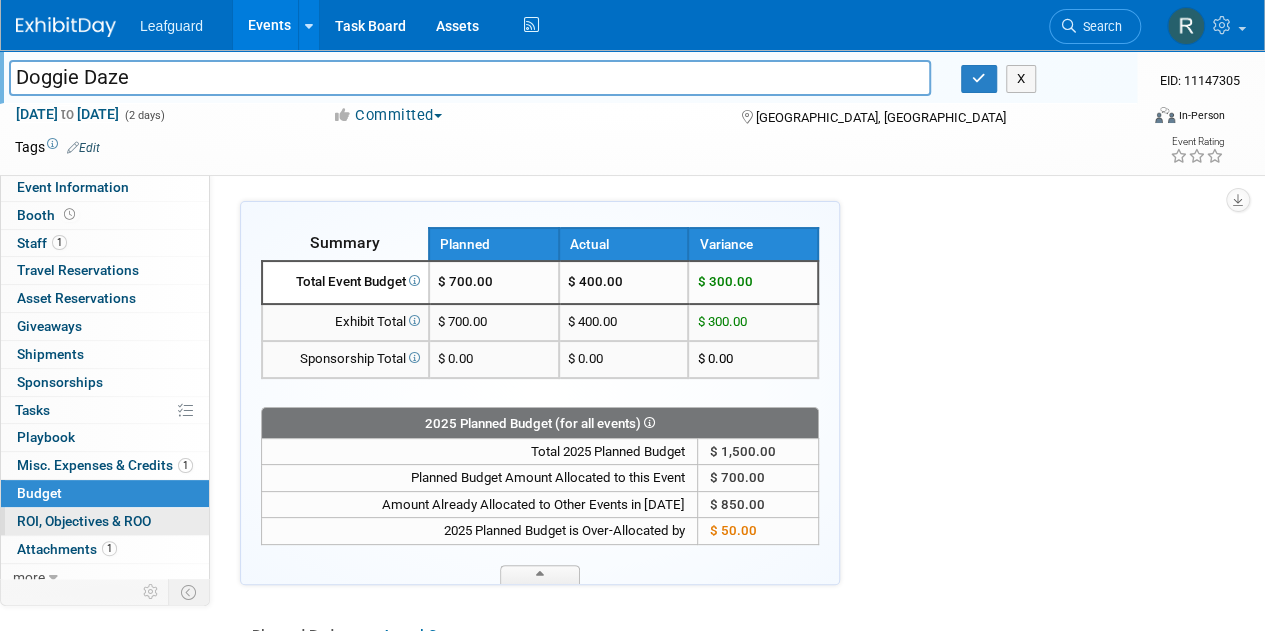 click on "ROI, Objectives & ROO 0" at bounding box center [84, 521] 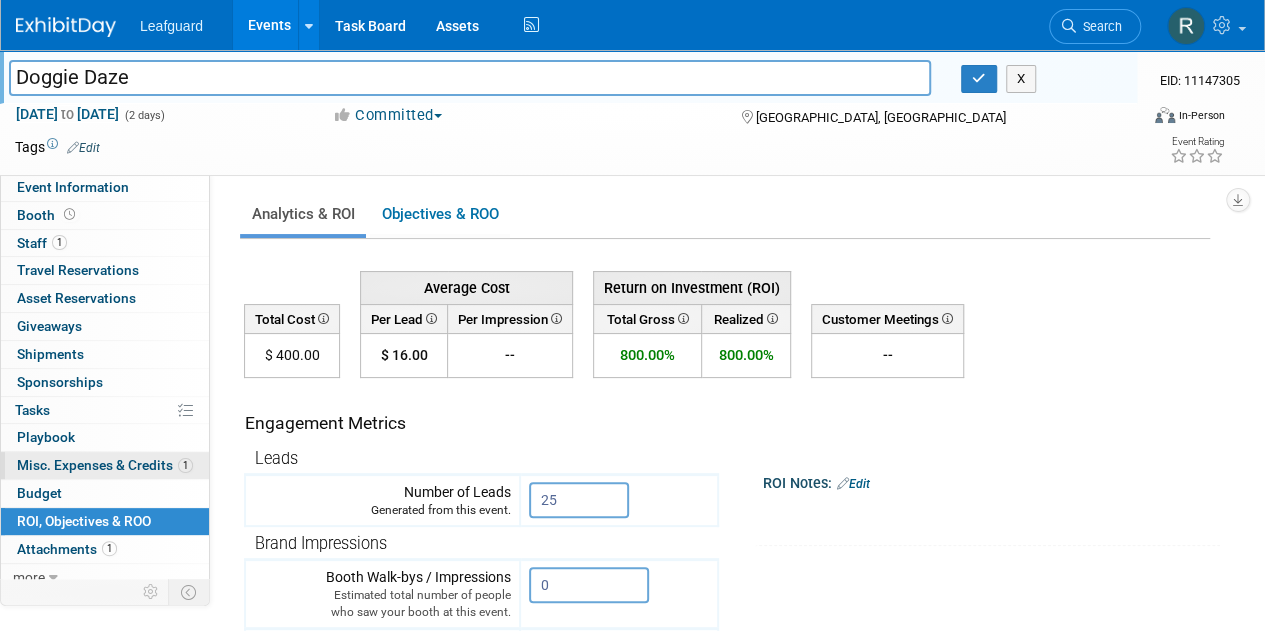click on "Misc. Expenses & Credits 1" at bounding box center [105, 465] 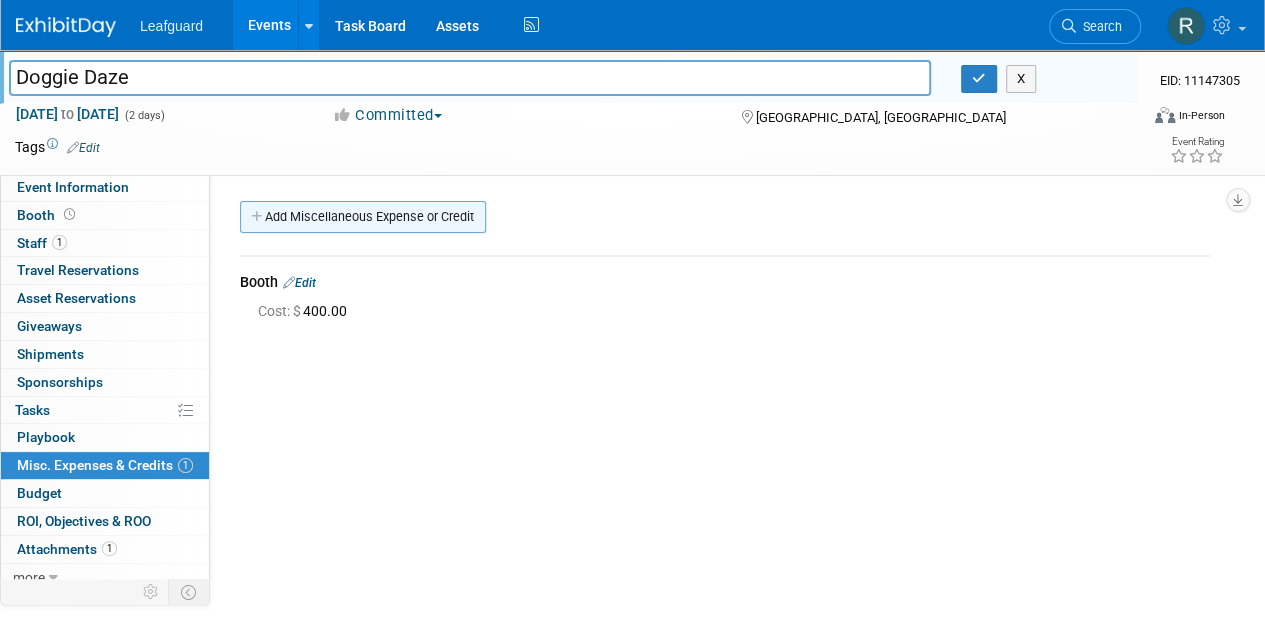 click on "Add Miscellaneous Expense or Credit" at bounding box center [363, 217] 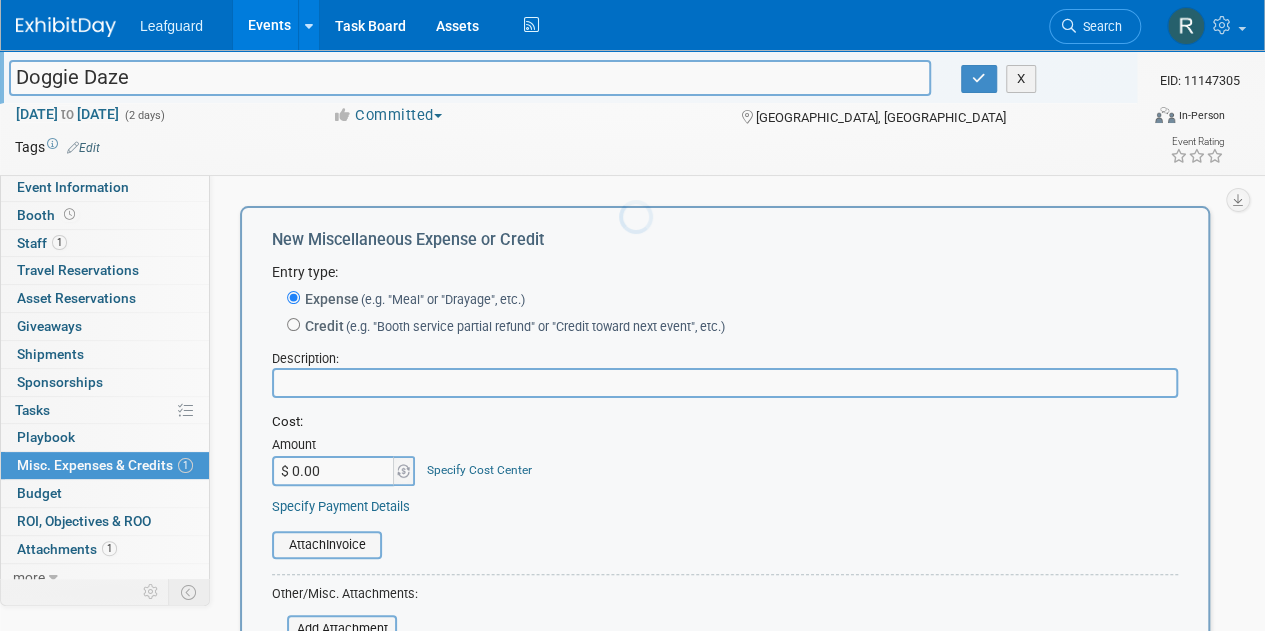 scroll, scrollTop: 0, scrollLeft: 0, axis: both 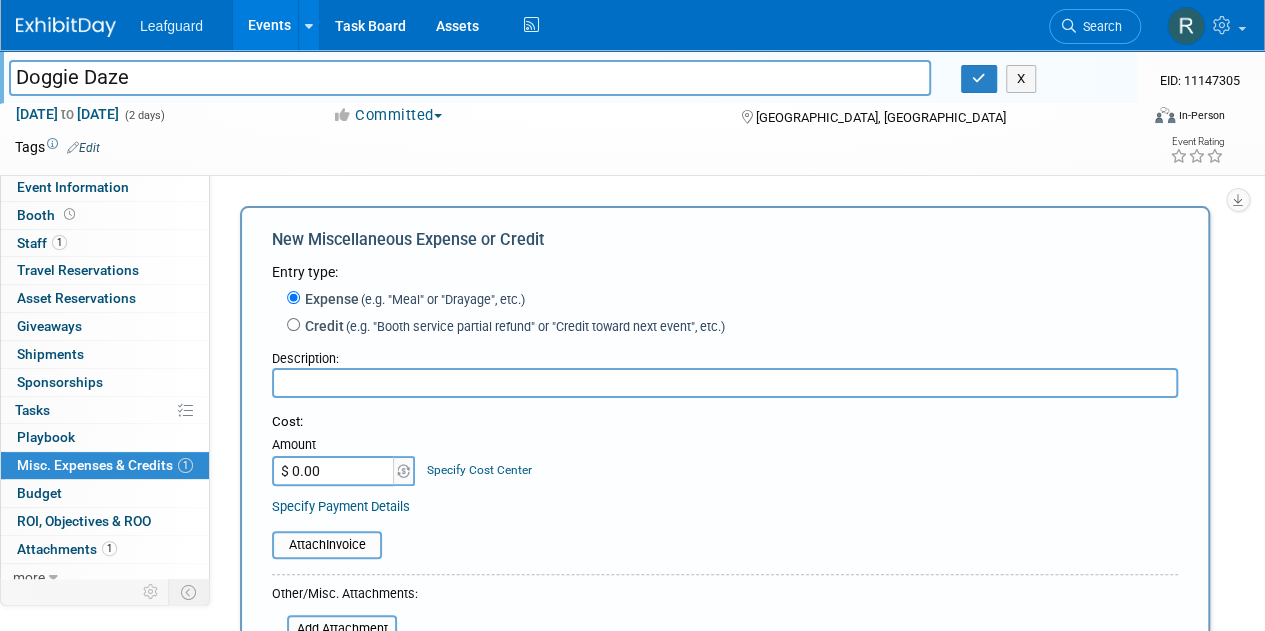 click at bounding box center [725, 383] 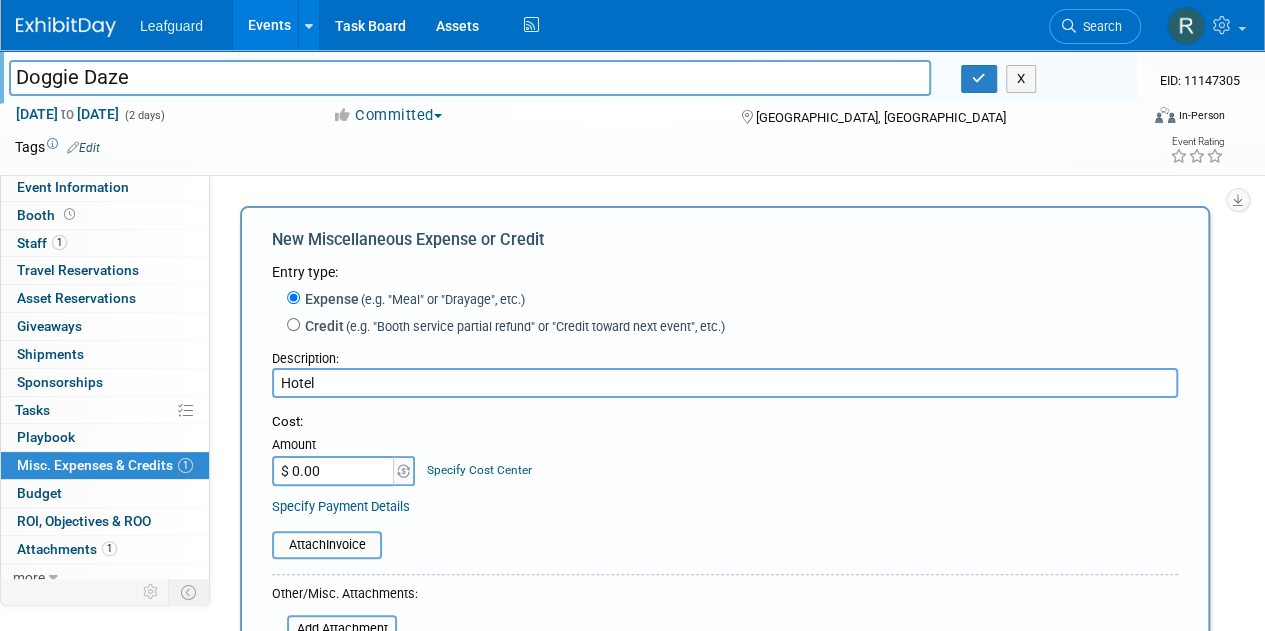 type on "Hotel" 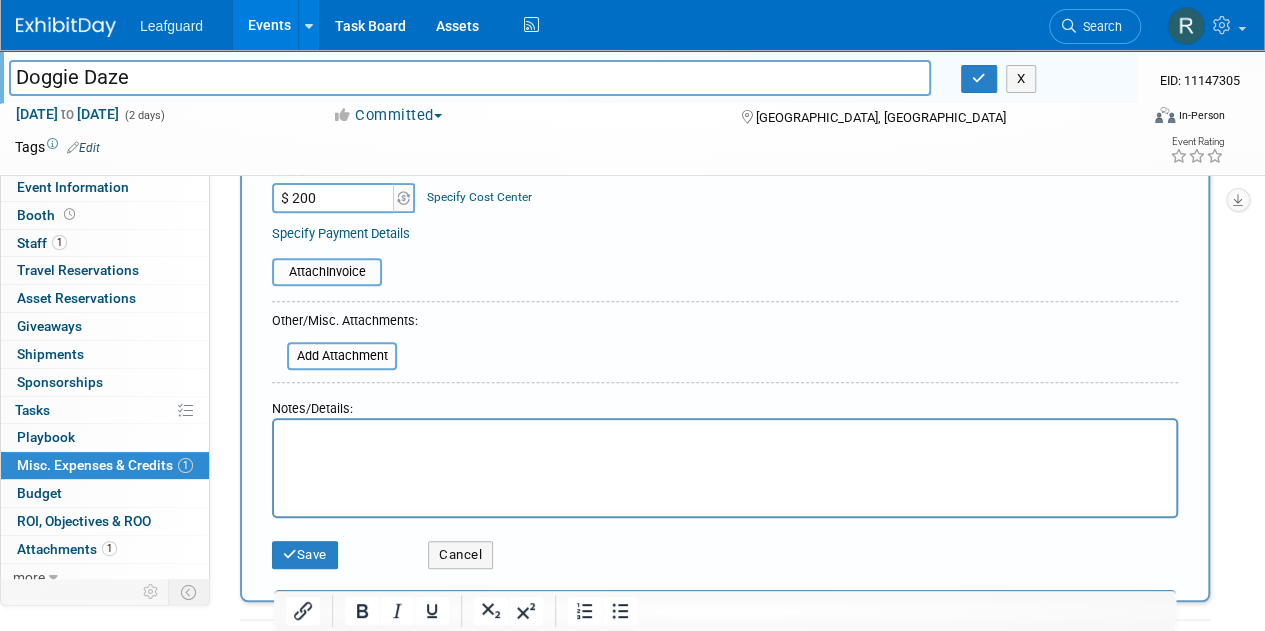 scroll, scrollTop: 274, scrollLeft: 0, axis: vertical 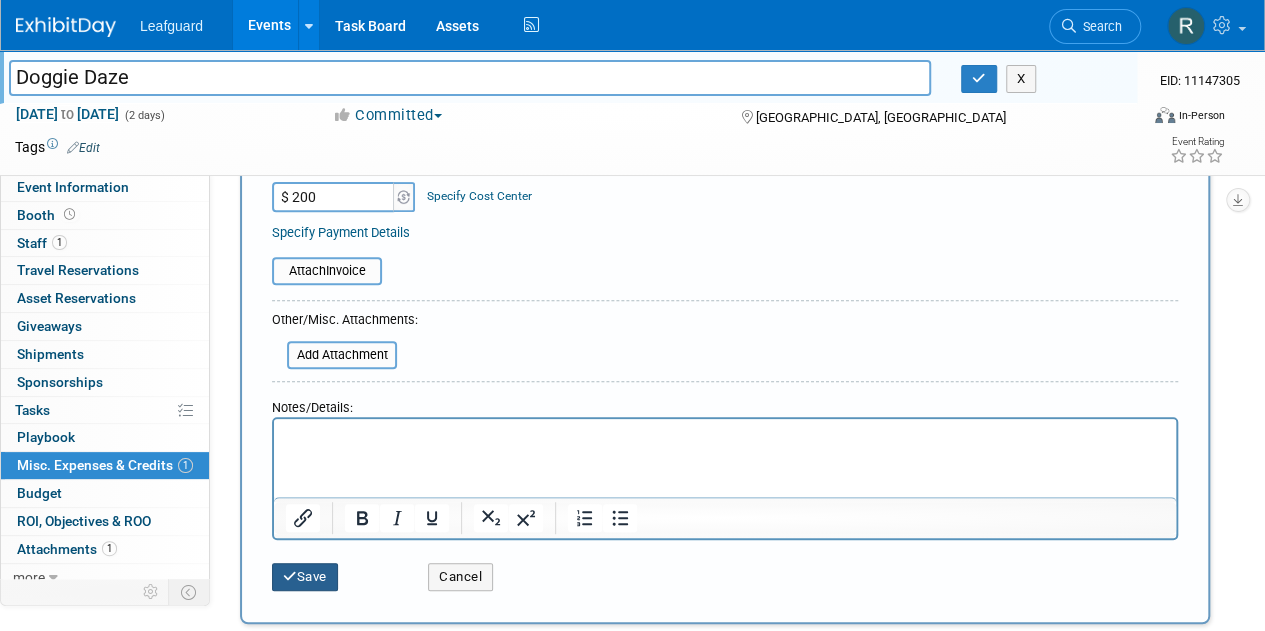 type on "$ 200.00" 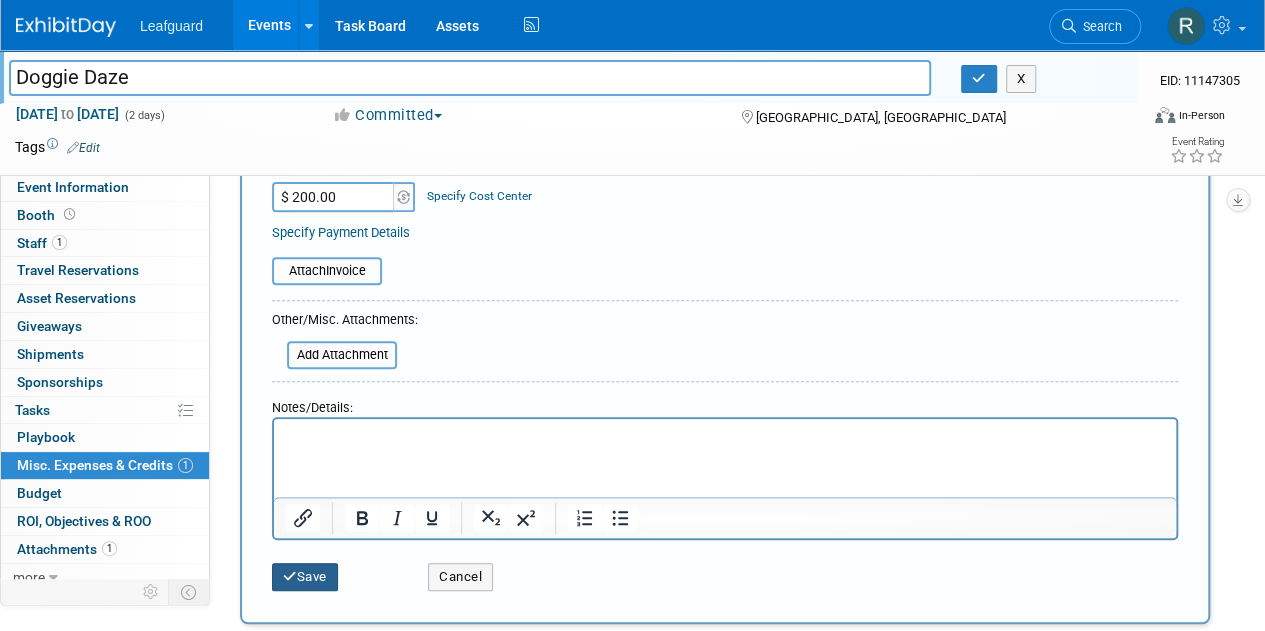 click on "Save" at bounding box center [305, 577] 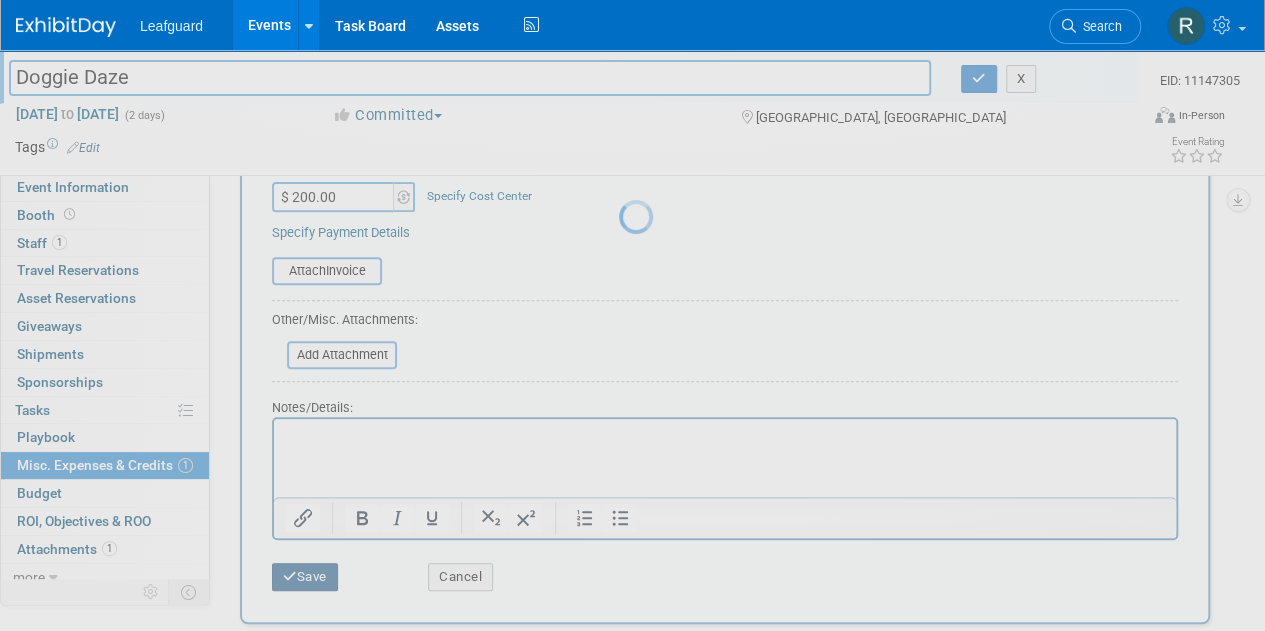 click at bounding box center [633, 315] 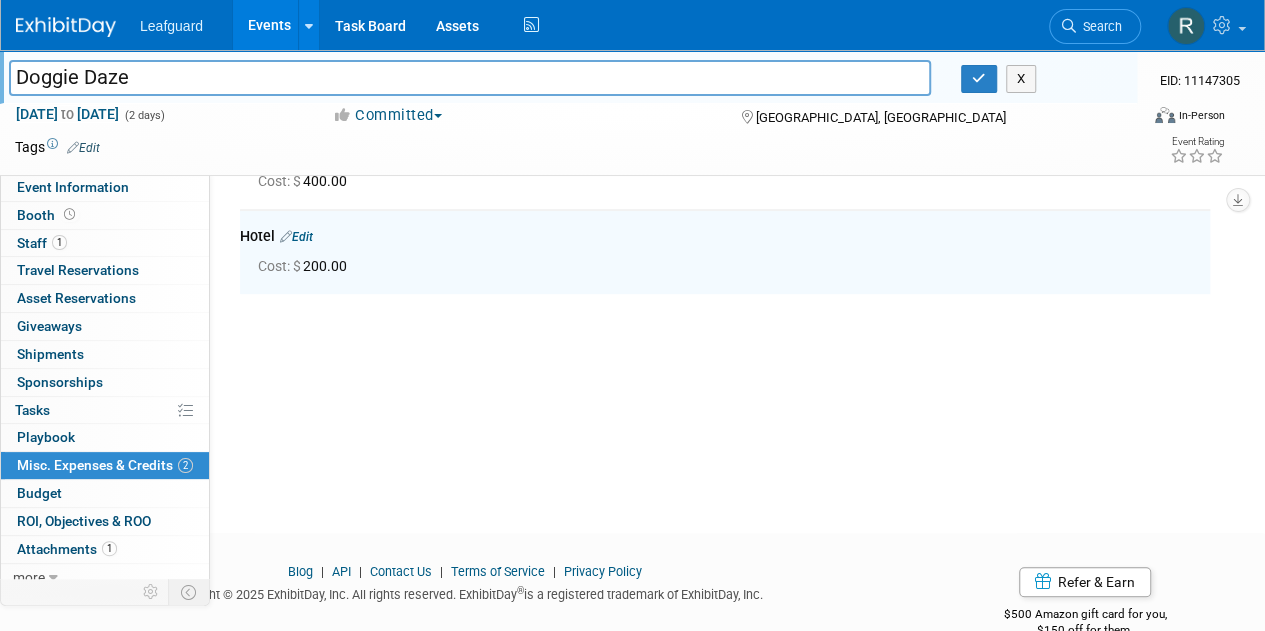 scroll, scrollTop: 128, scrollLeft: 0, axis: vertical 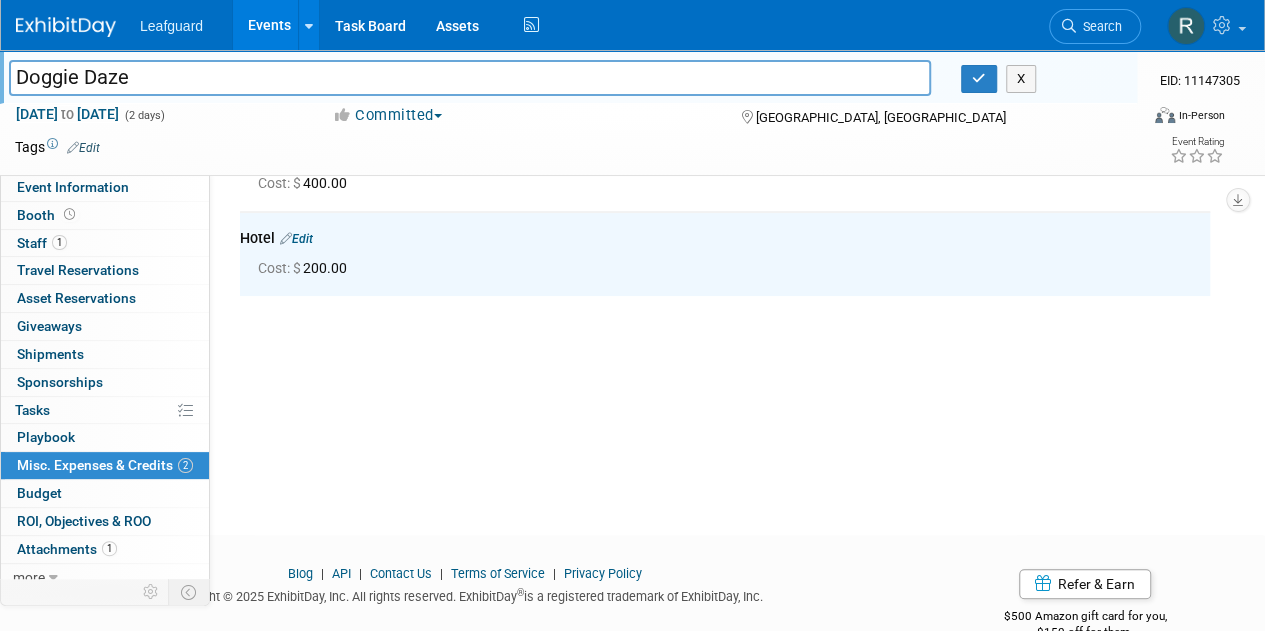 click at bounding box center [632, 552] 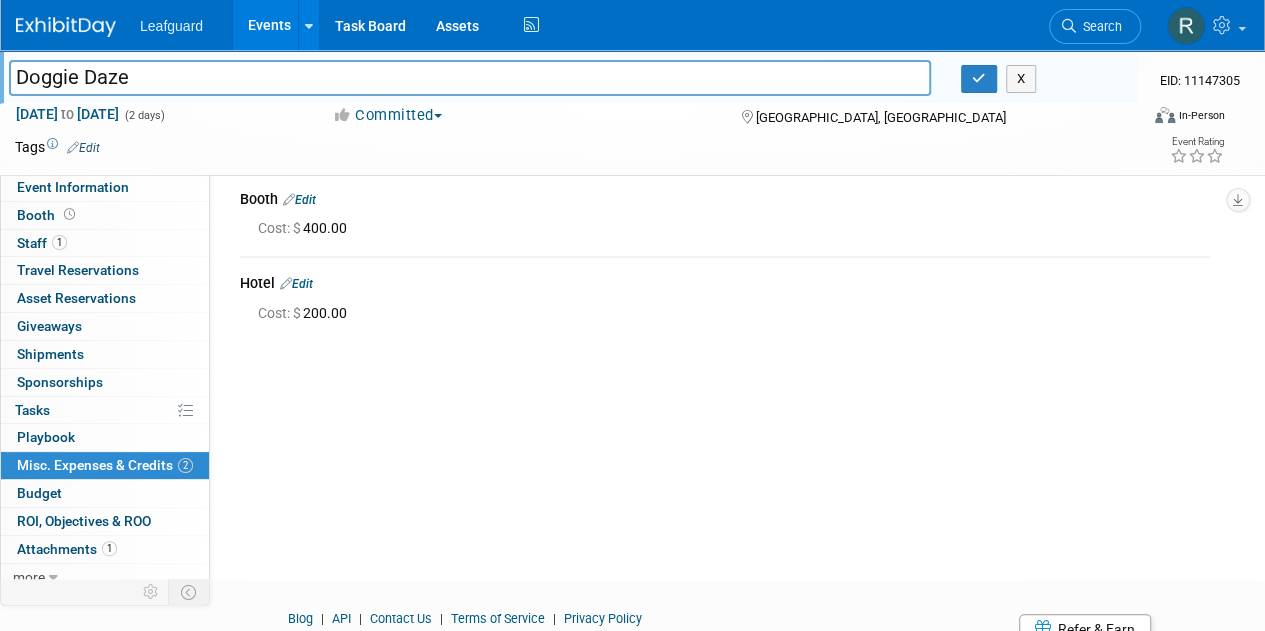 scroll, scrollTop: 45, scrollLeft: 0, axis: vertical 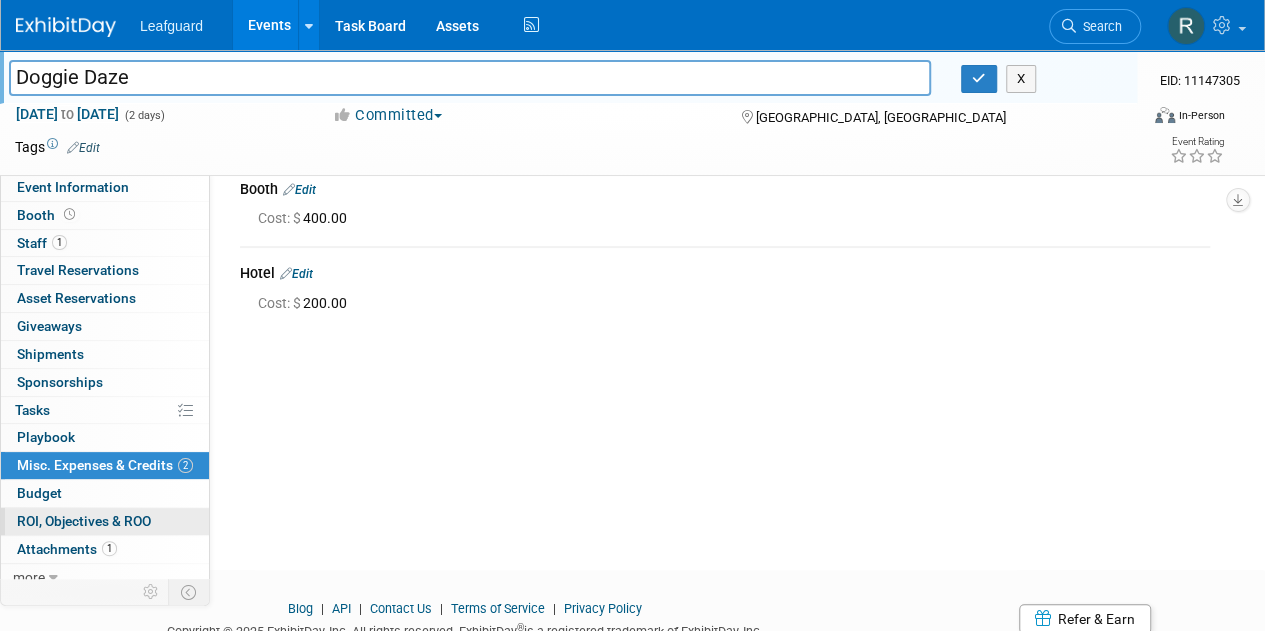 click on "ROI, Objectives & ROO 0" at bounding box center [84, 521] 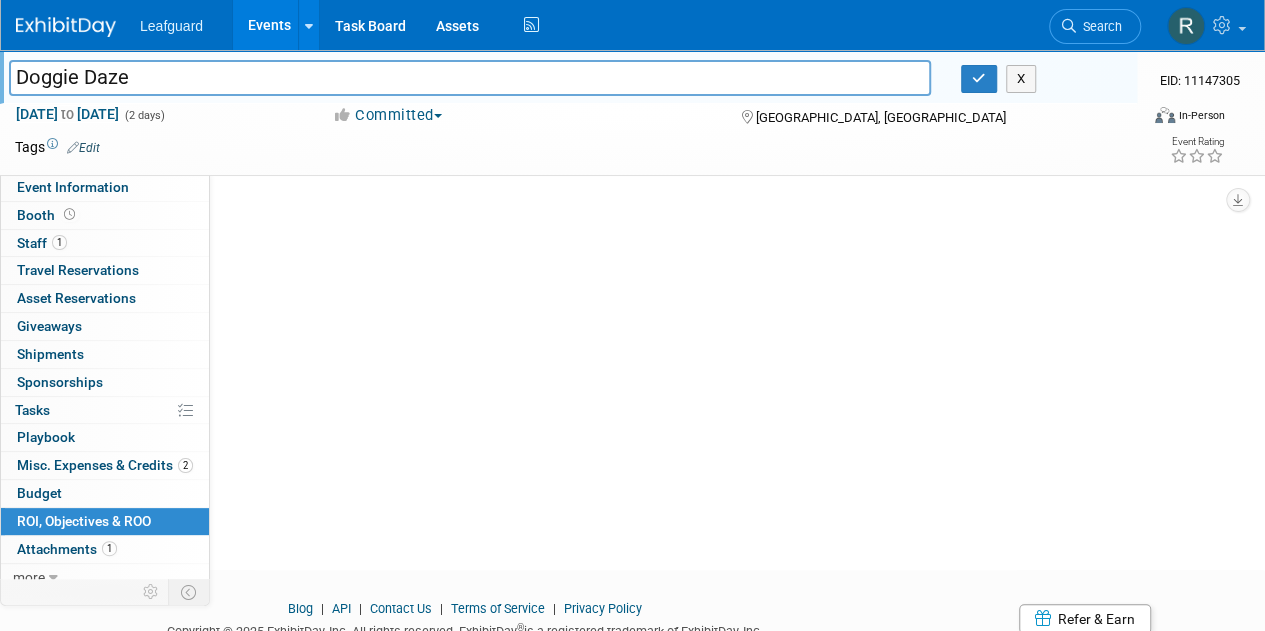scroll, scrollTop: 0, scrollLeft: 0, axis: both 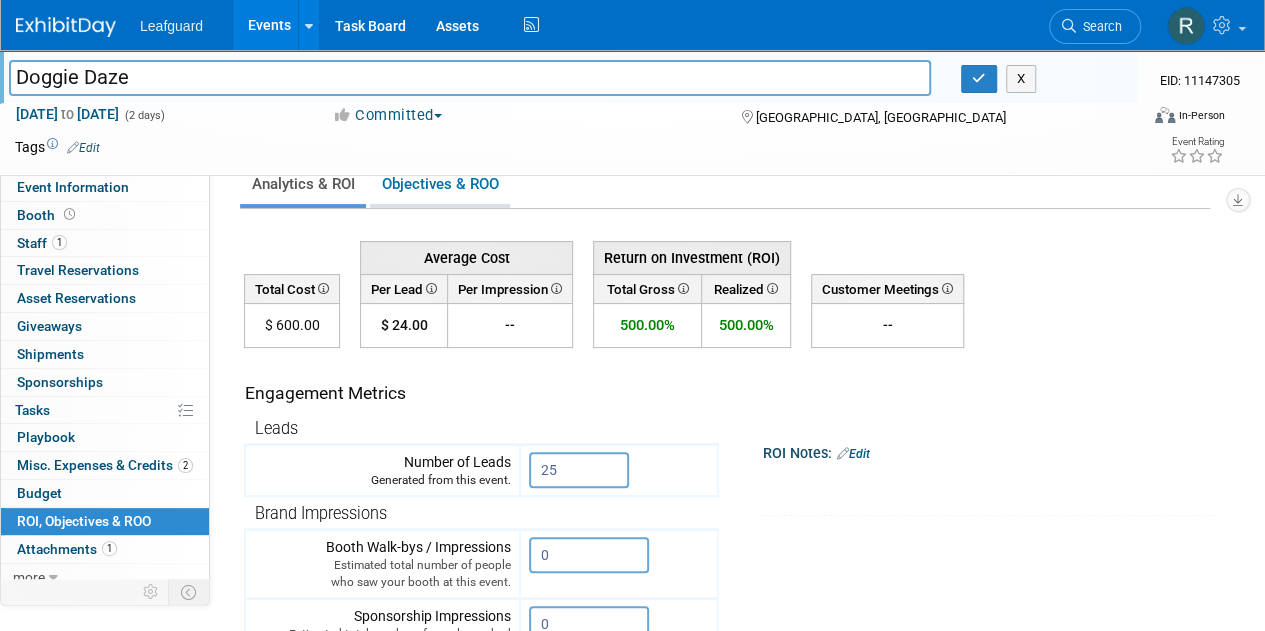 click on "Objectives & ROO 0" at bounding box center (440, 184) 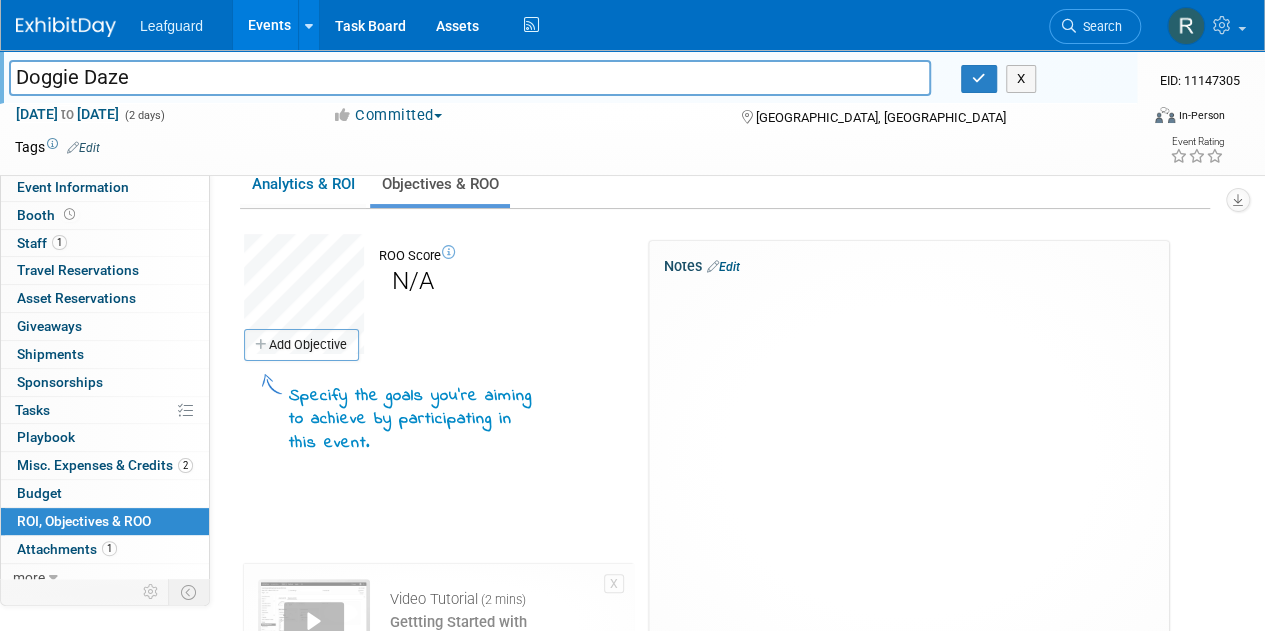 click on "ROI, Objectives & ROO 0" at bounding box center [84, 521] 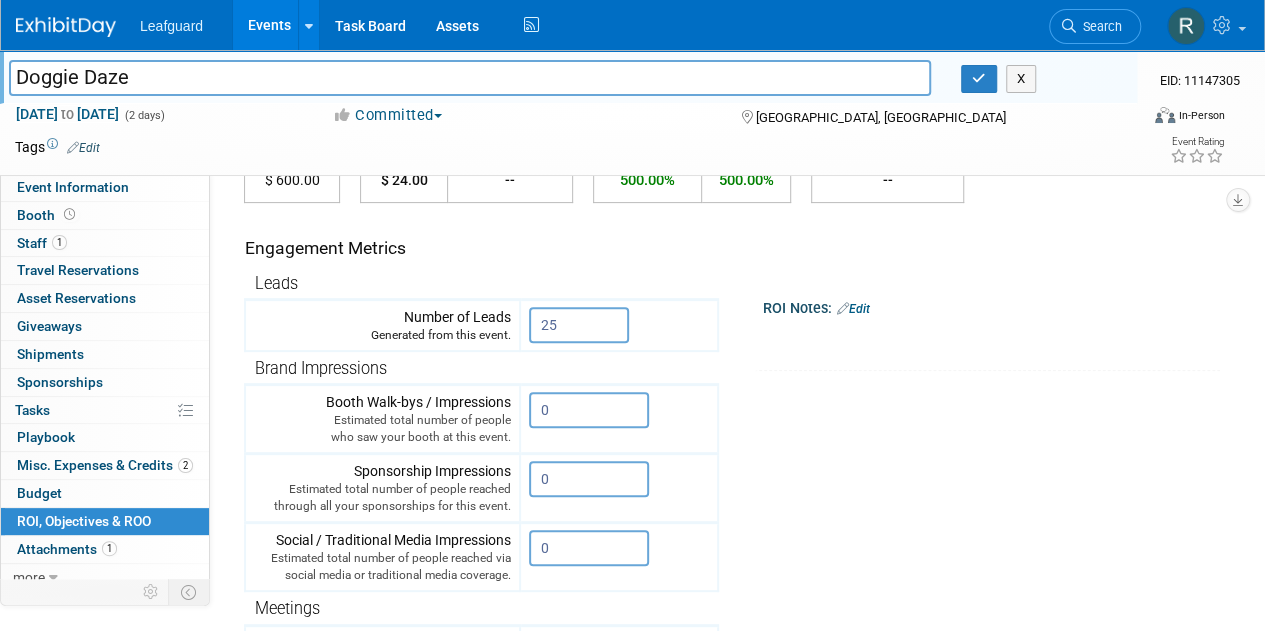 scroll, scrollTop: 197, scrollLeft: 0, axis: vertical 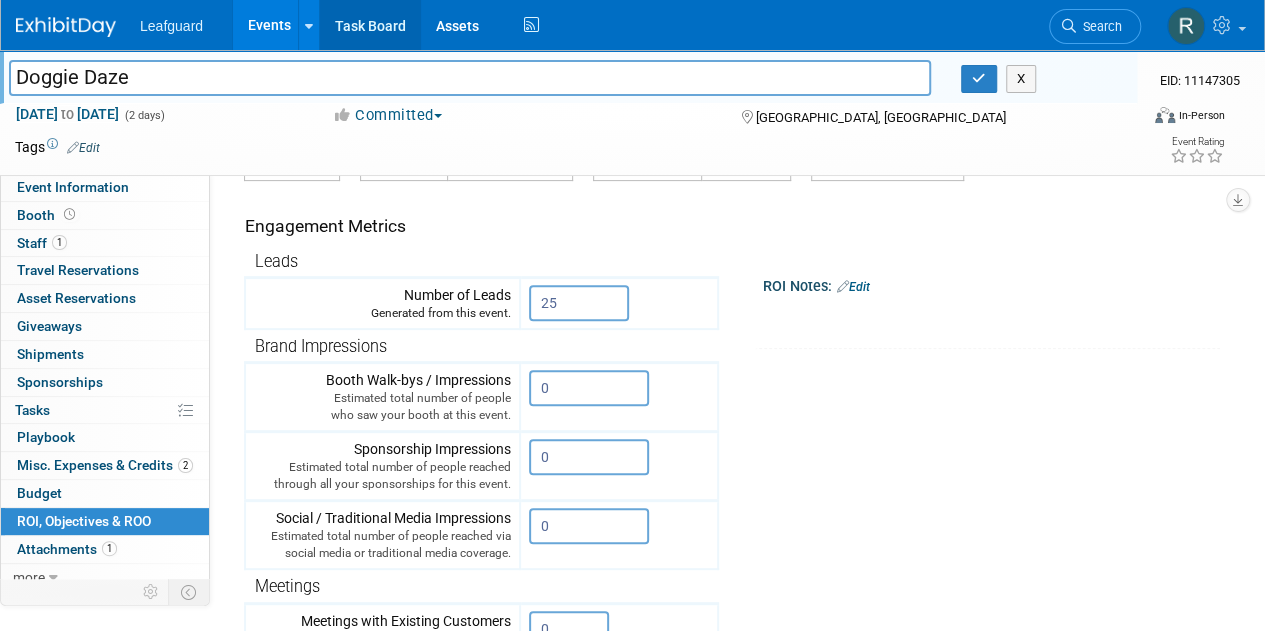 click on "Task Board" at bounding box center [370, 25] 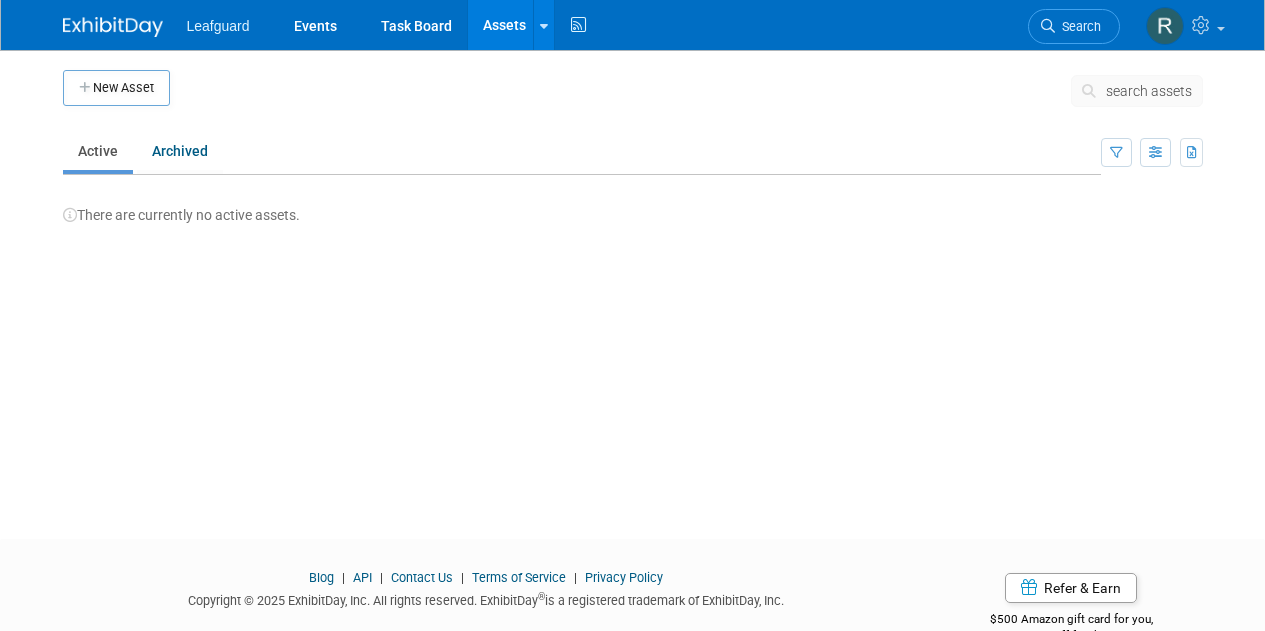 scroll, scrollTop: 0, scrollLeft: 0, axis: both 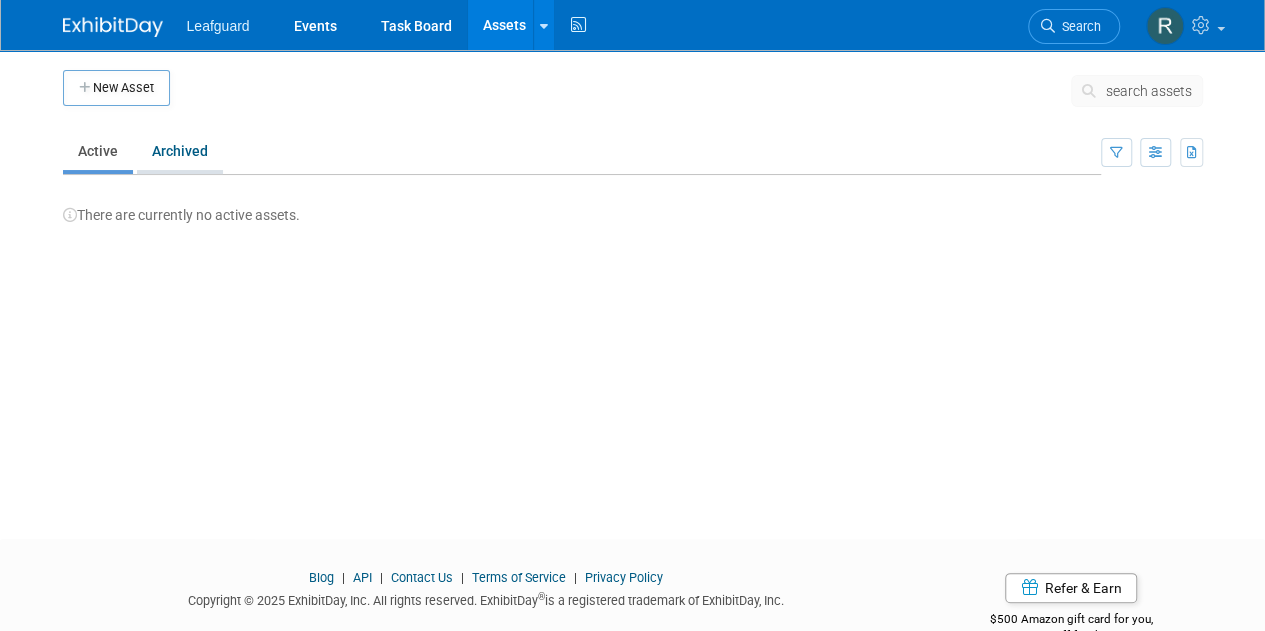 click on "Archived" at bounding box center [180, 151] 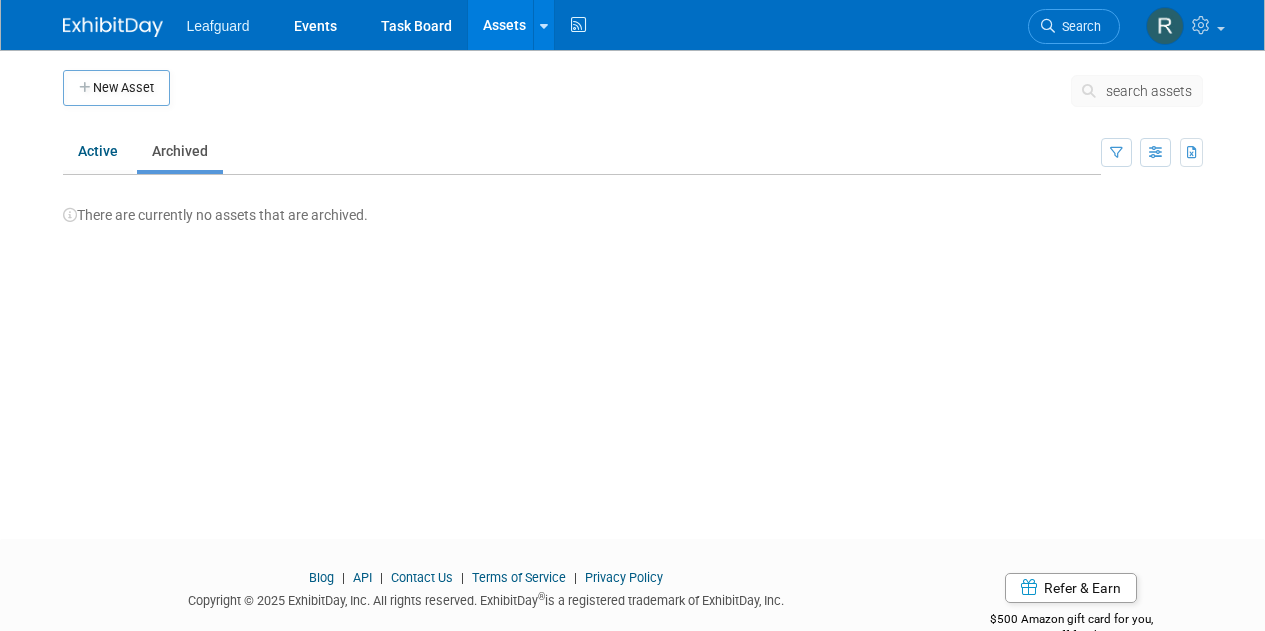 scroll, scrollTop: 0, scrollLeft: 0, axis: both 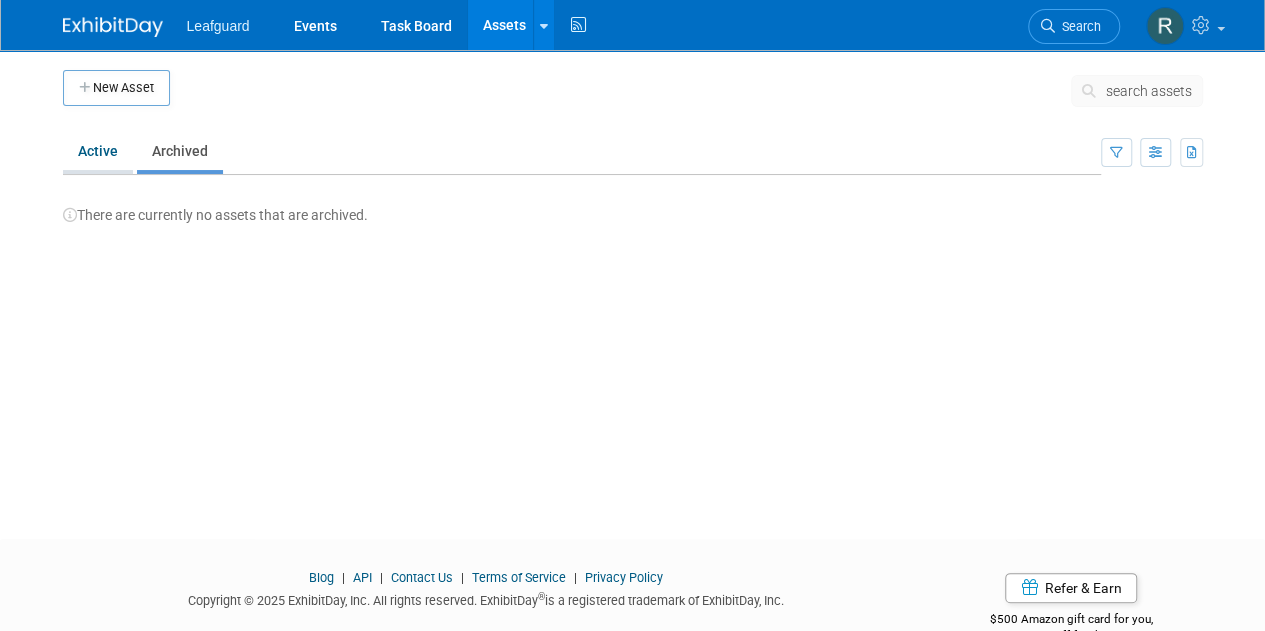 click on "Active" at bounding box center [98, 151] 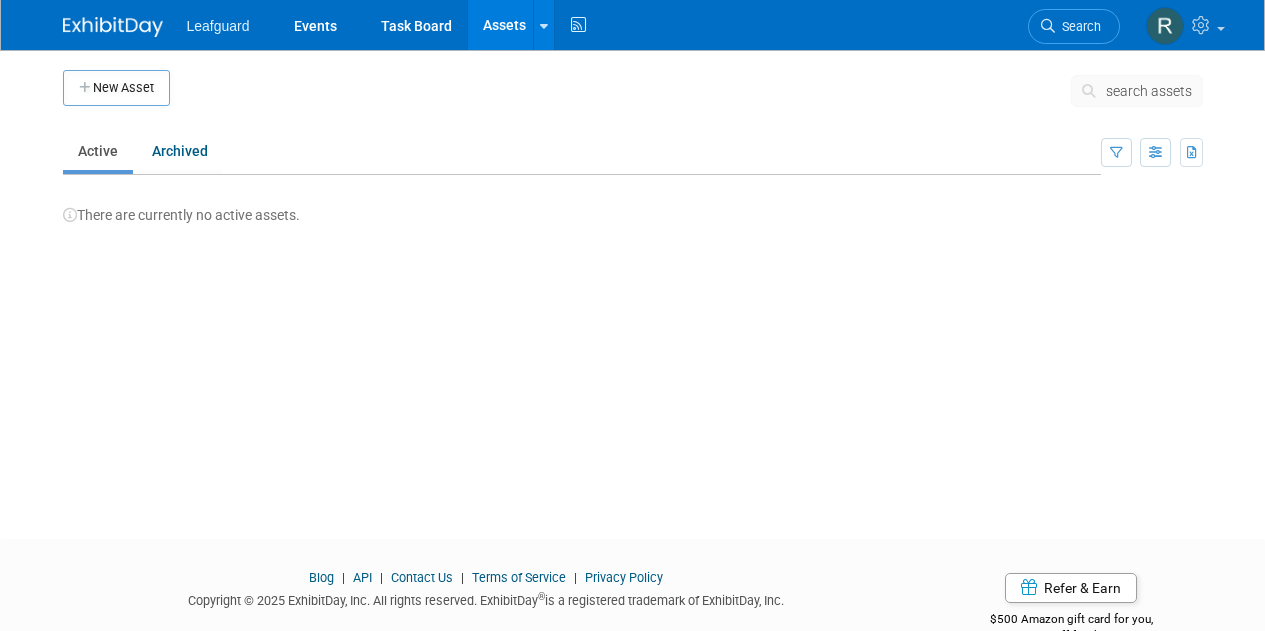 scroll, scrollTop: 0, scrollLeft: 0, axis: both 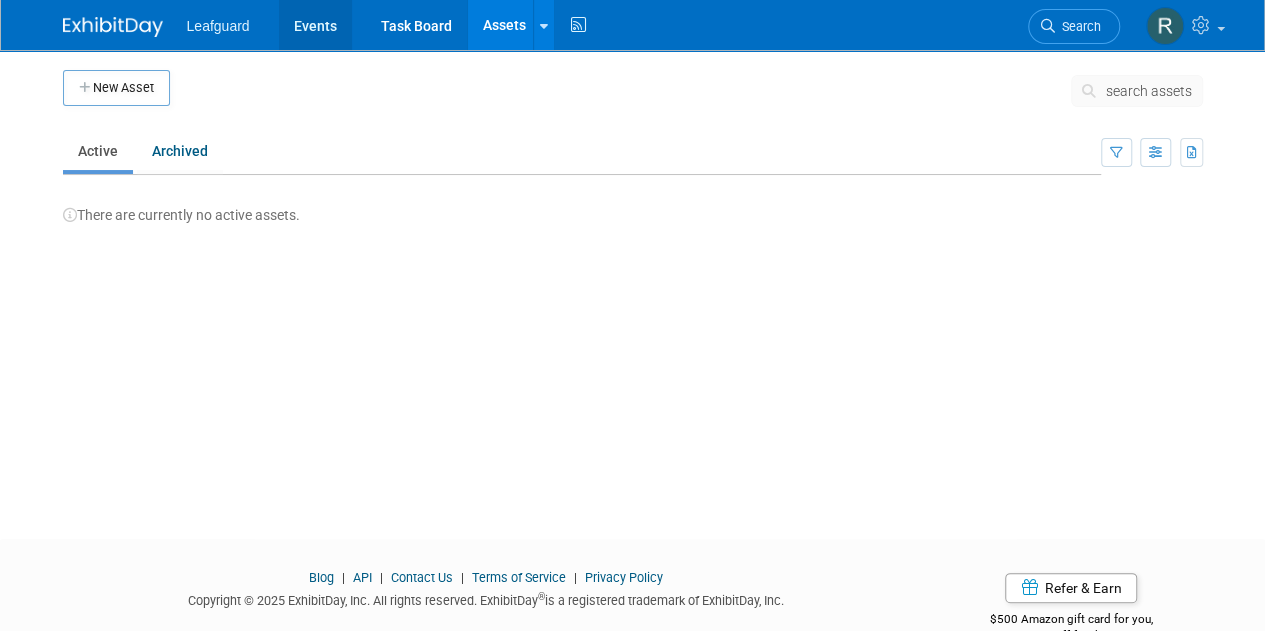 click on "Events" at bounding box center (315, 25) 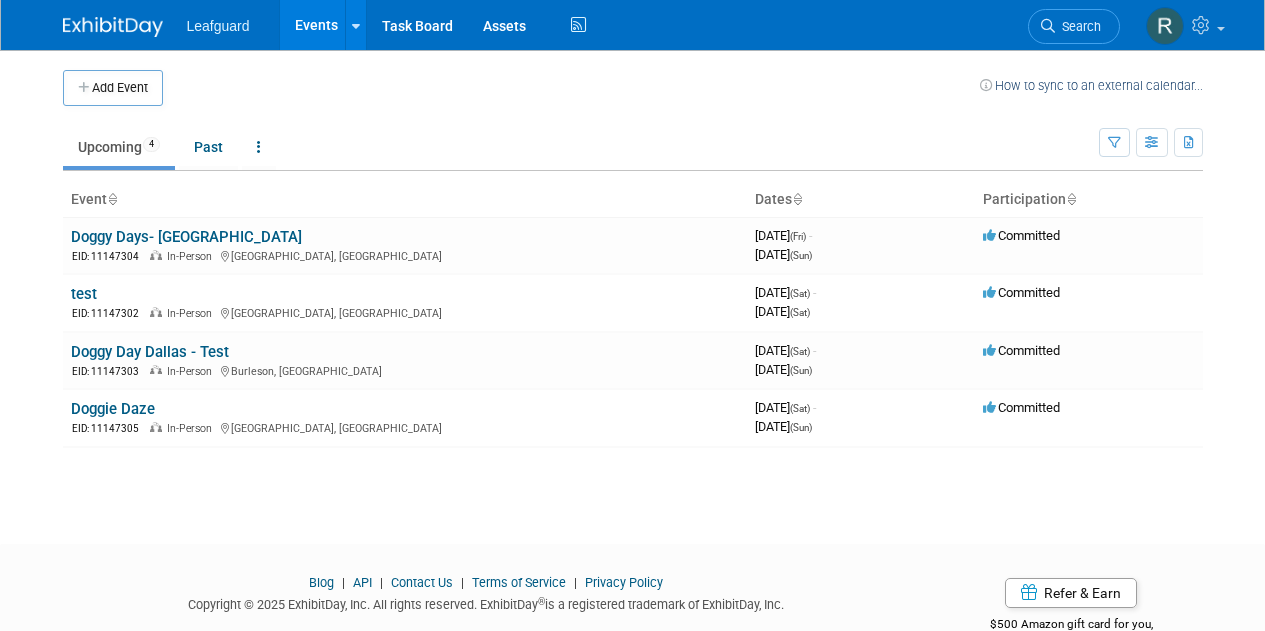 scroll, scrollTop: 0, scrollLeft: 0, axis: both 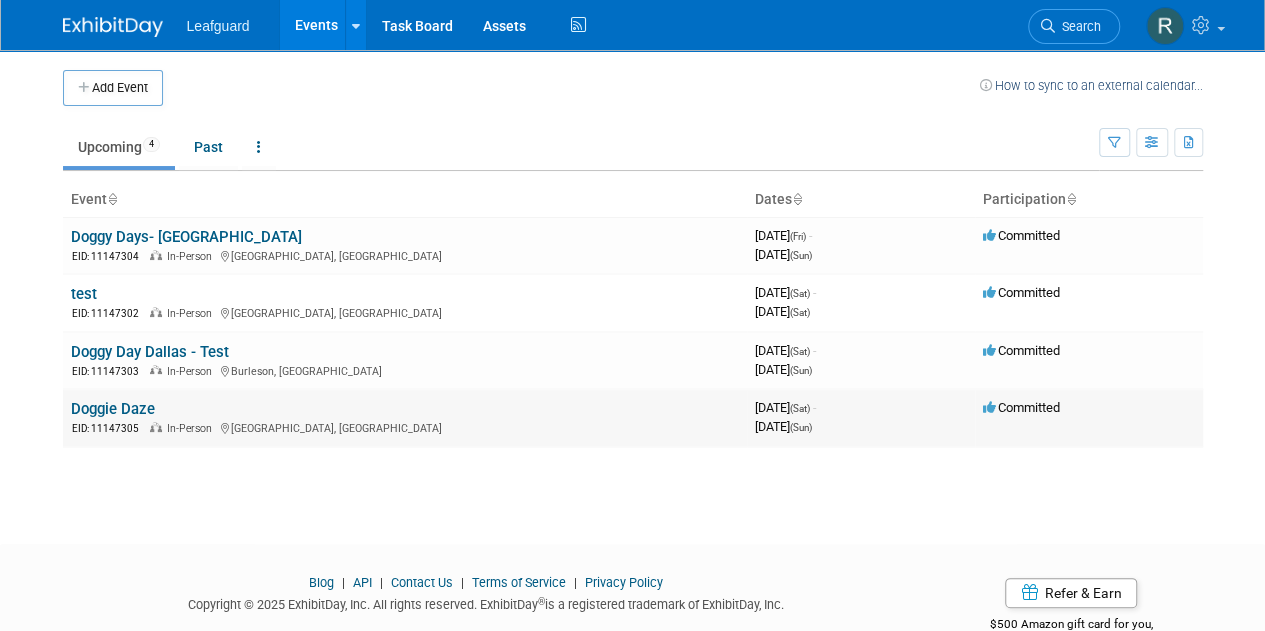 click on "Doggie Daze" at bounding box center (113, 409) 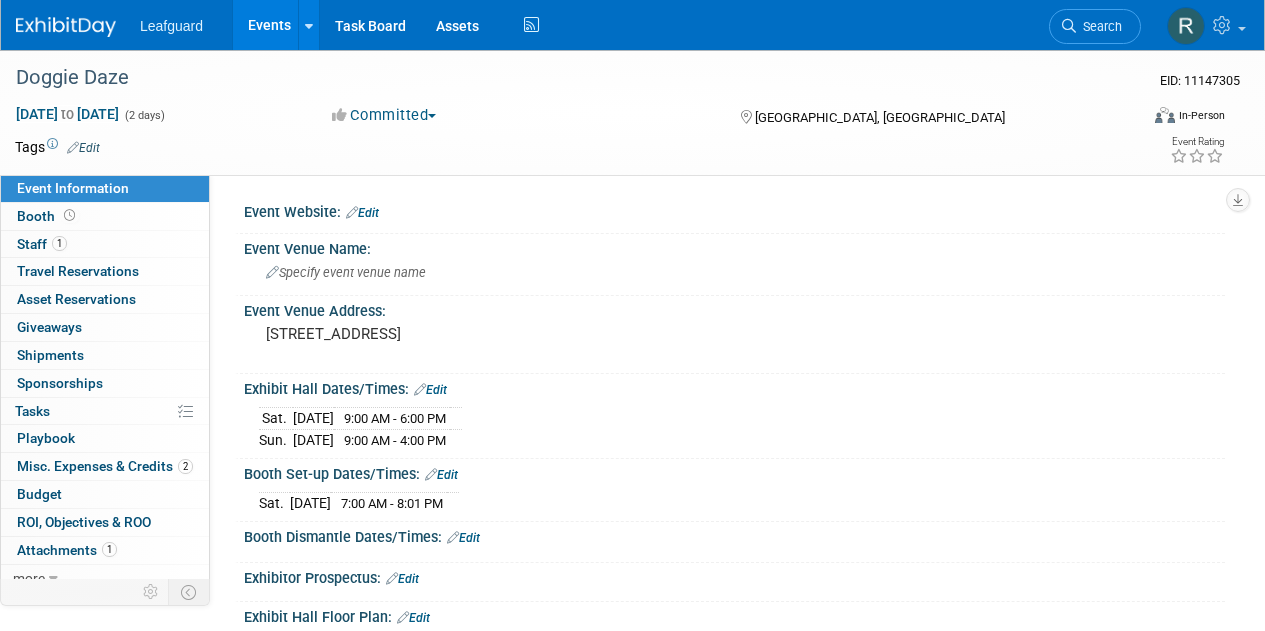 scroll, scrollTop: 0, scrollLeft: 0, axis: both 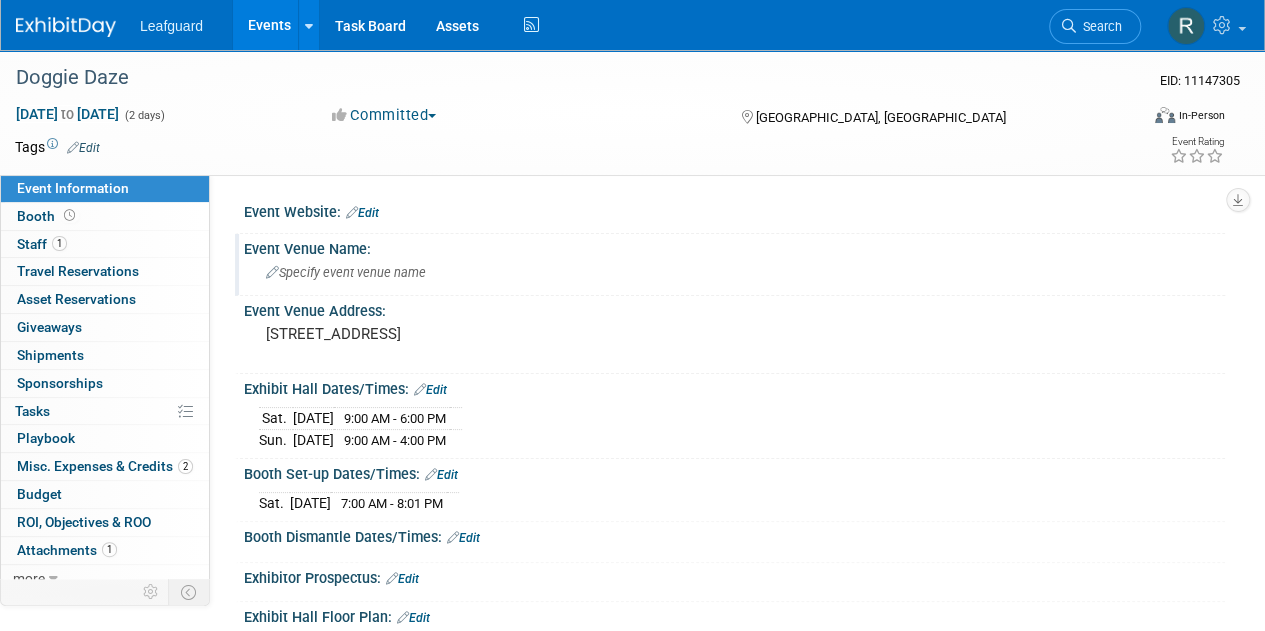 click on "Specify event venue name" at bounding box center (346, 272) 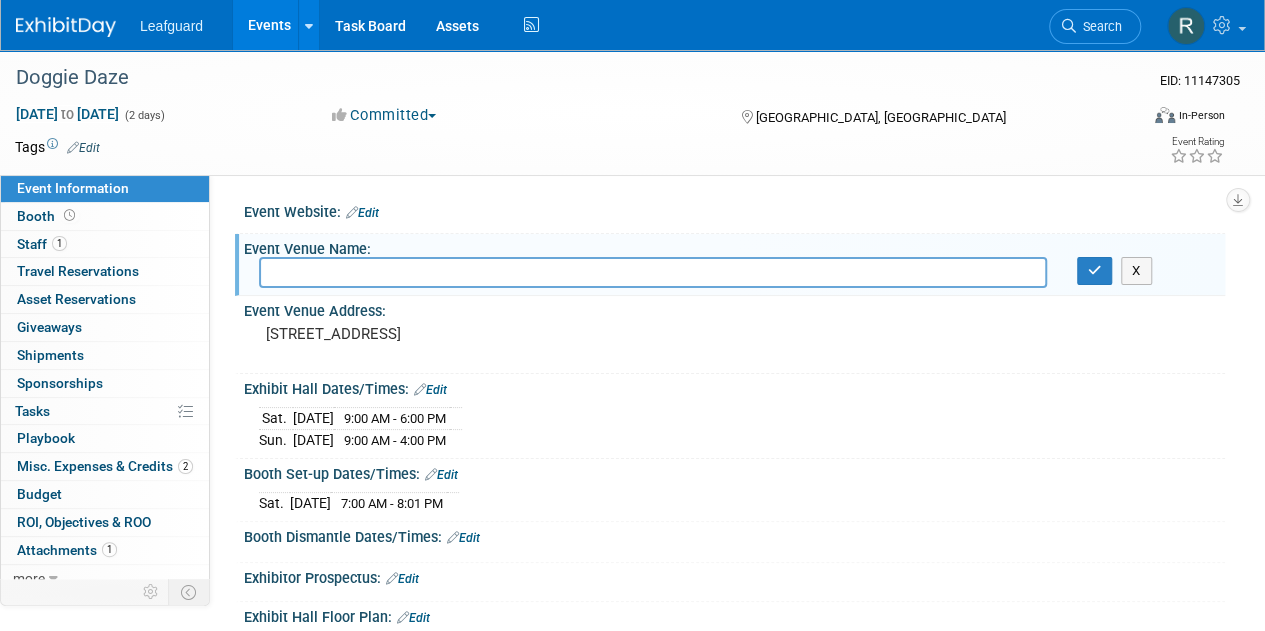 type on "G" 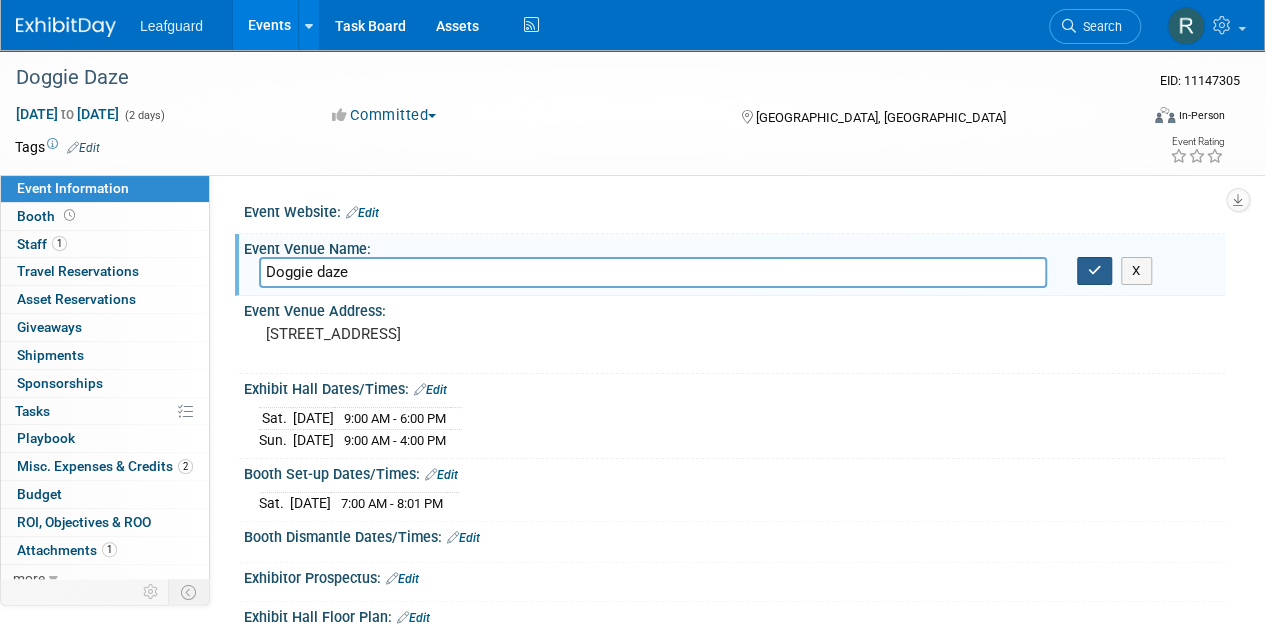 type on "Doggie daze" 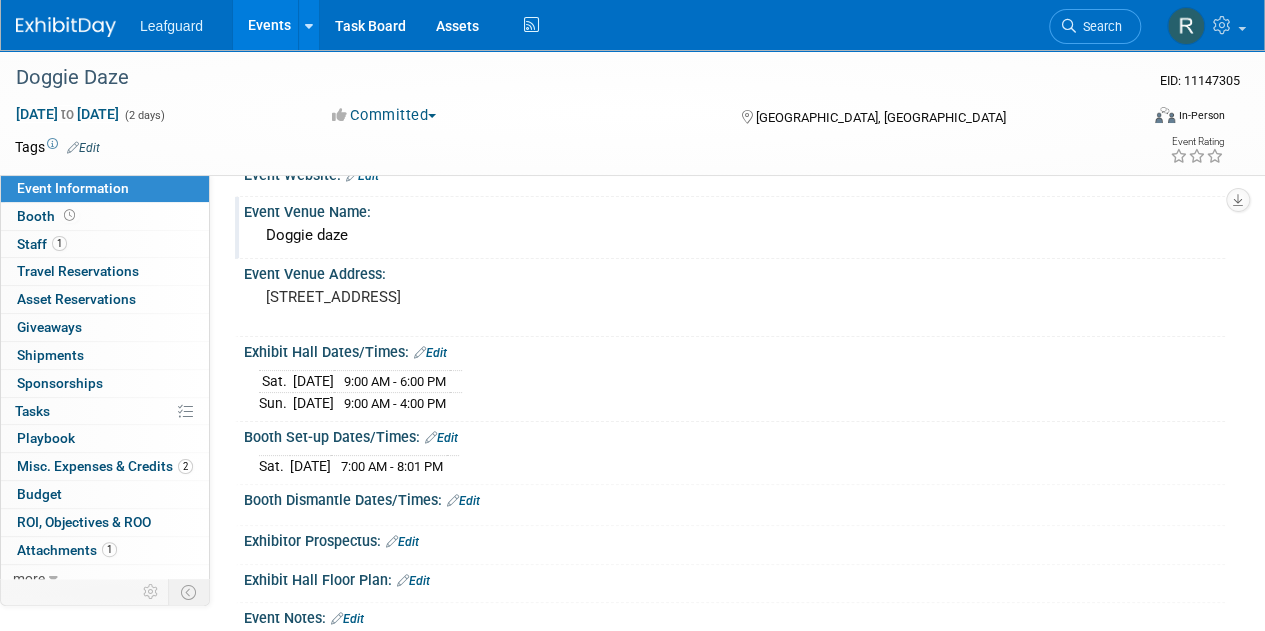 scroll, scrollTop: 0, scrollLeft: 0, axis: both 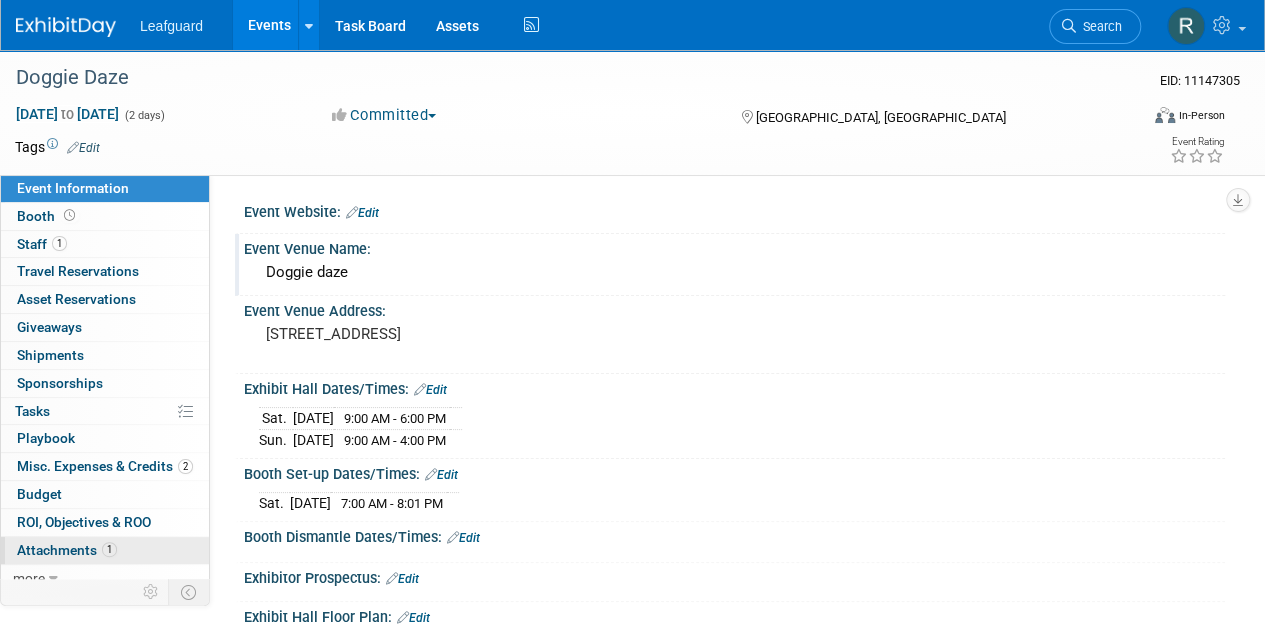 click on "Attachments 1" at bounding box center (67, 550) 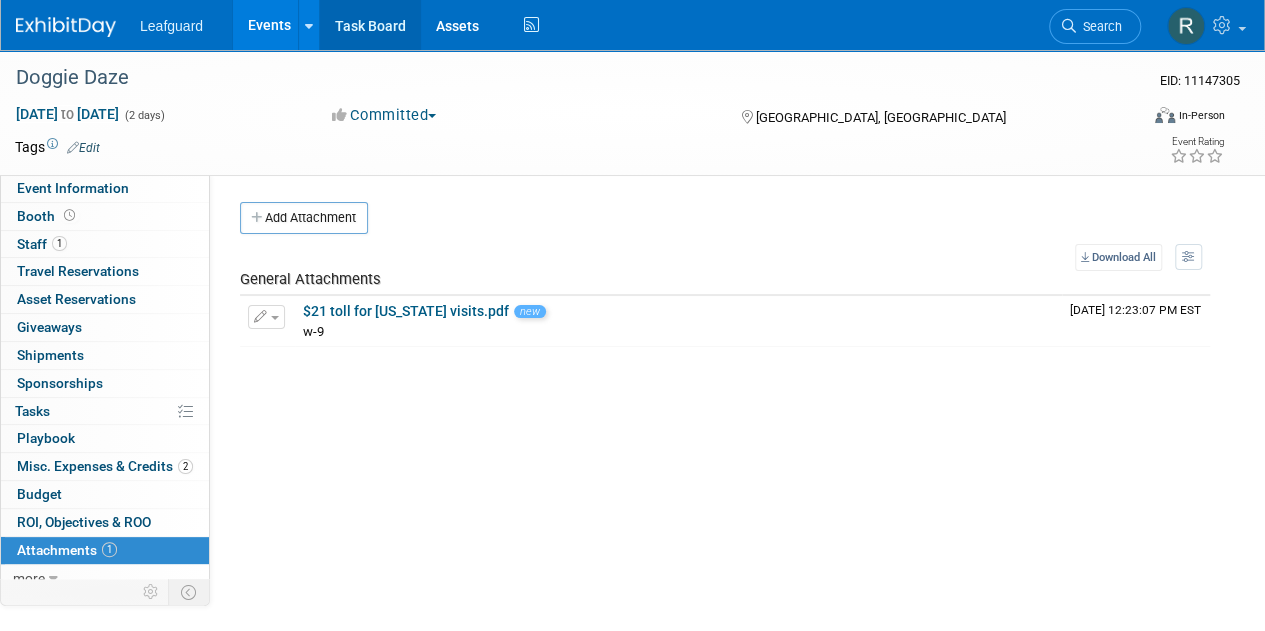 click on "Task Board" at bounding box center [370, 25] 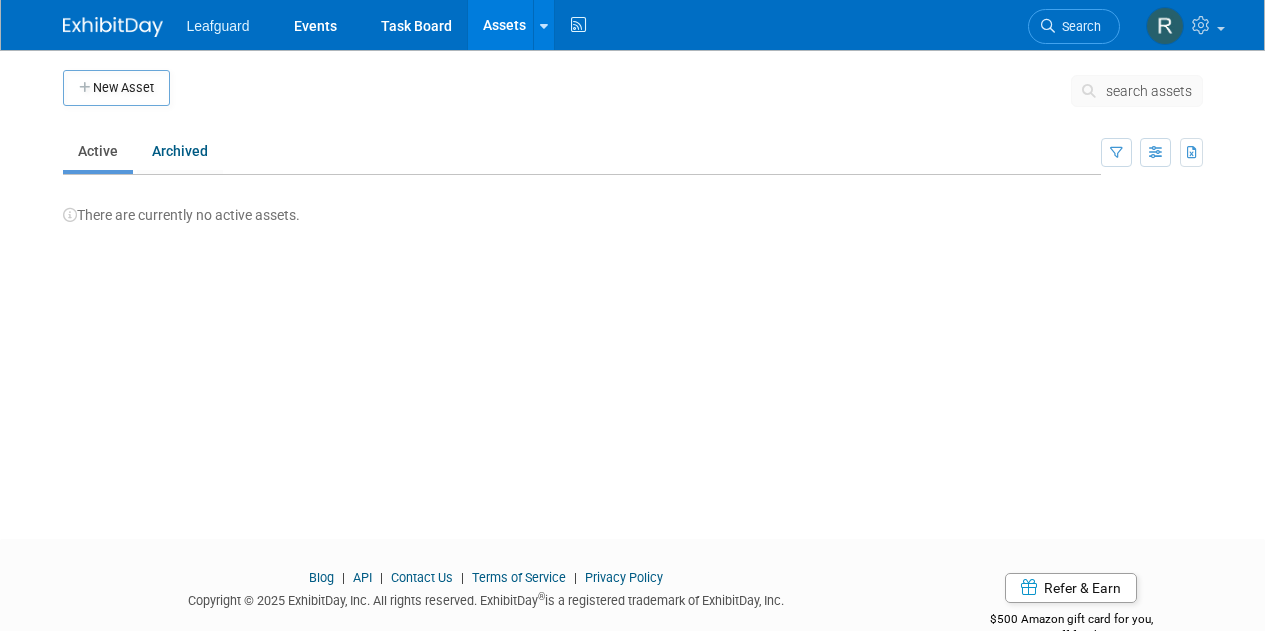 scroll, scrollTop: 0, scrollLeft: 0, axis: both 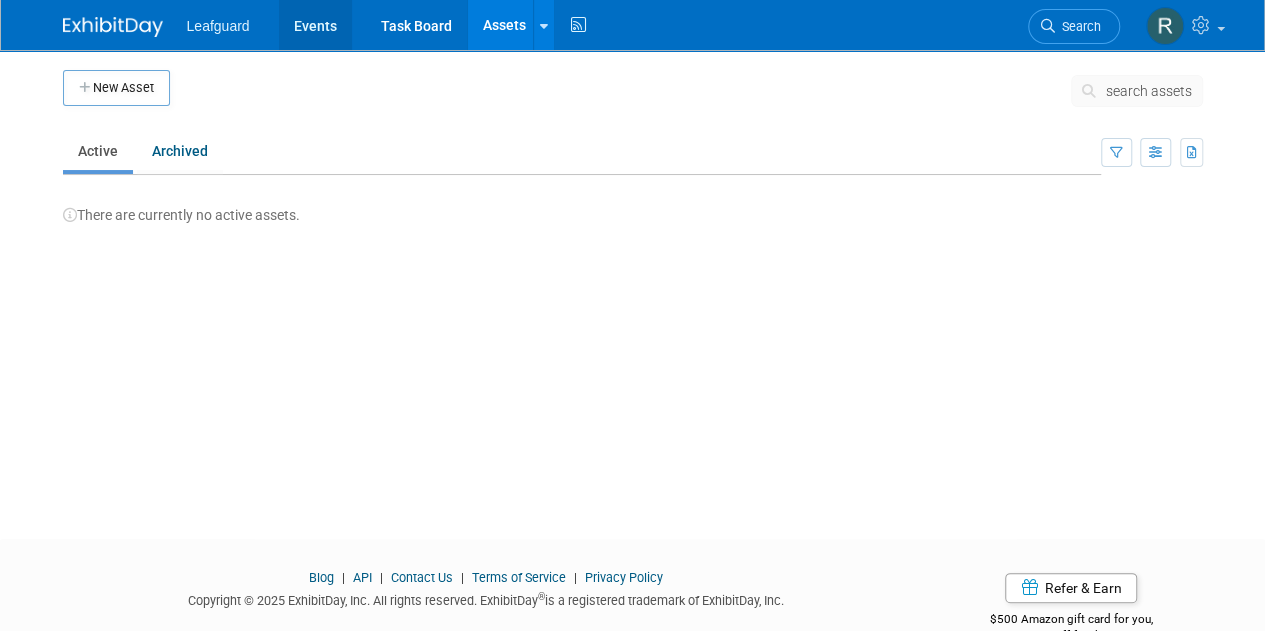 click on "Events" at bounding box center (315, 25) 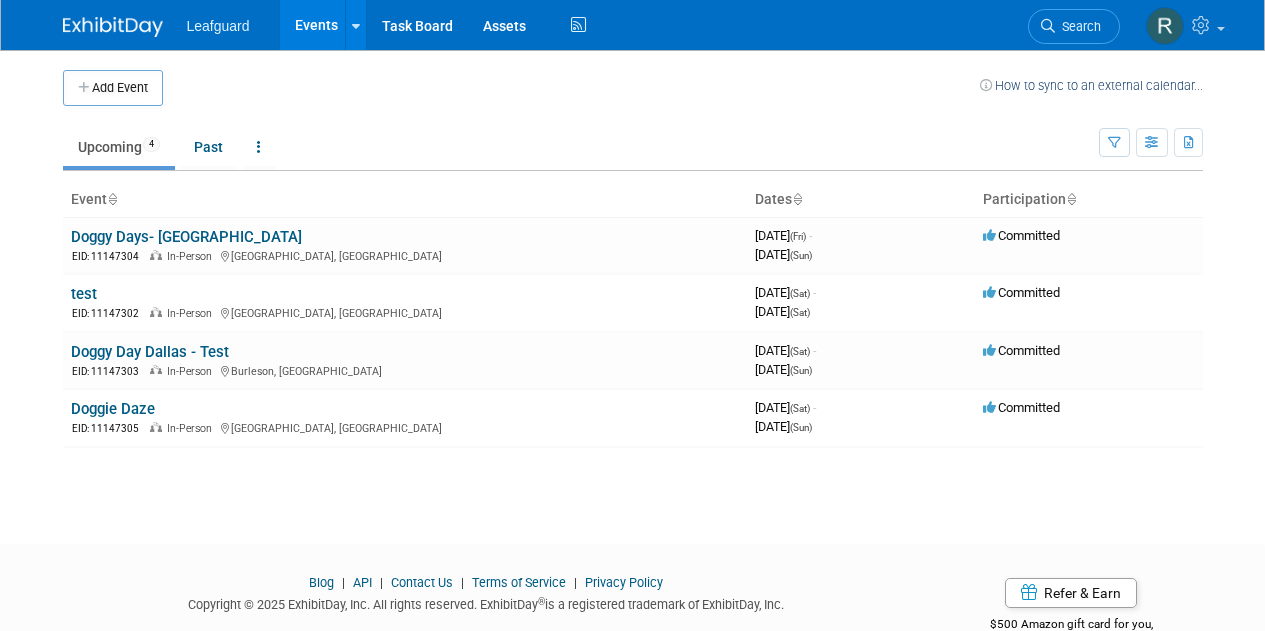 scroll, scrollTop: 0, scrollLeft: 0, axis: both 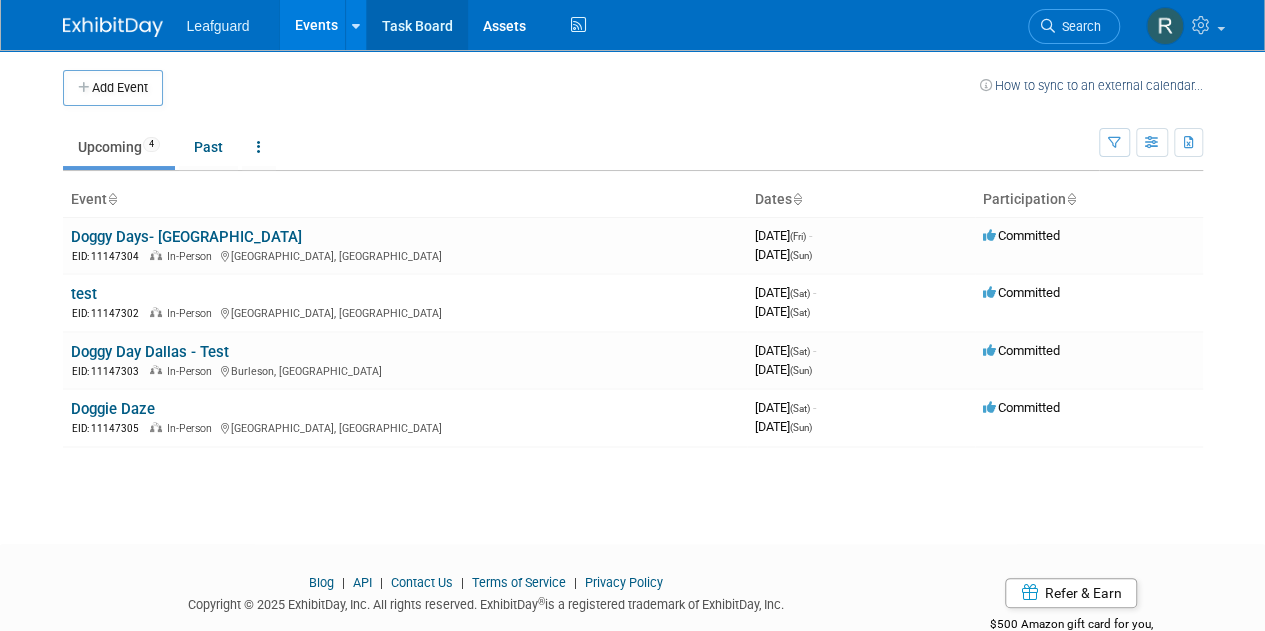 click on "Task Board" at bounding box center (417, 25) 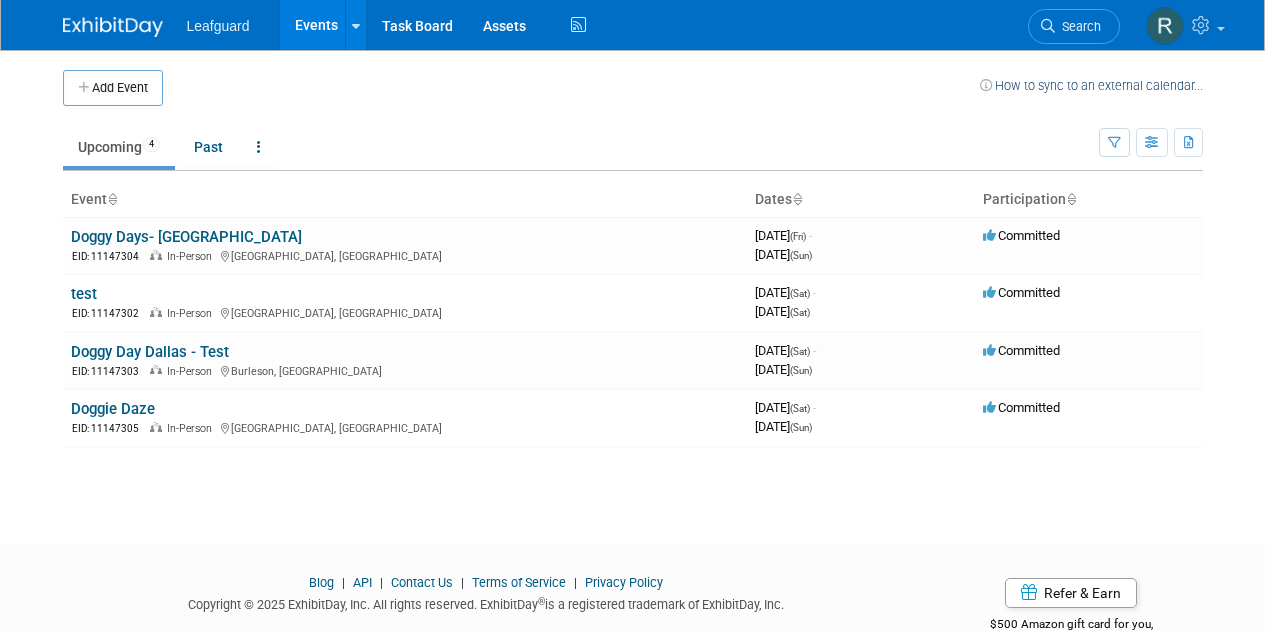 scroll, scrollTop: 0, scrollLeft: 0, axis: both 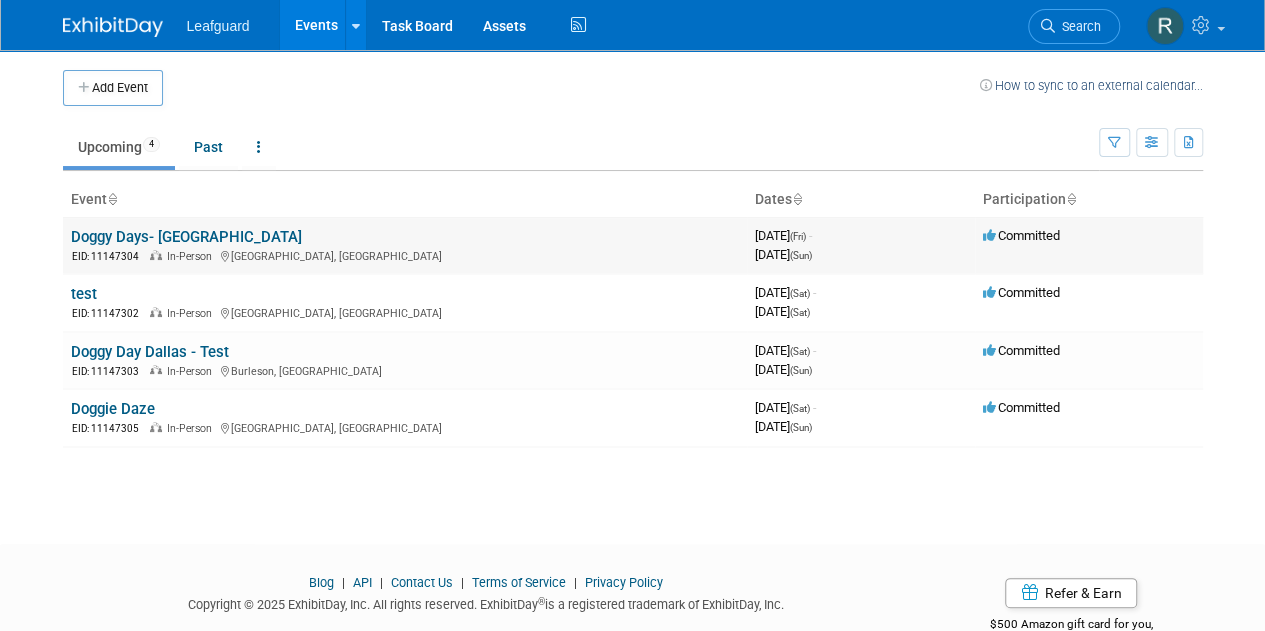 click on "Doggy Days- [GEOGRAPHIC_DATA]" at bounding box center (186, 237) 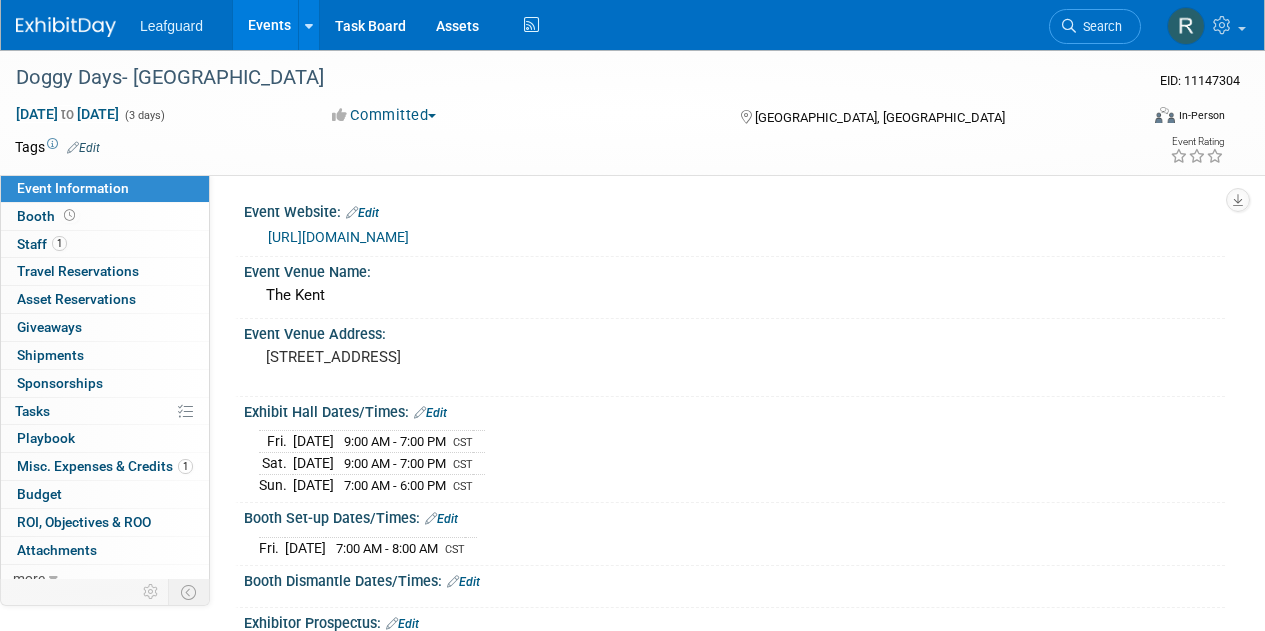 scroll, scrollTop: 0, scrollLeft: 0, axis: both 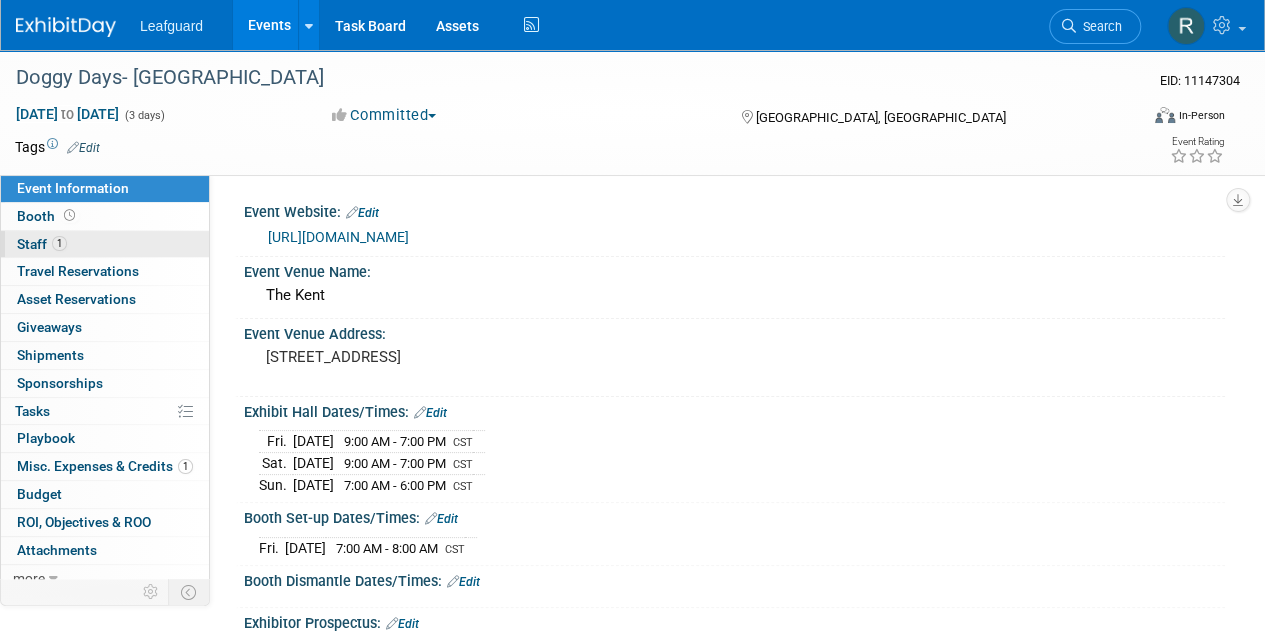 click on "Staff 1" at bounding box center [42, 244] 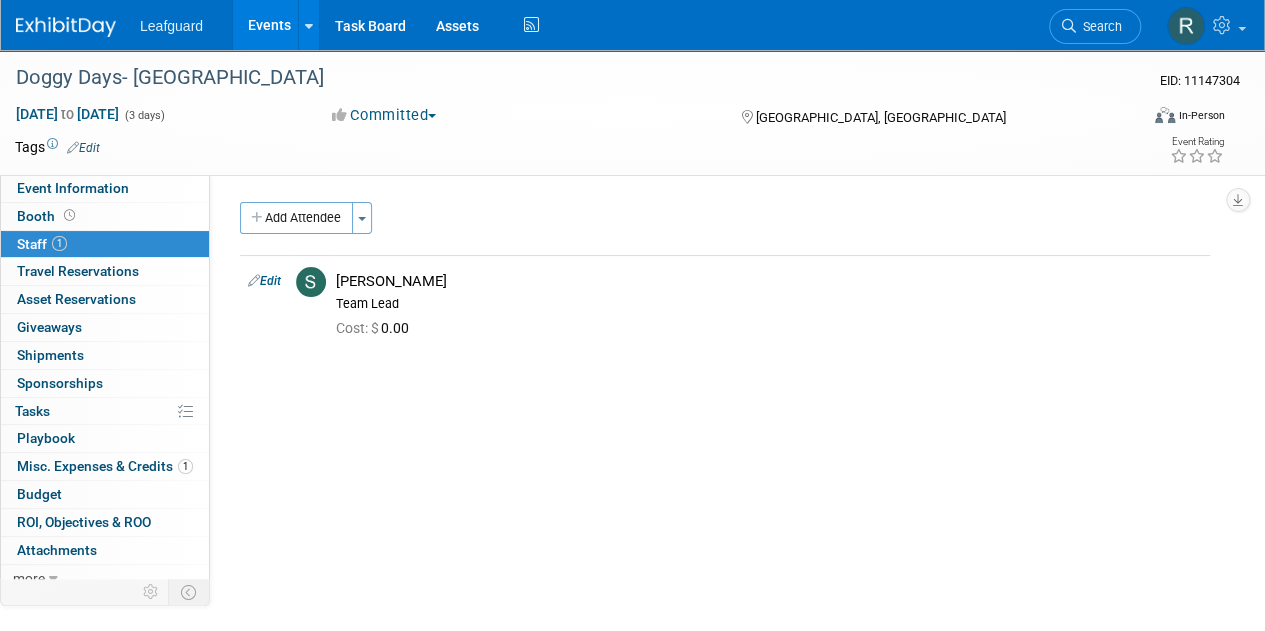 scroll, scrollTop: 8, scrollLeft: 0, axis: vertical 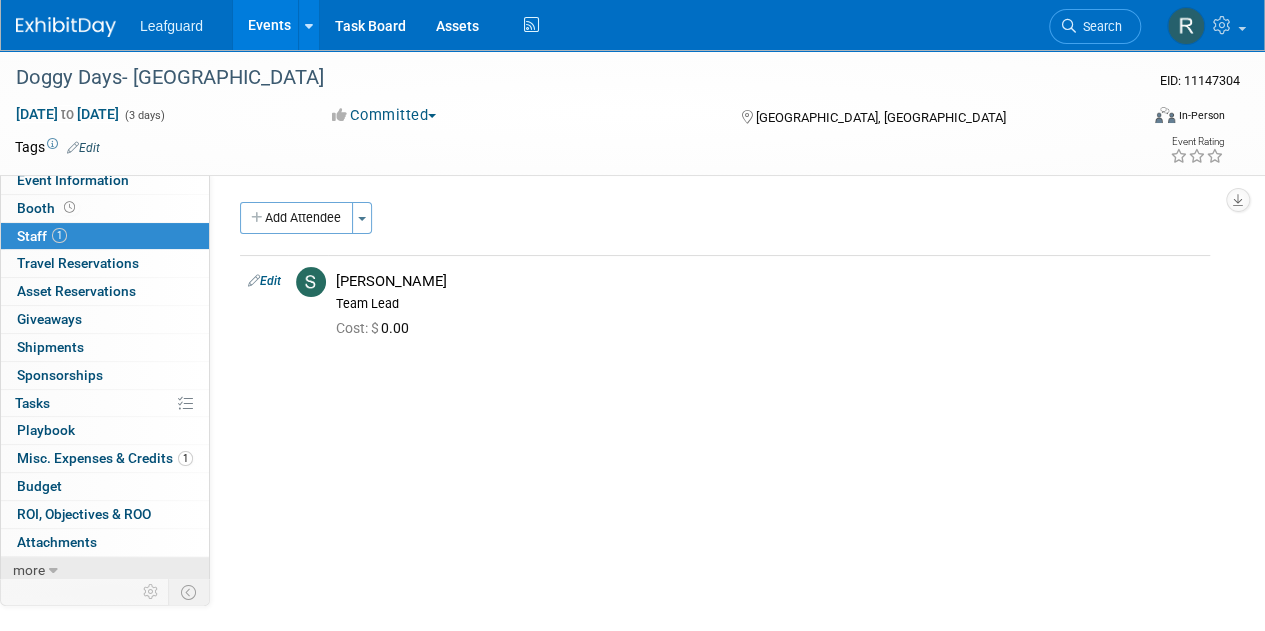 click on "more" at bounding box center (105, 570) 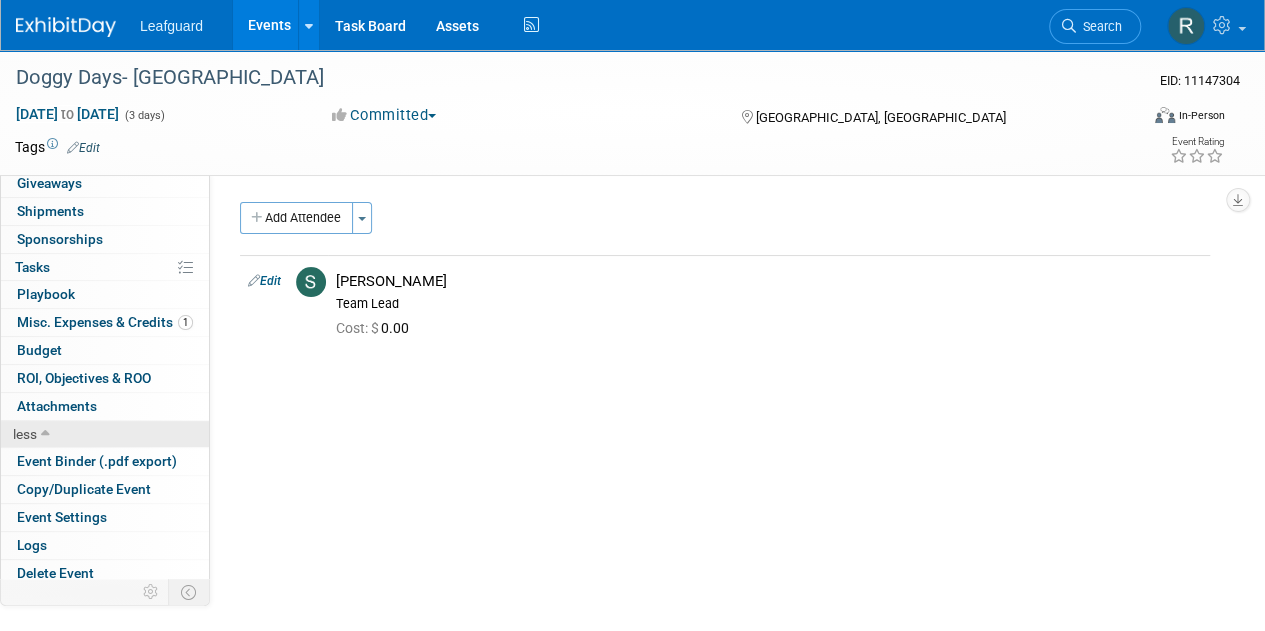 scroll, scrollTop: 146, scrollLeft: 0, axis: vertical 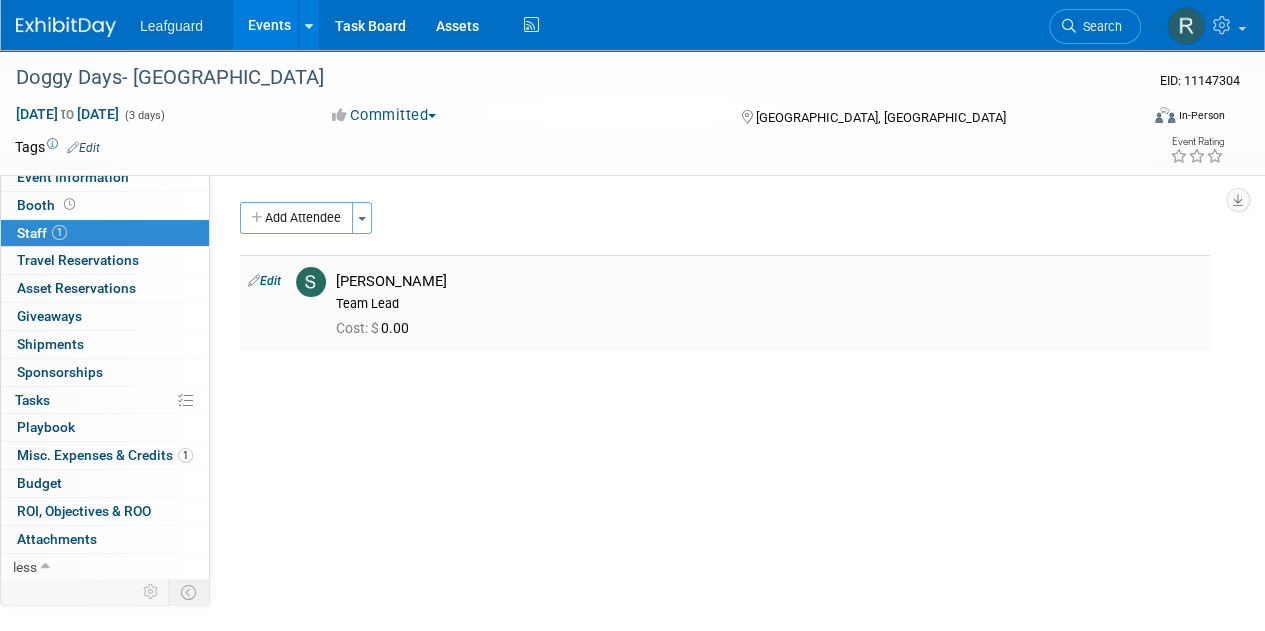 click on "Edit" at bounding box center [264, 281] 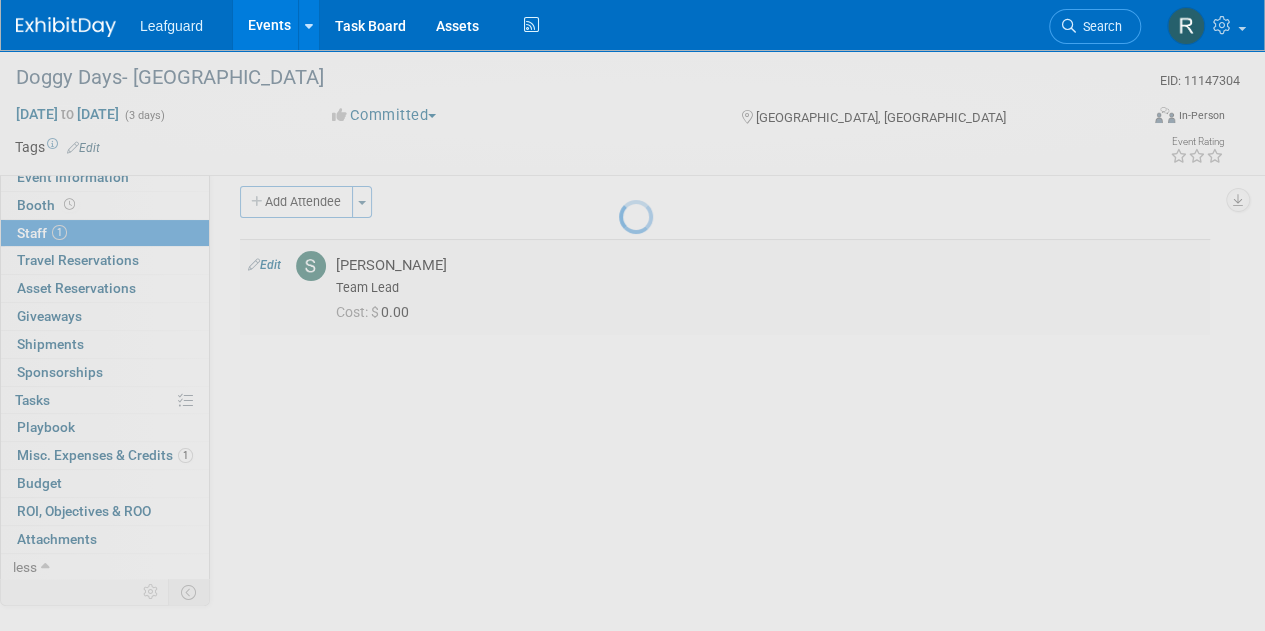 select on "85b6f0a0-237c-4391-9aee-fa5c35c3b667" 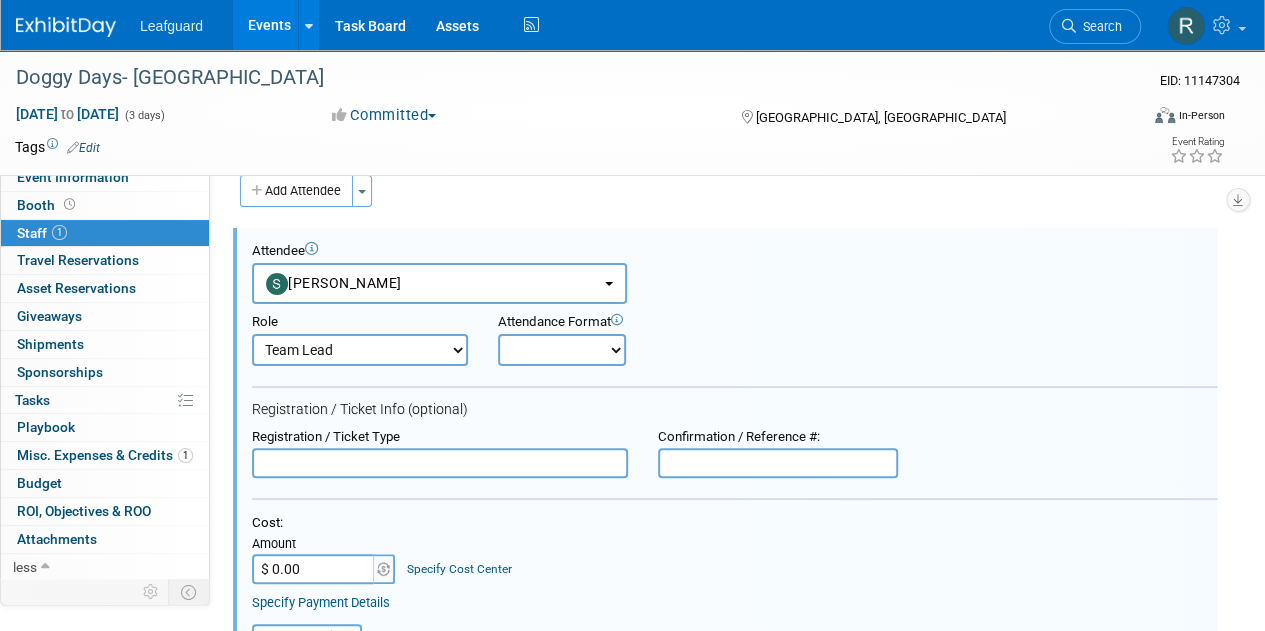 scroll, scrollTop: 0, scrollLeft: 0, axis: both 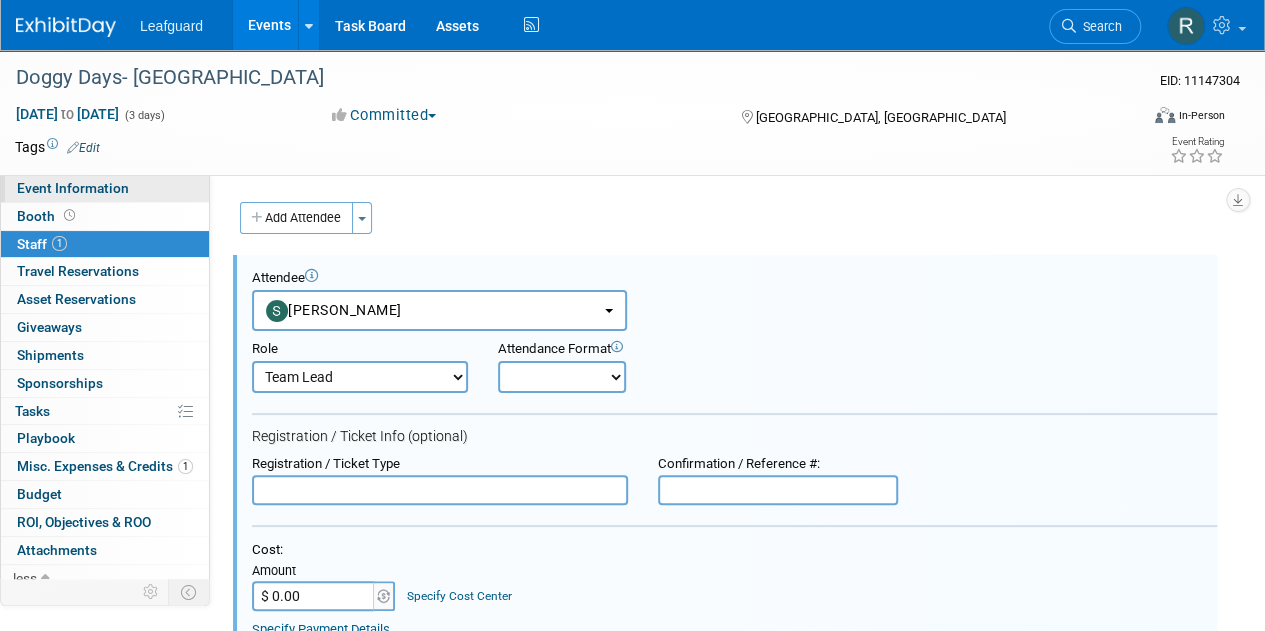 click on "Event Information" at bounding box center (73, 188) 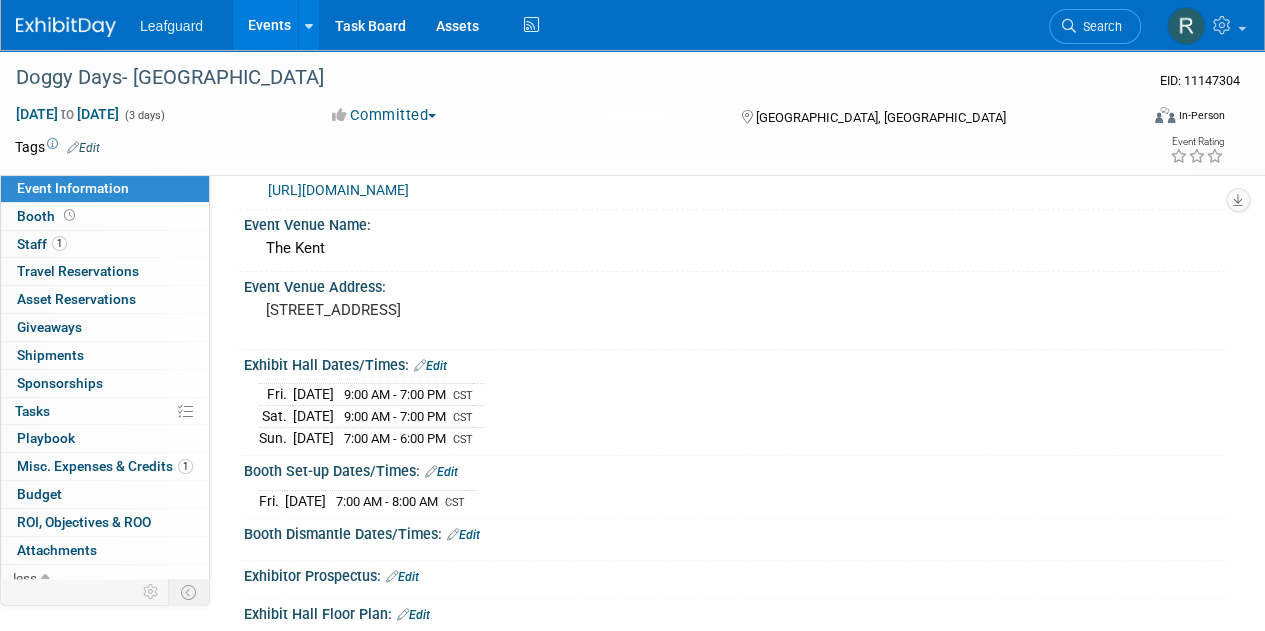 scroll, scrollTop: 0, scrollLeft: 0, axis: both 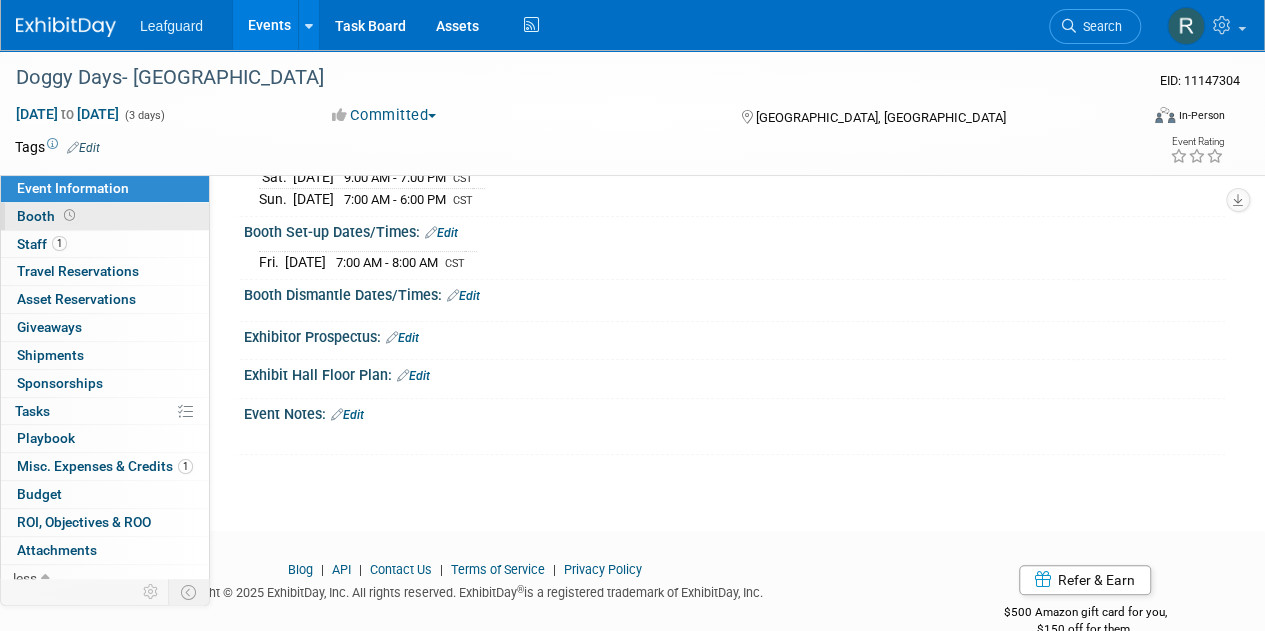 click on "Booth" at bounding box center [105, 216] 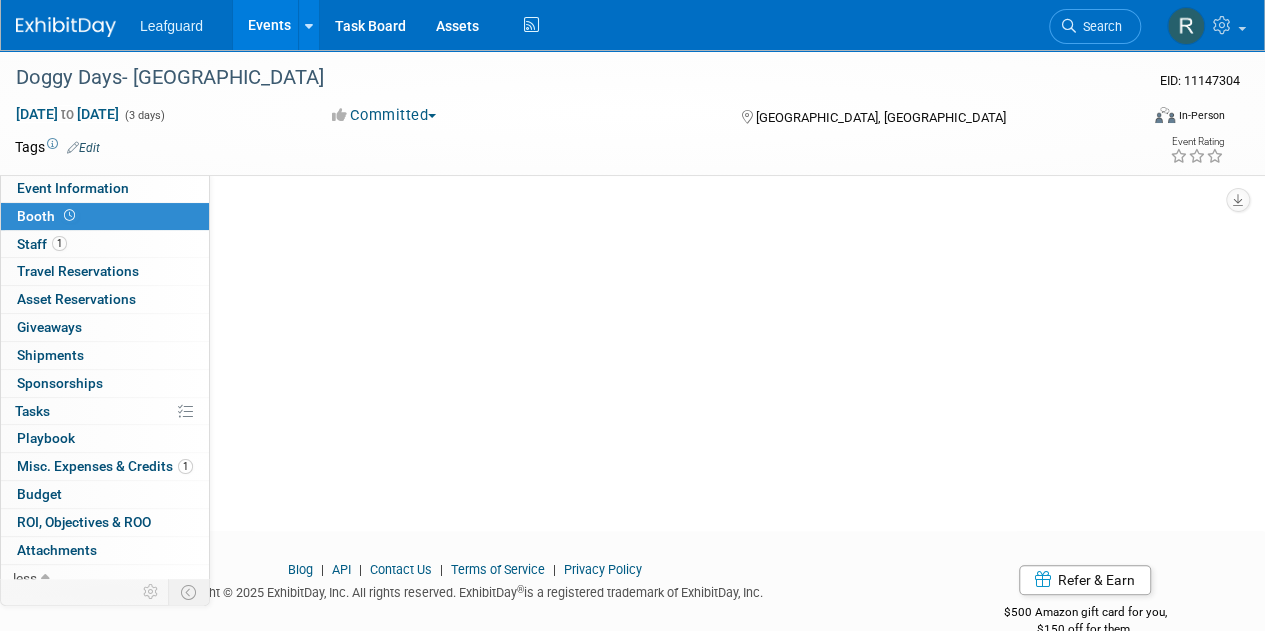 scroll, scrollTop: 0, scrollLeft: 0, axis: both 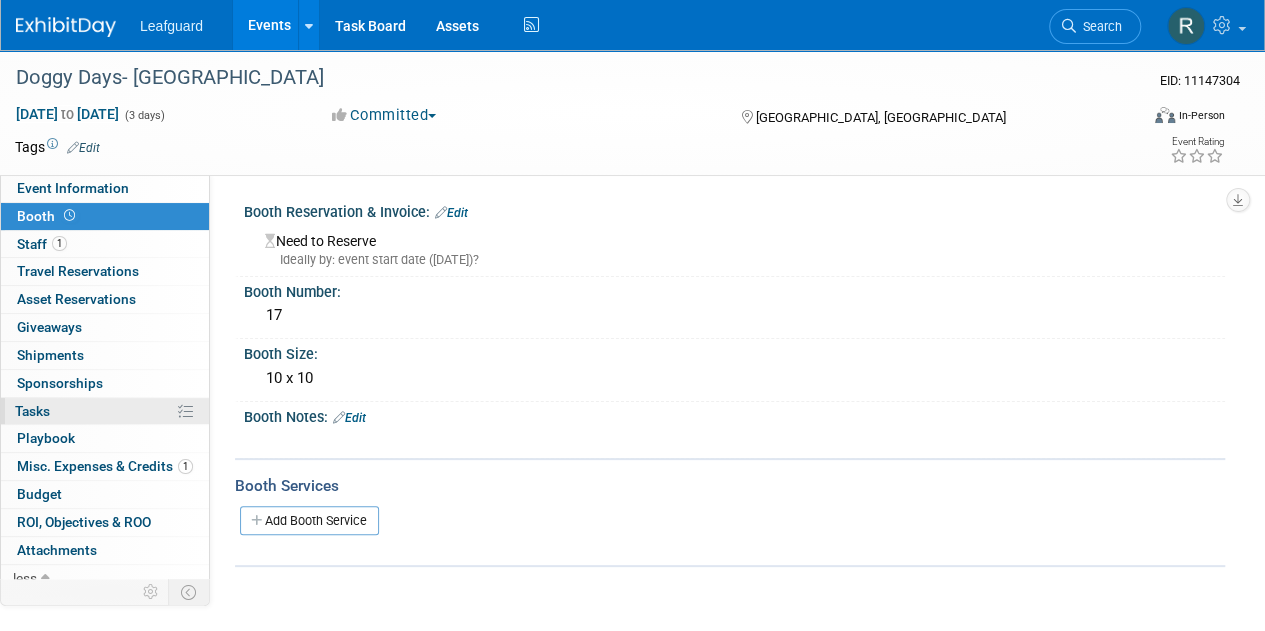 click on "Tasks 0%" at bounding box center [32, 411] 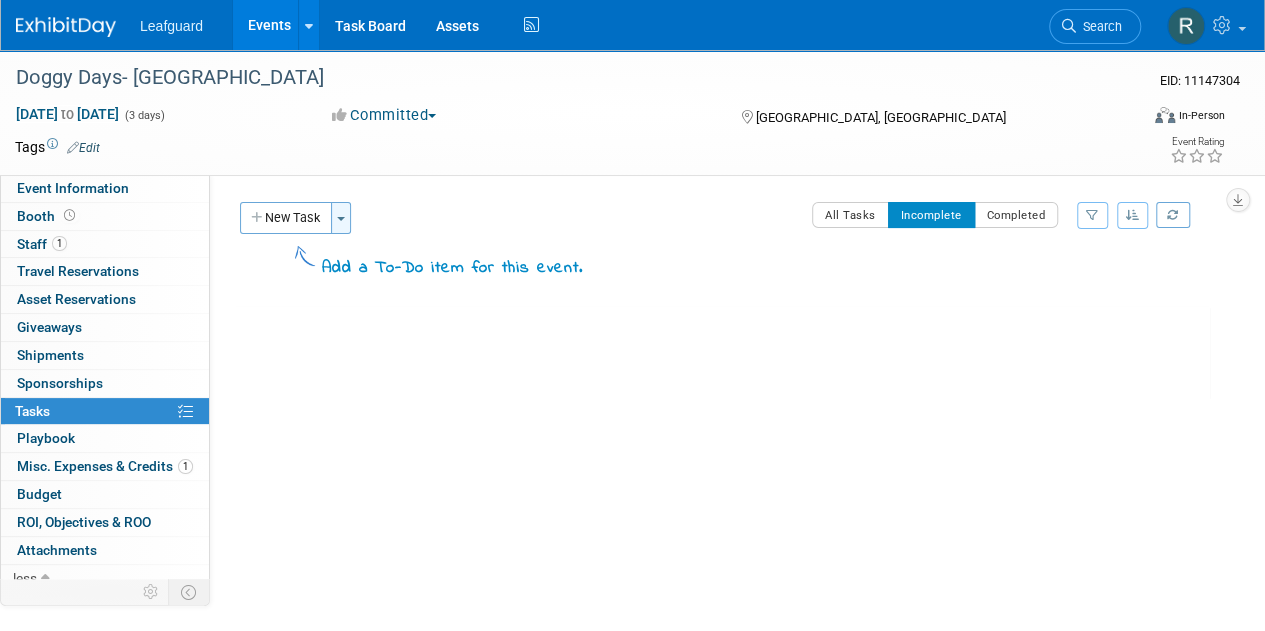 click on "Toggle Dropdown" at bounding box center (341, 218) 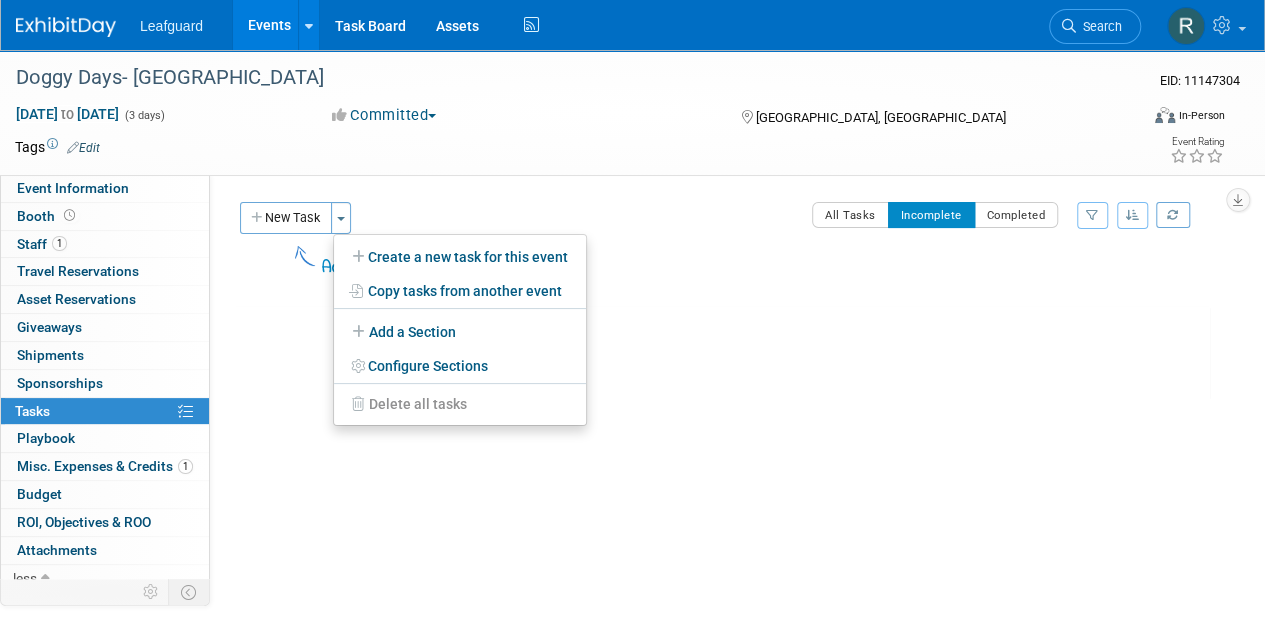 click on "All Tasks
Incomplete
Completed
Filter by Assignee
-- Select Assignee --
All unassigned tasks
Assigned to me
Arlene Duncan
Clayton Stackpole
Jonathan Zargo
Stephanie Luke
Steven Venable
Clear Filter
Sort View:
Default
By Due Date
By Section, By Due Date" at bounding box center [896, 223] 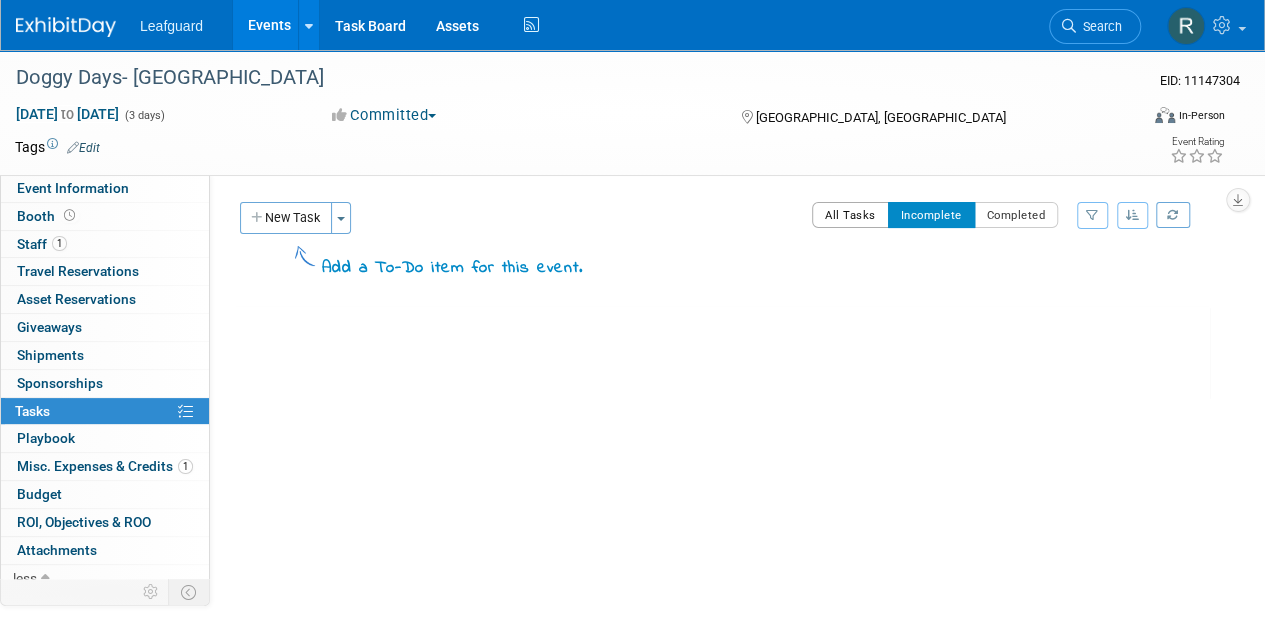 click on "All Tasks" at bounding box center [850, 215] 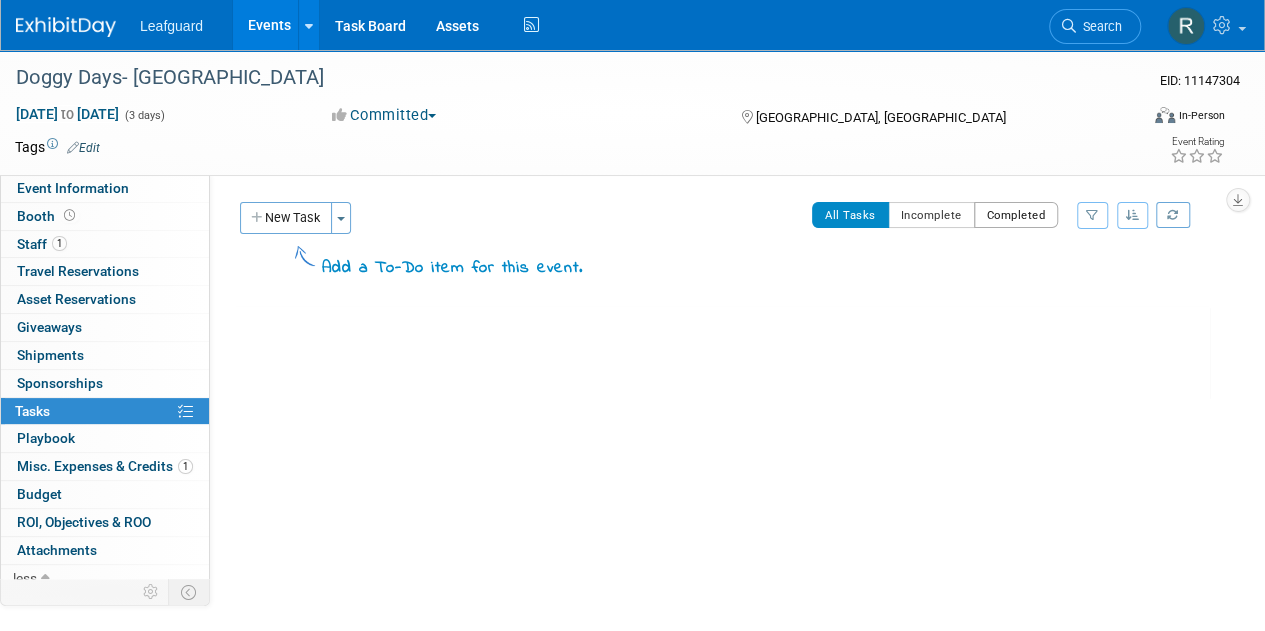 click on "Completed" at bounding box center [1016, 215] 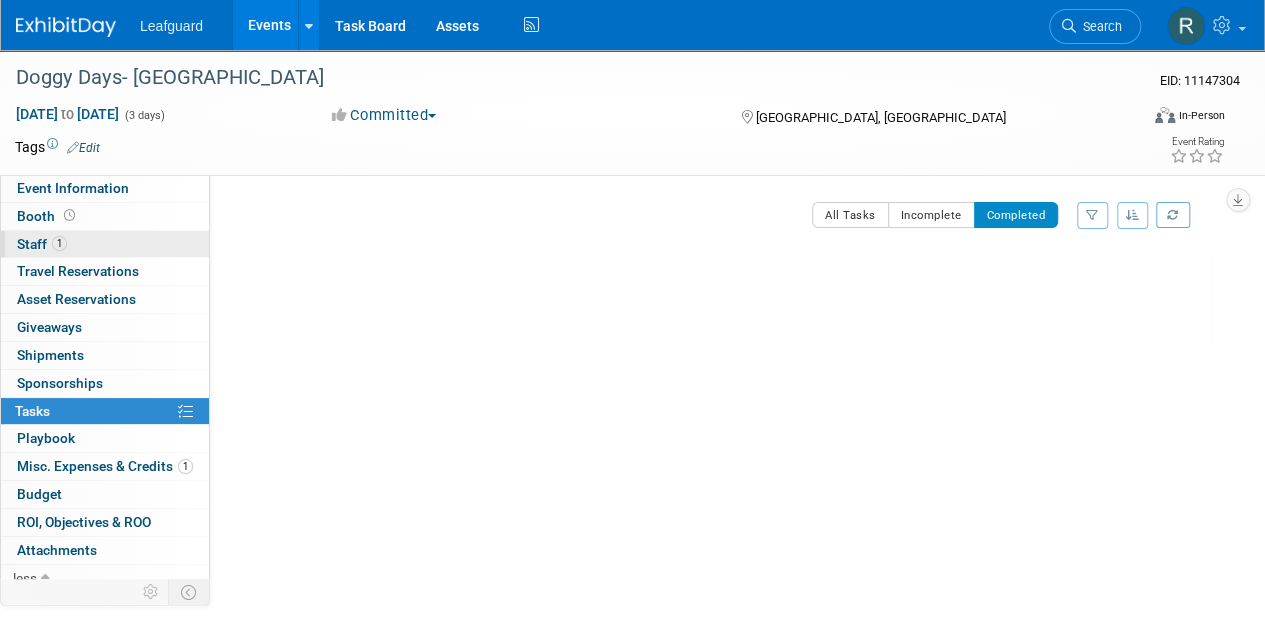 click on "Staff 1" at bounding box center [42, 244] 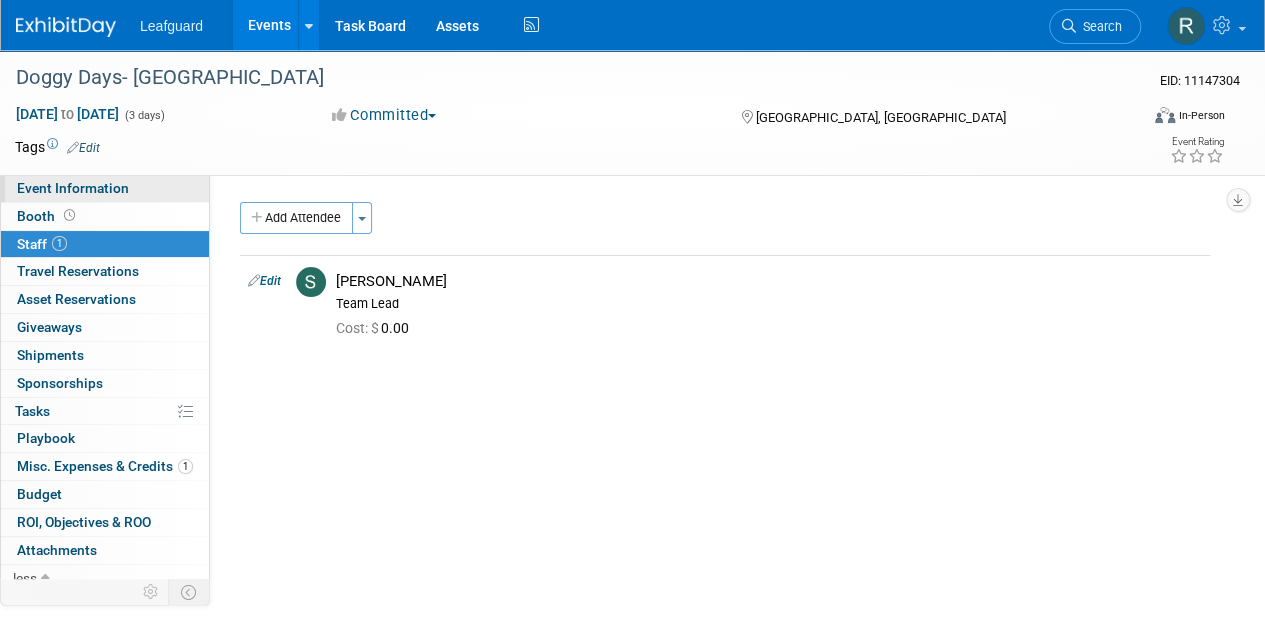 click on "Event Information" at bounding box center (73, 188) 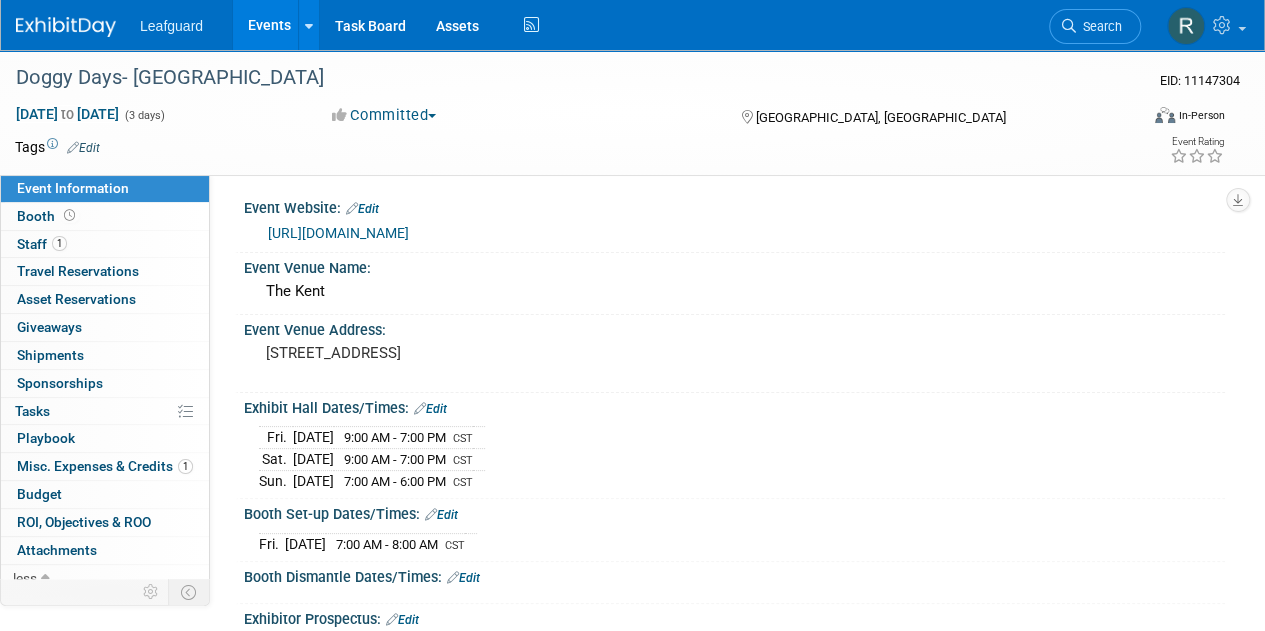 scroll, scrollTop: 0, scrollLeft: 0, axis: both 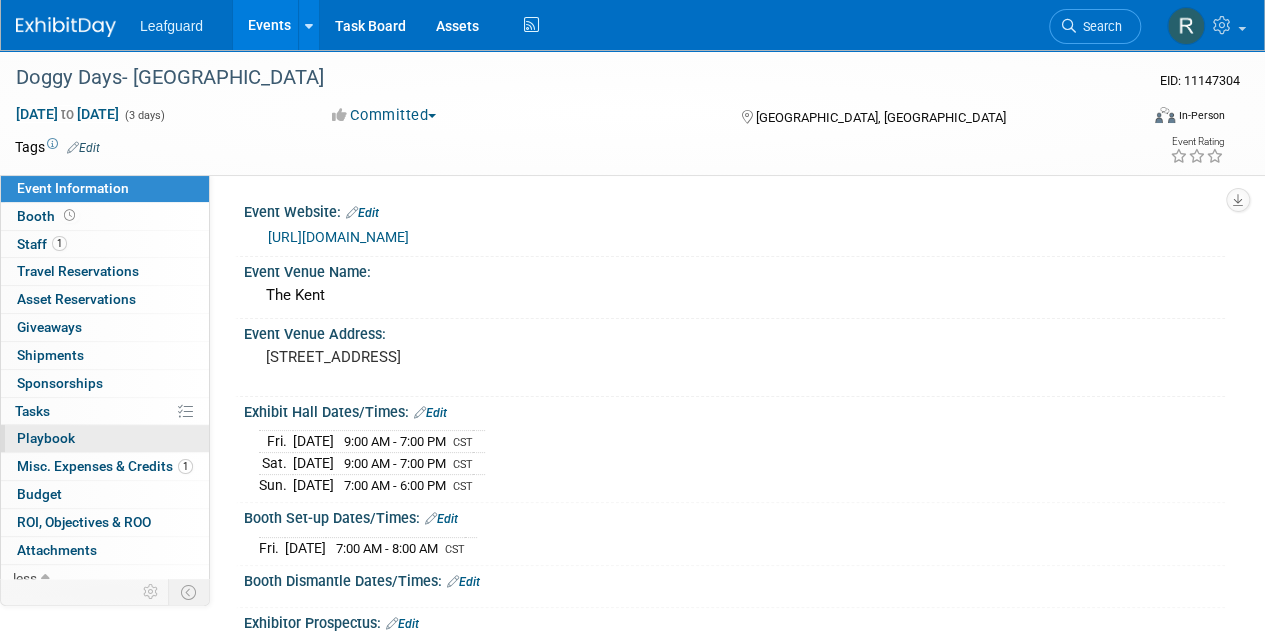click on "0
Playbook 0" at bounding box center (105, 438) 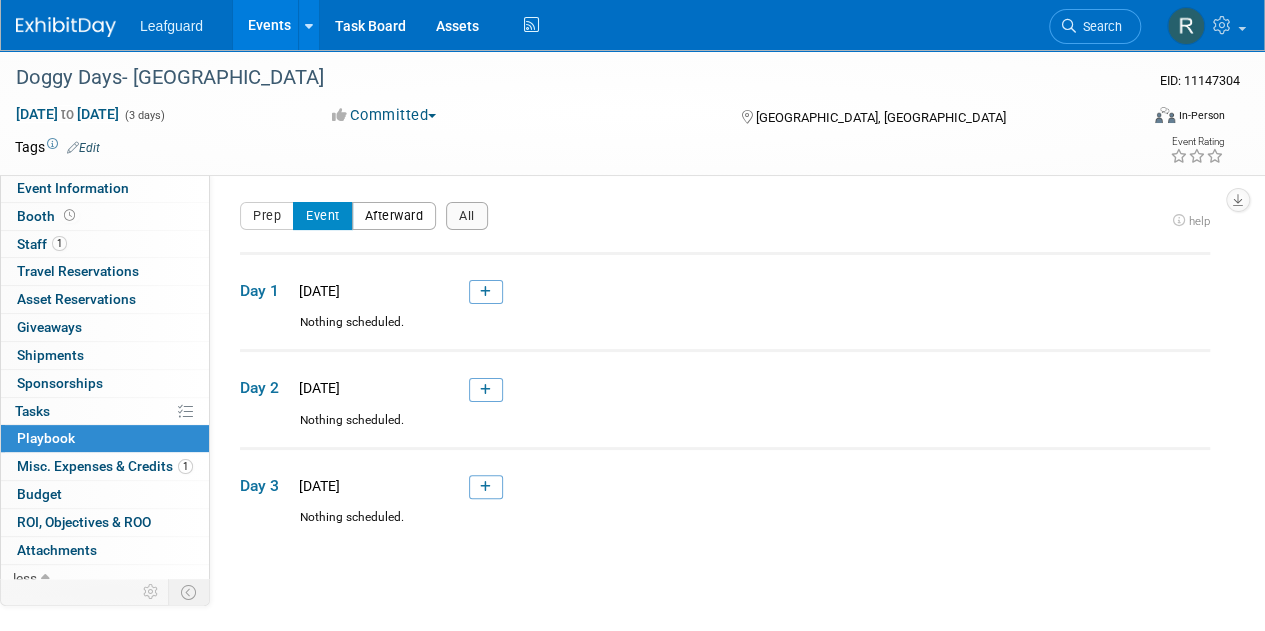 click on "Afterward" at bounding box center (394, 216) 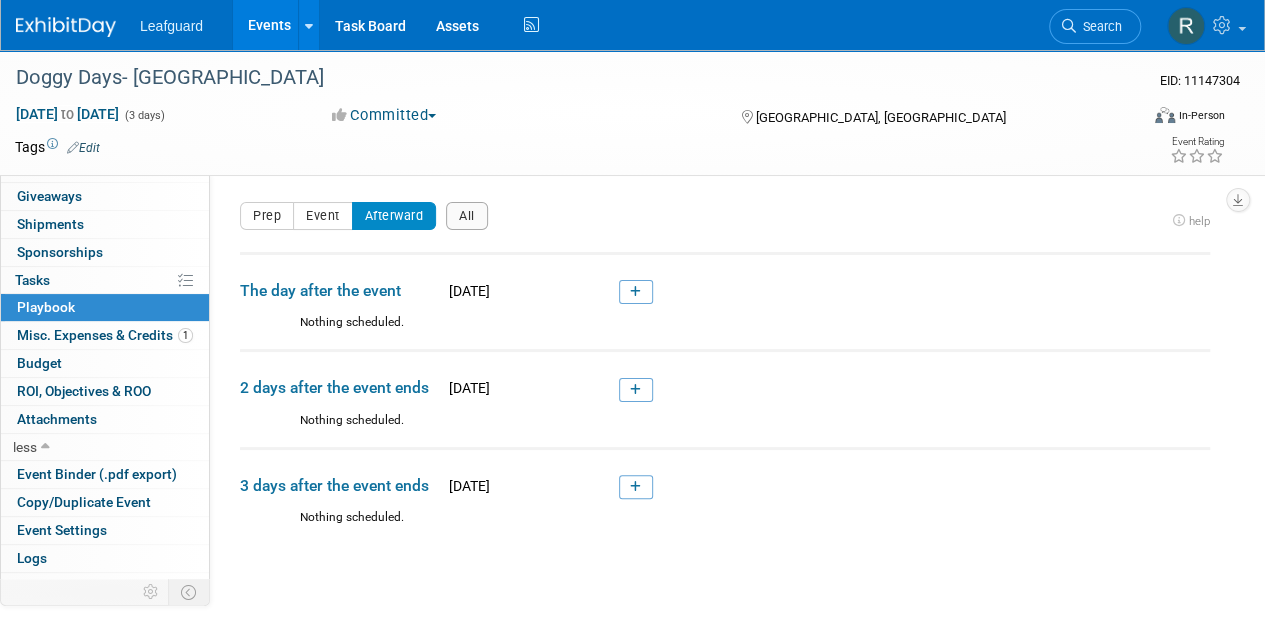 scroll, scrollTop: 146, scrollLeft: 0, axis: vertical 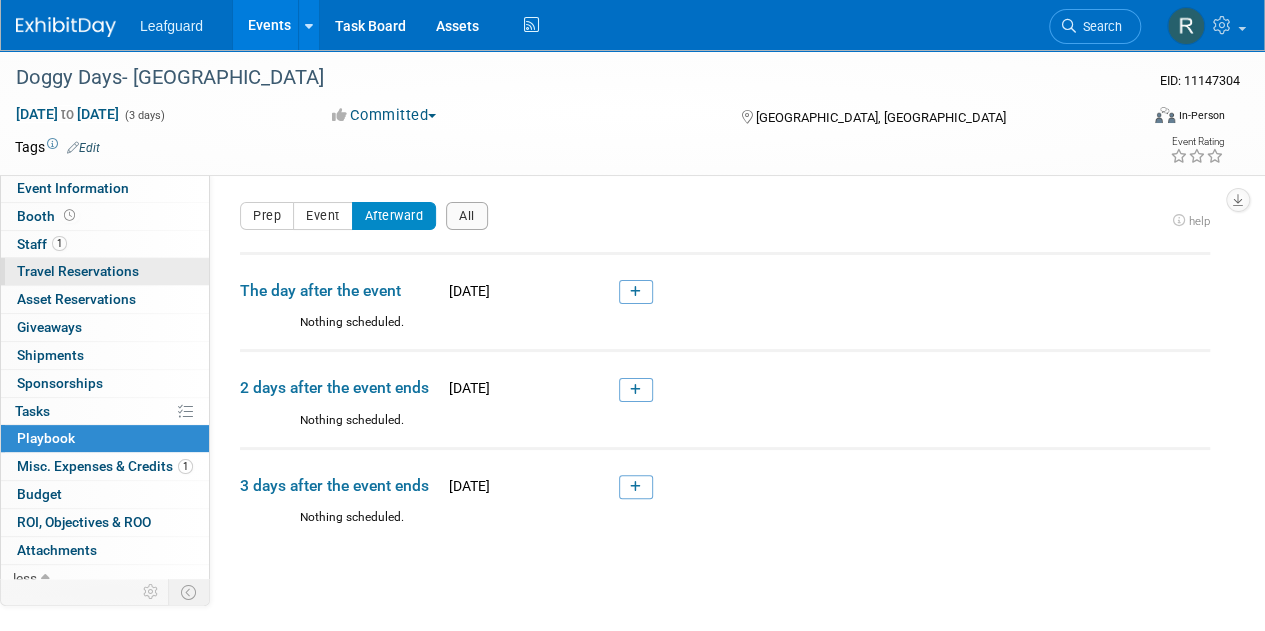 click on "Travel Reservations 0" at bounding box center (78, 271) 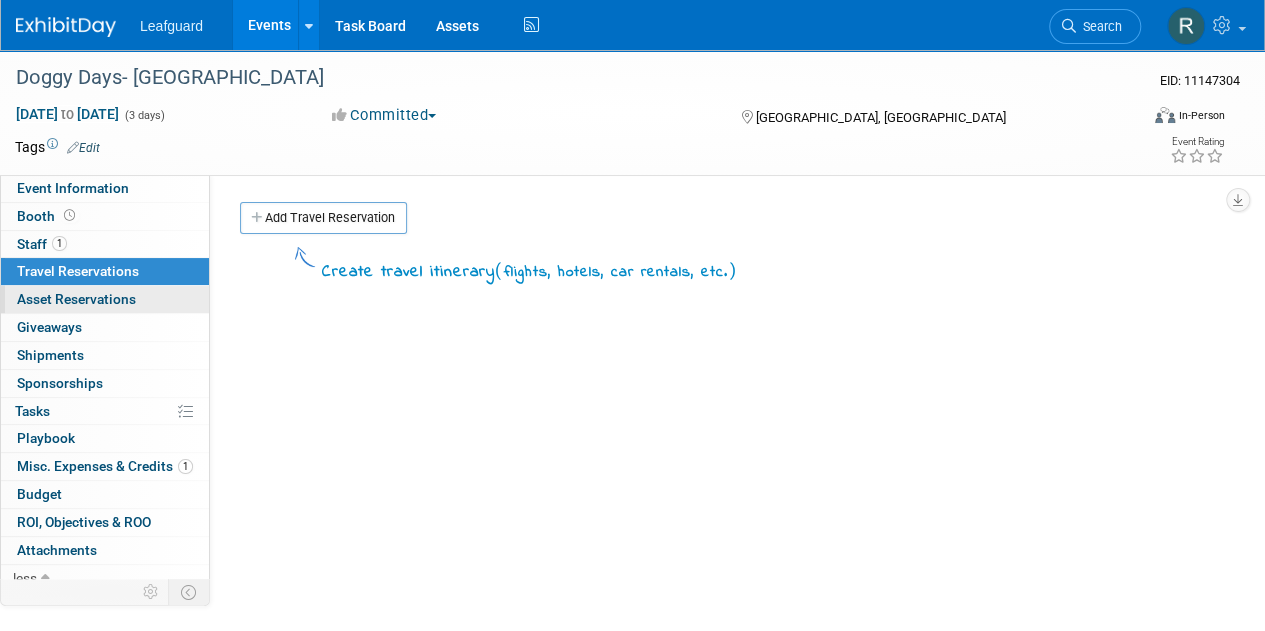 click on "Asset Reservations 0" at bounding box center [76, 299] 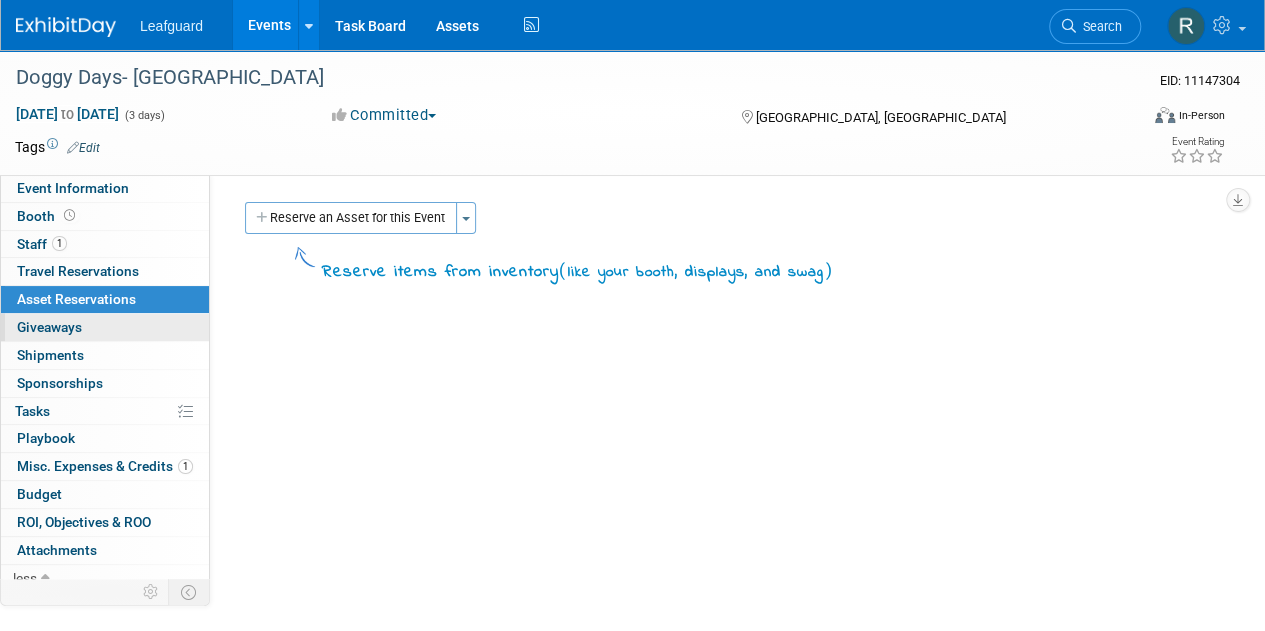 click on "Giveaways 0" at bounding box center (49, 327) 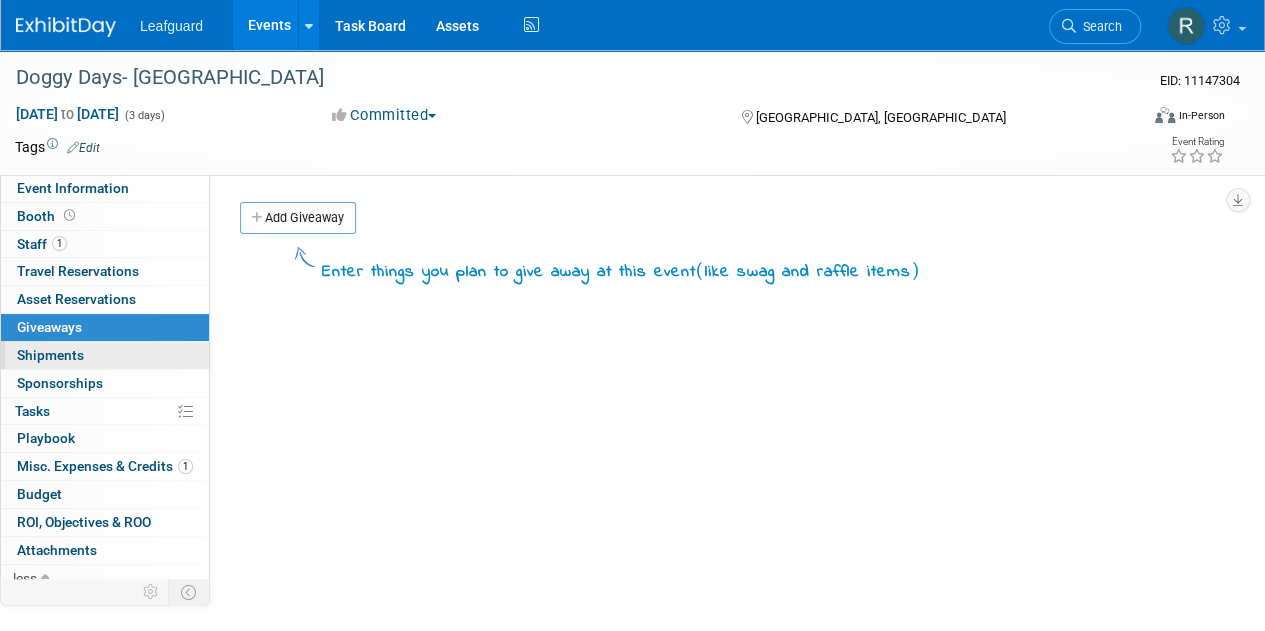 click on "Shipments 0" at bounding box center [50, 355] 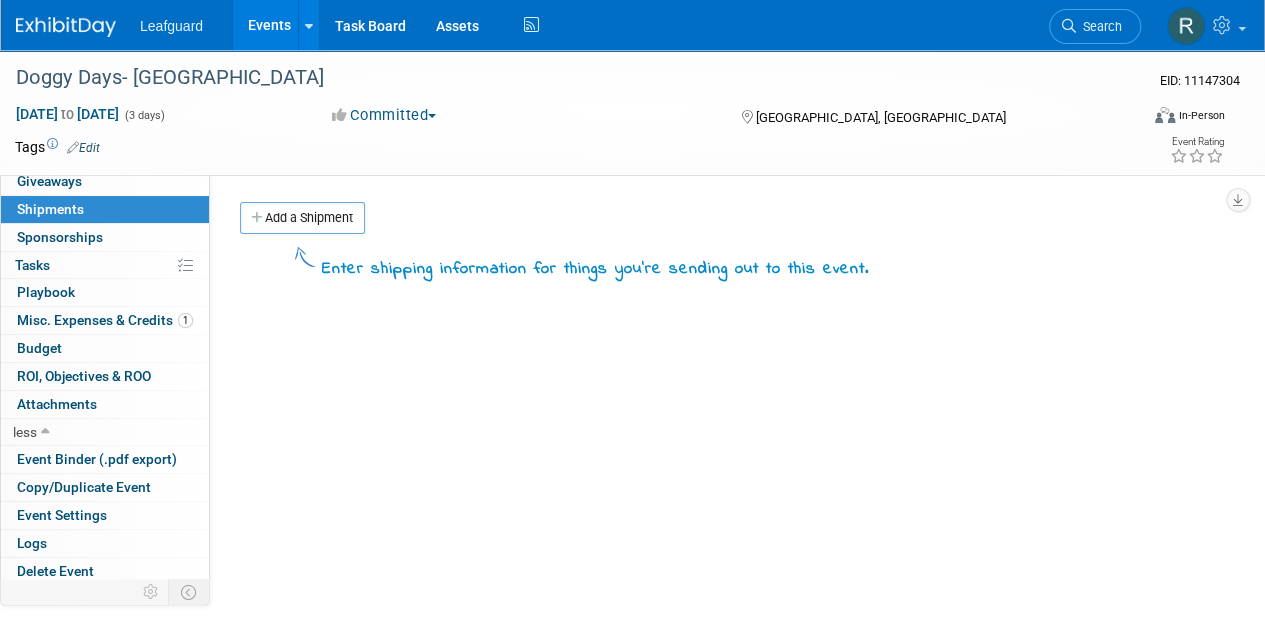 scroll, scrollTop: 0, scrollLeft: 0, axis: both 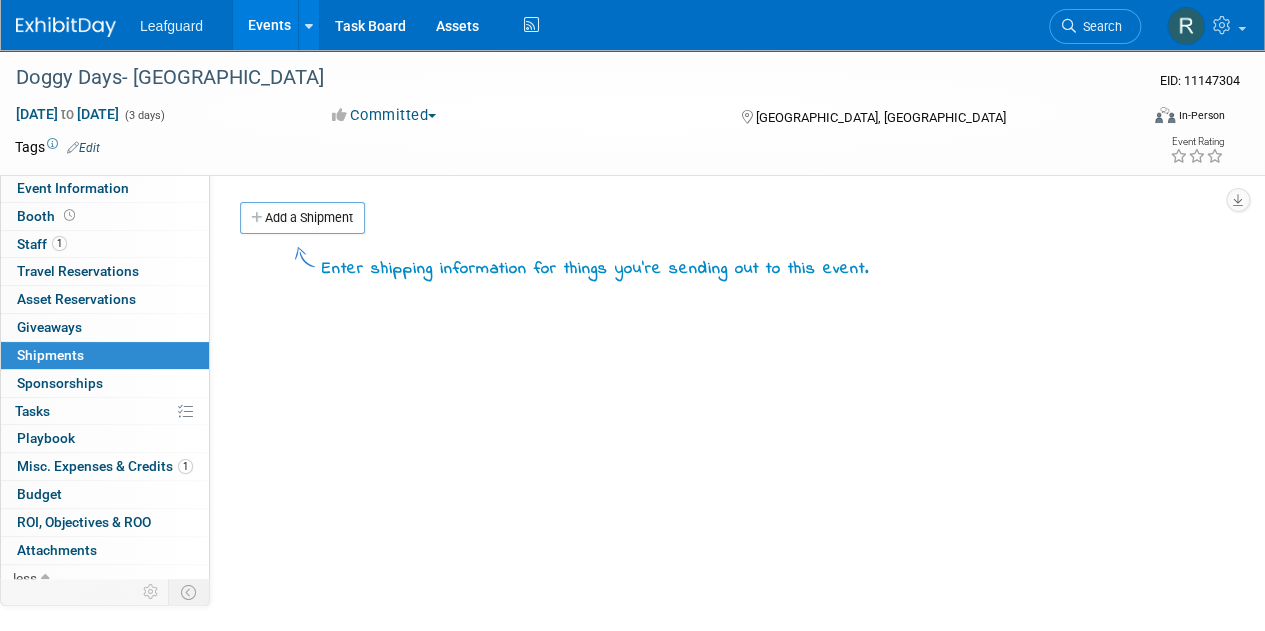 click at bounding box center (1069, 26) 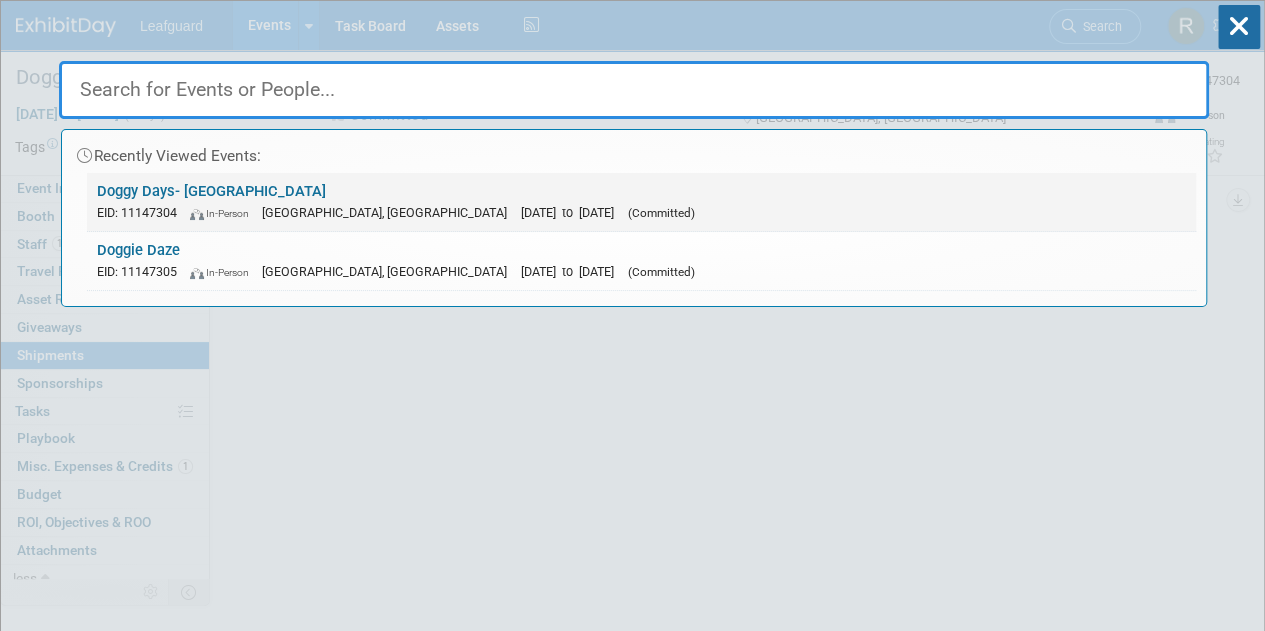 click on "[GEOGRAPHIC_DATA], [GEOGRAPHIC_DATA]" at bounding box center (389, 212) 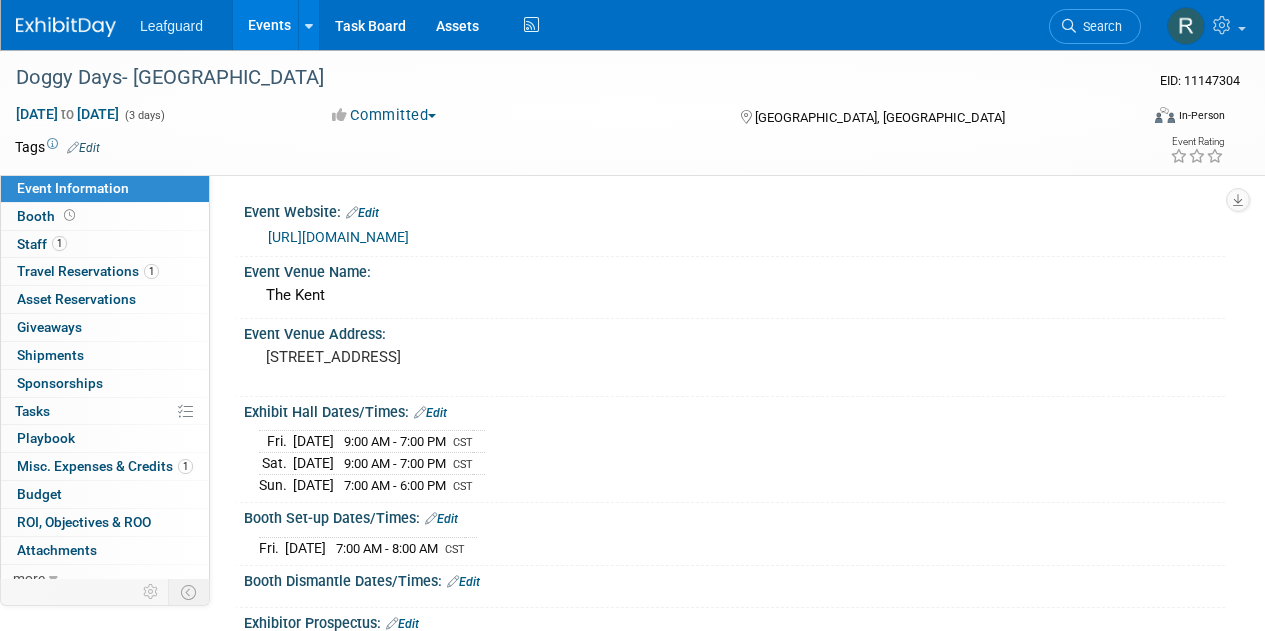 scroll, scrollTop: 0, scrollLeft: 0, axis: both 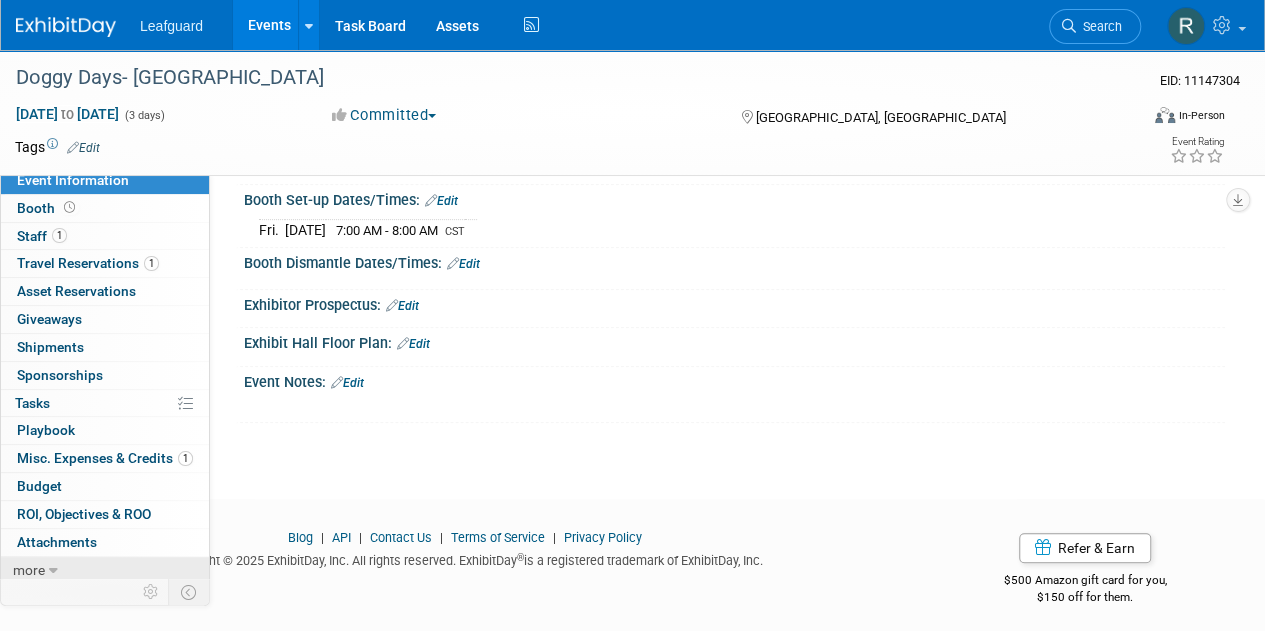 click on "more" at bounding box center [105, 570] 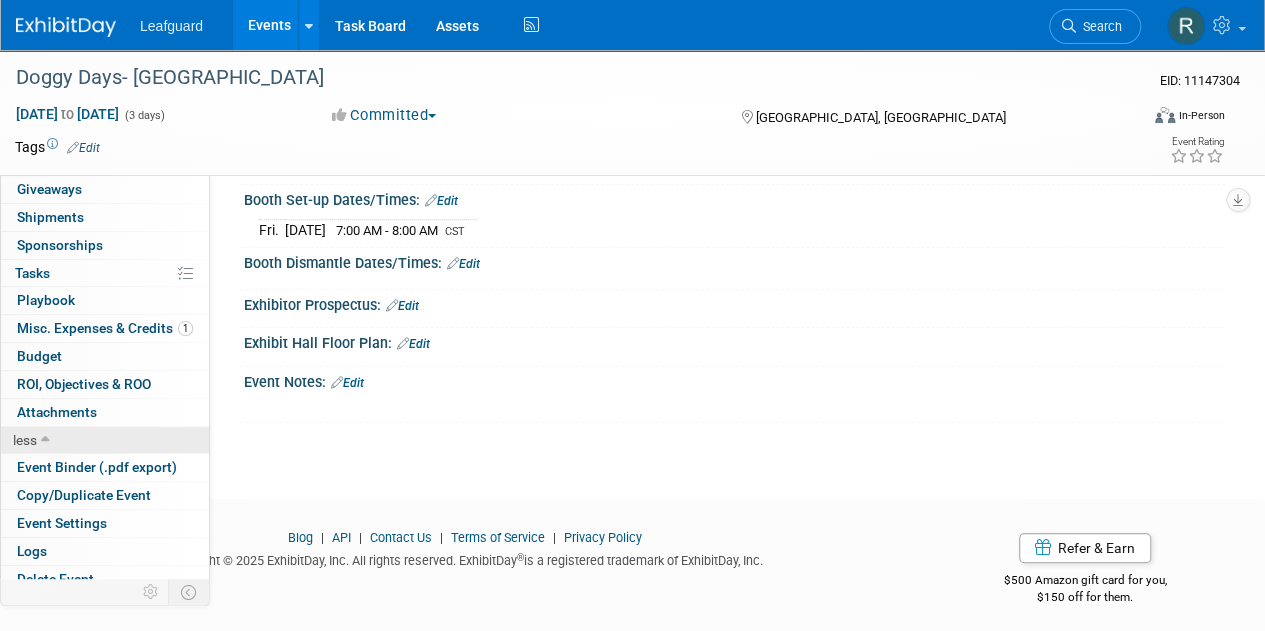 scroll, scrollTop: 146, scrollLeft: 0, axis: vertical 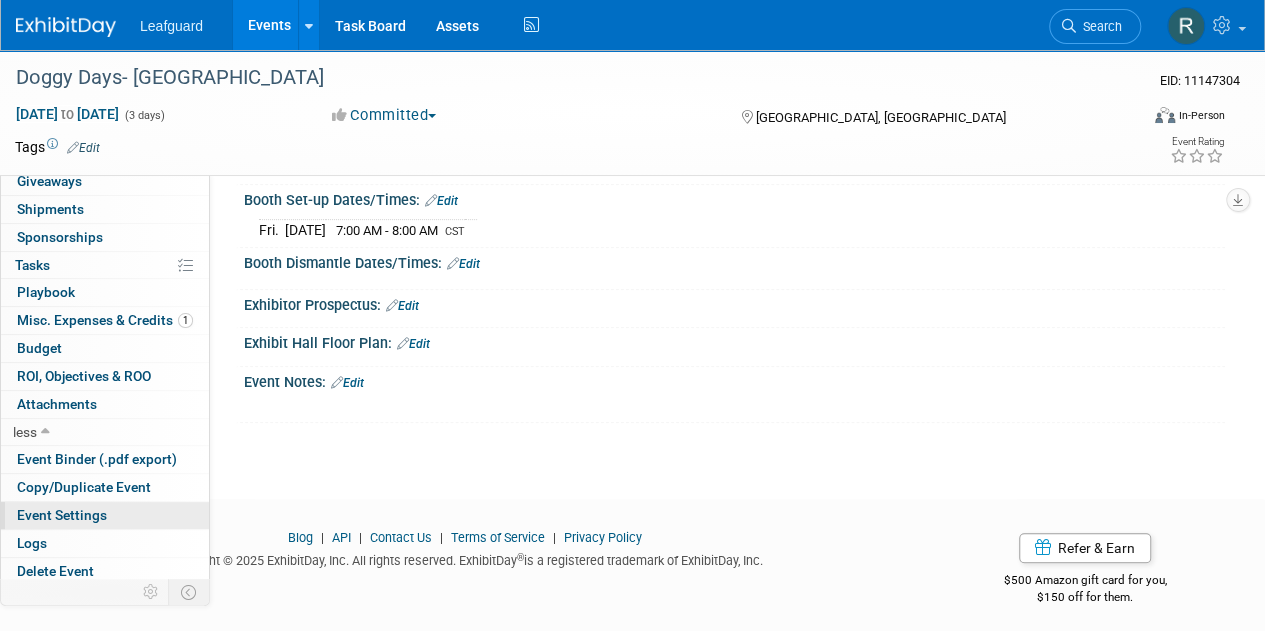 click on "Event Settings" at bounding box center (62, 515) 